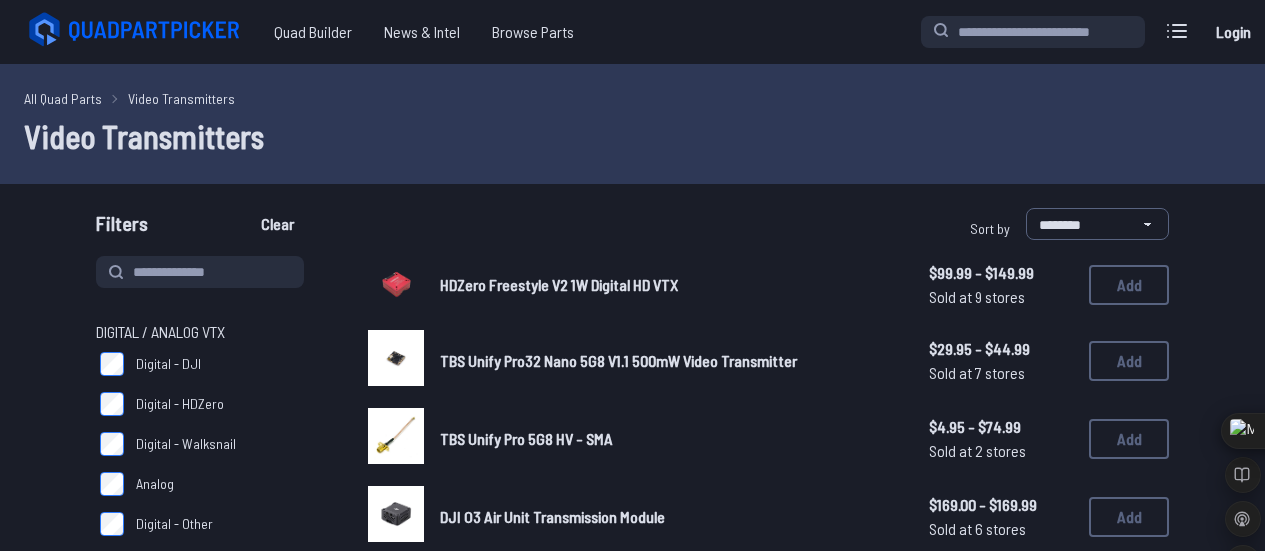scroll, scrollTop: 39, scrollLeft: 0, axis: vertical 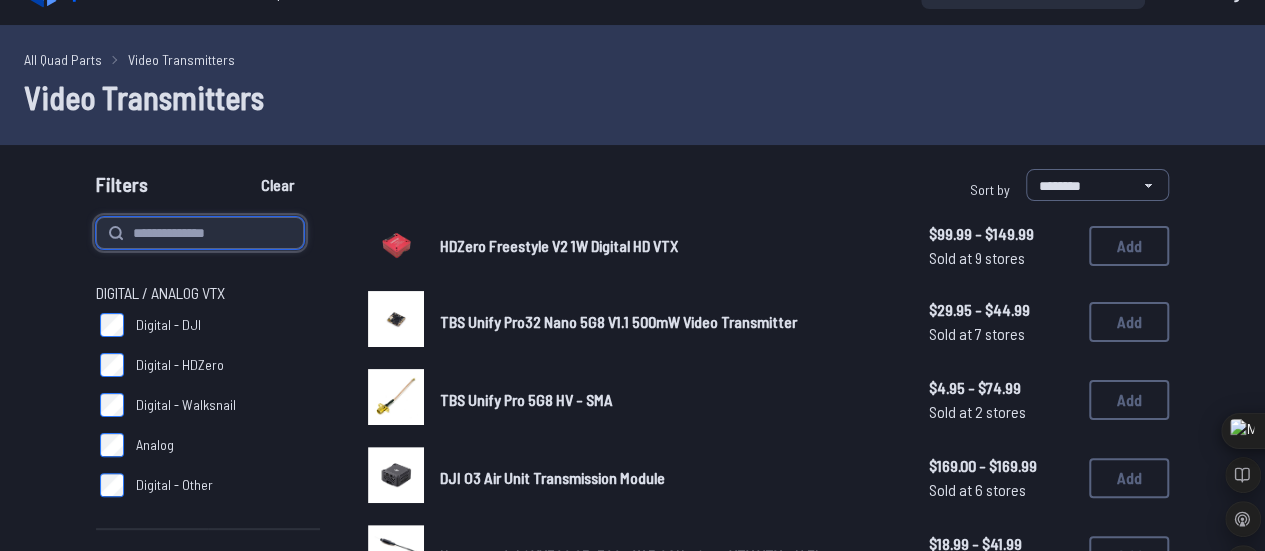 click at bounding box center [200, 233] 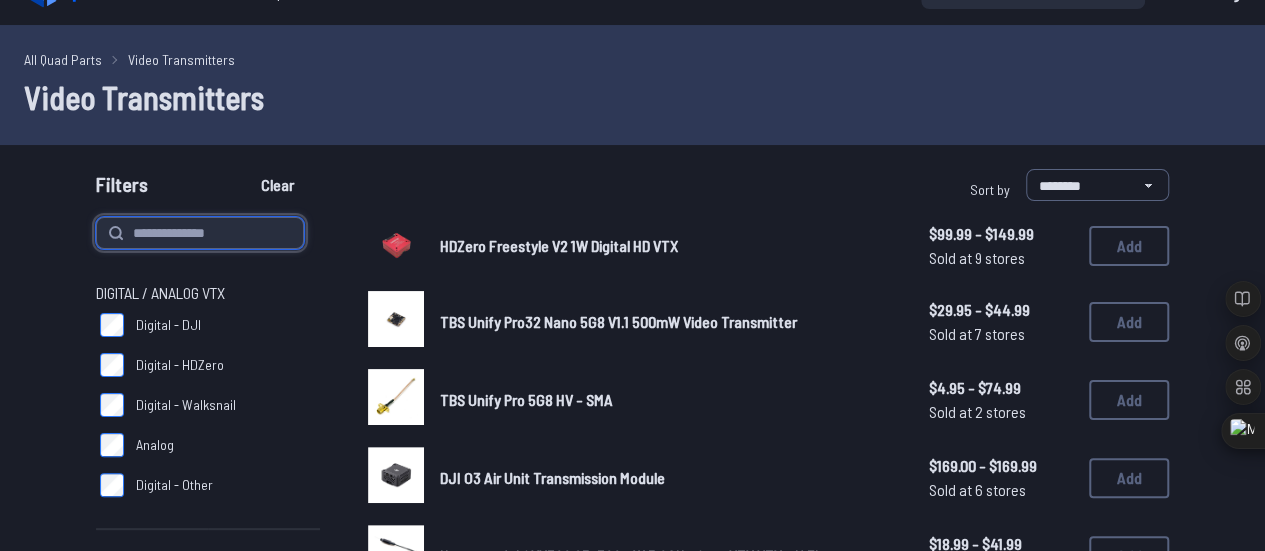 paste on "**********" 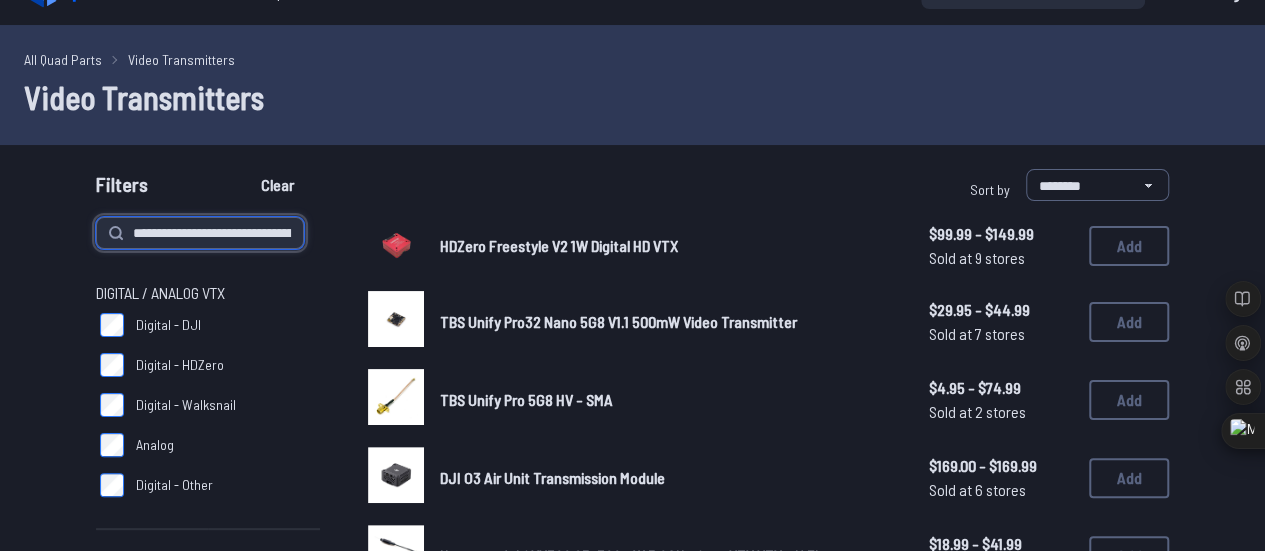 scroll, scrollTop: 0, scrollLeft: 36, axis: horizontal 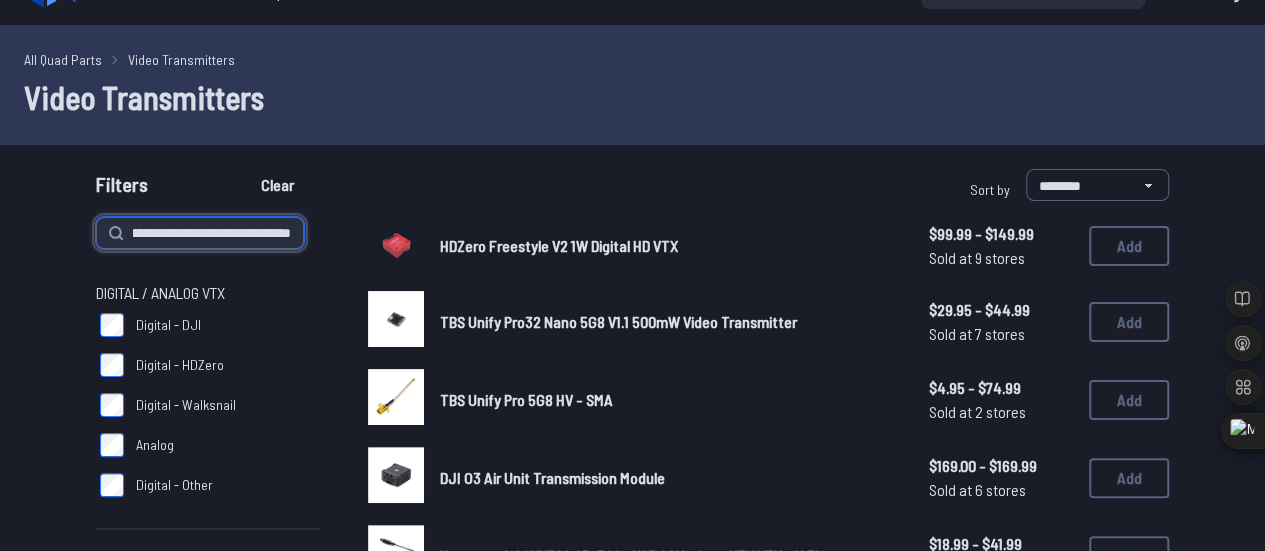 type on "**********" 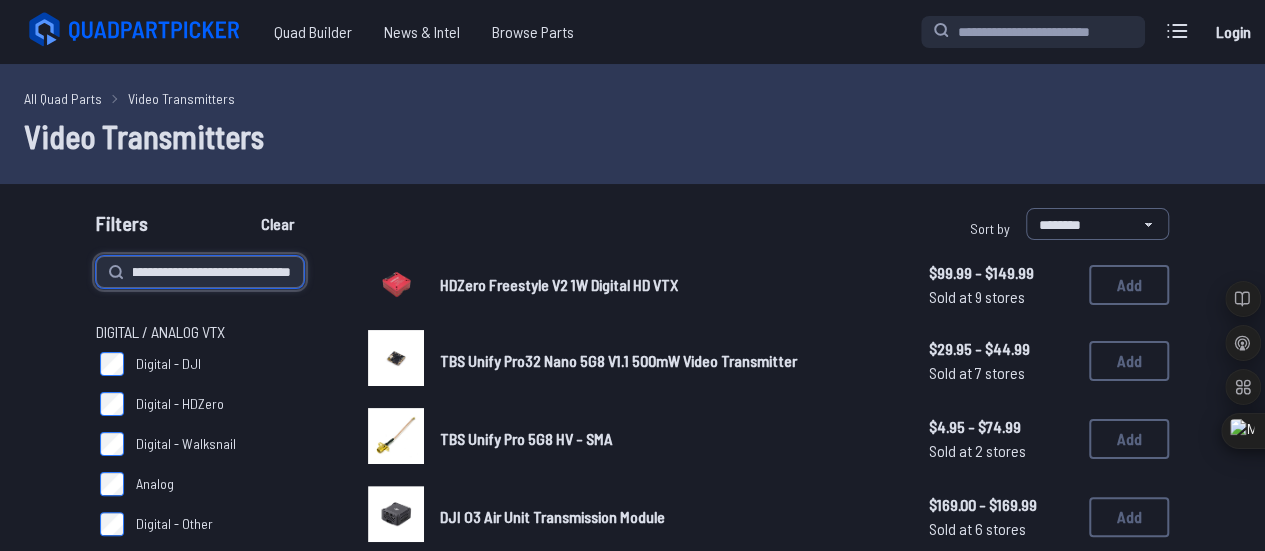 scroll, scrollTop: 0, scrollLeft: 0, axis: both 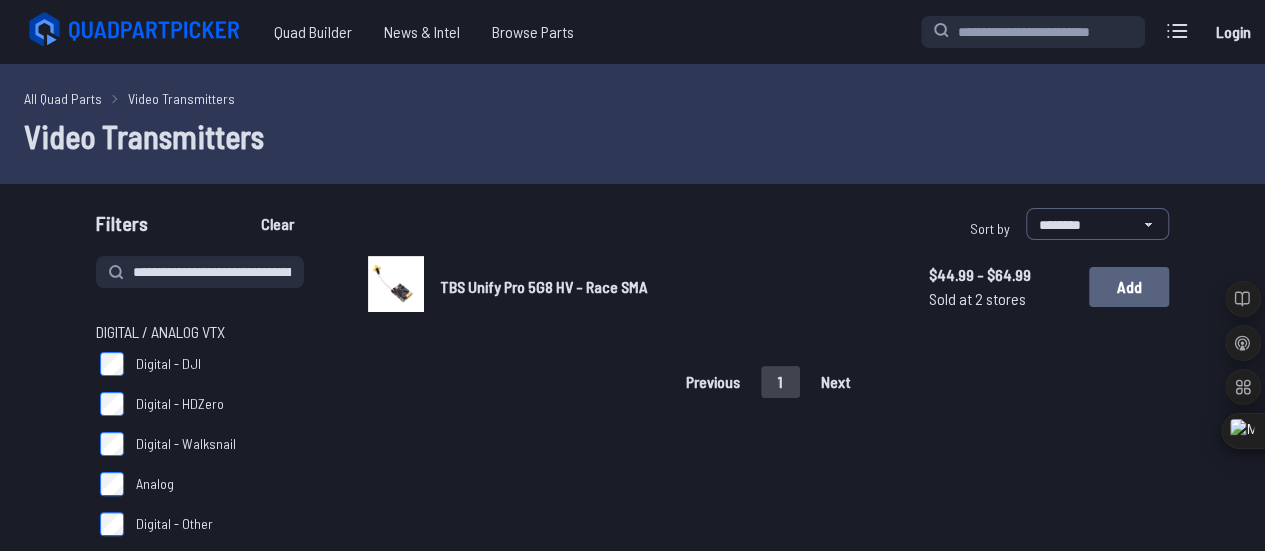 click on "Add" at bounding box center (1129, 287) 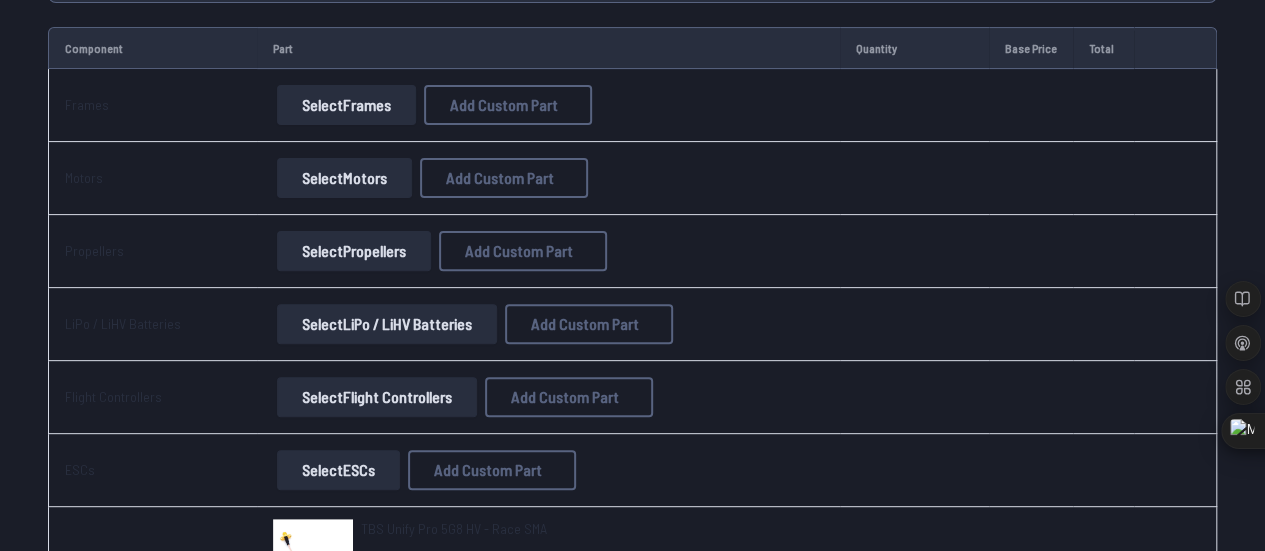 scroll, scrollTop: 235, scrollLeft: 0, axis: vertical 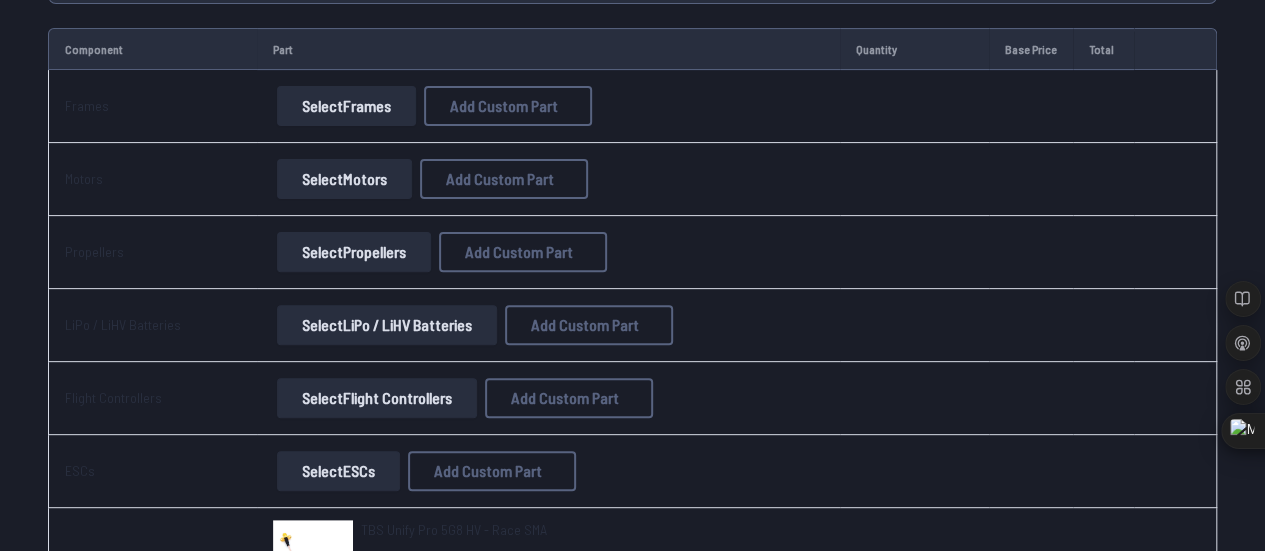 click on "Select  Frames" at bounding box center (346, 106) 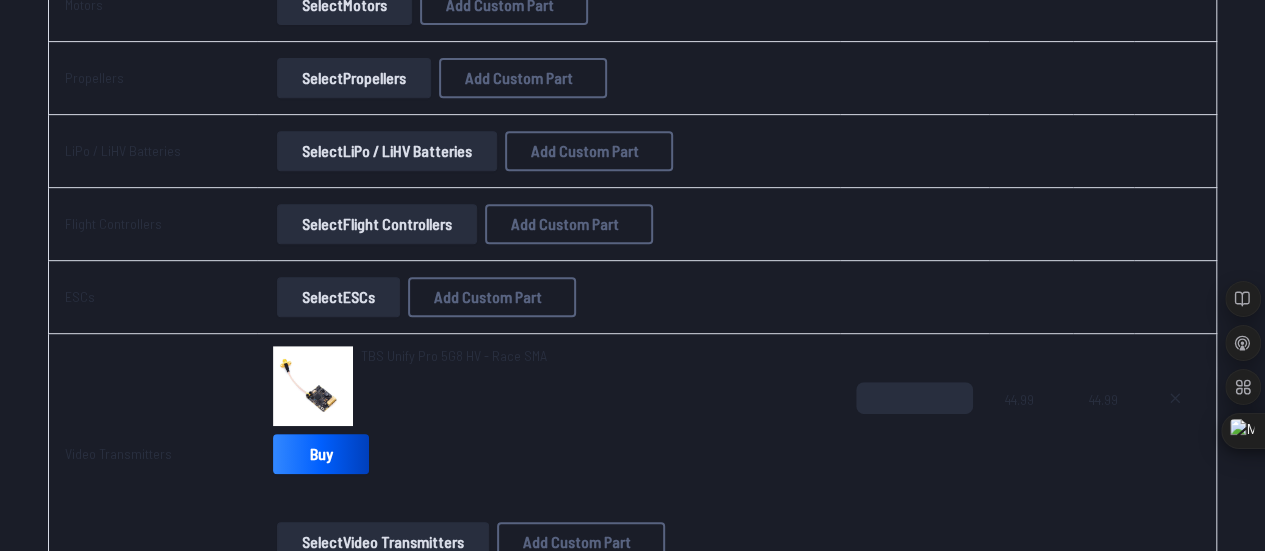scroll, scrollTop: 413, scrollLeft: 0, axis: vertical 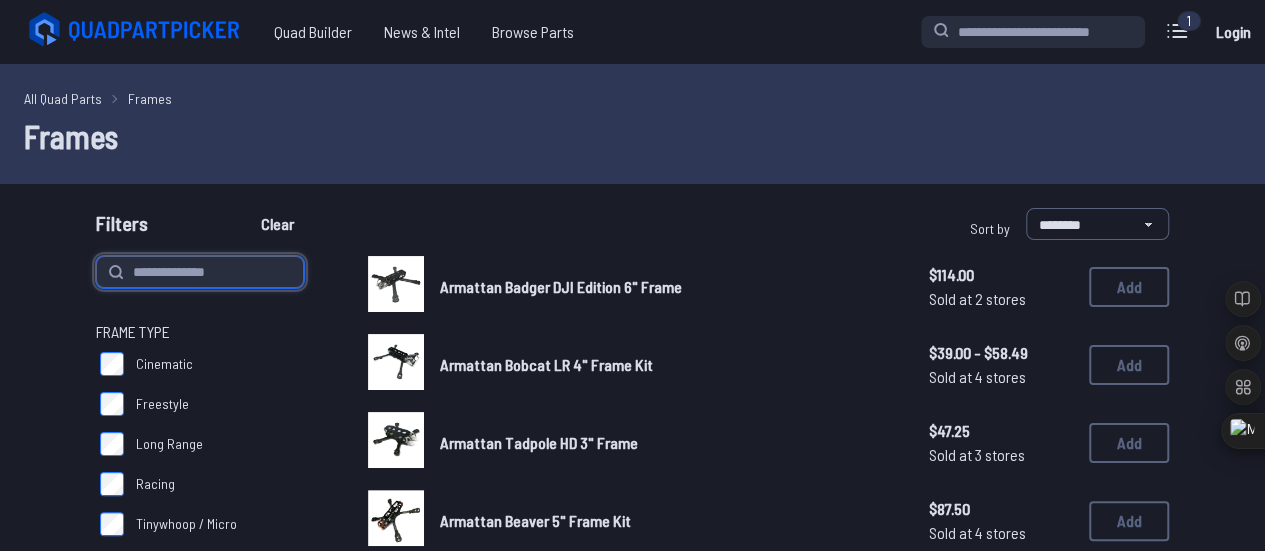 click at bounding box center [200, 272] 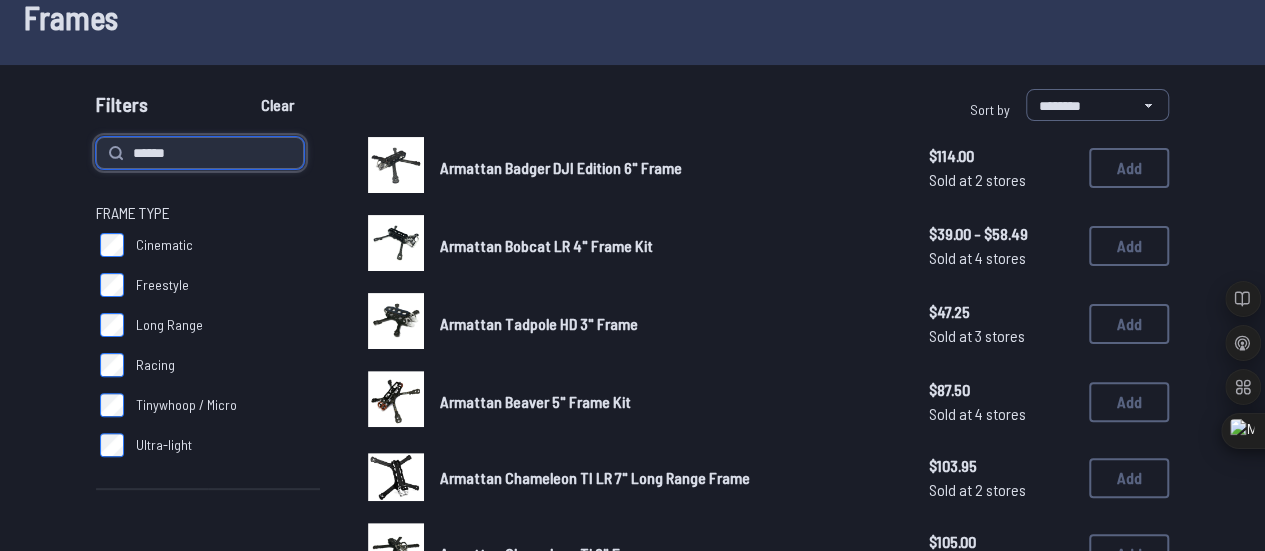 scroll, scrollTop: 134, scrollLeft: 0, axis: vertical 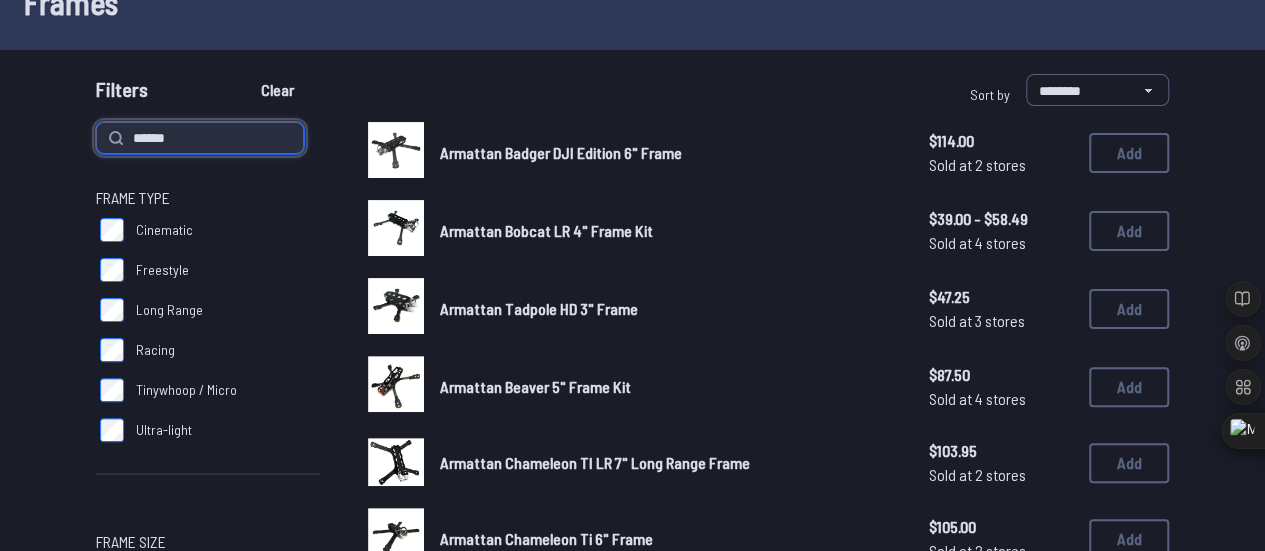 type on "******" 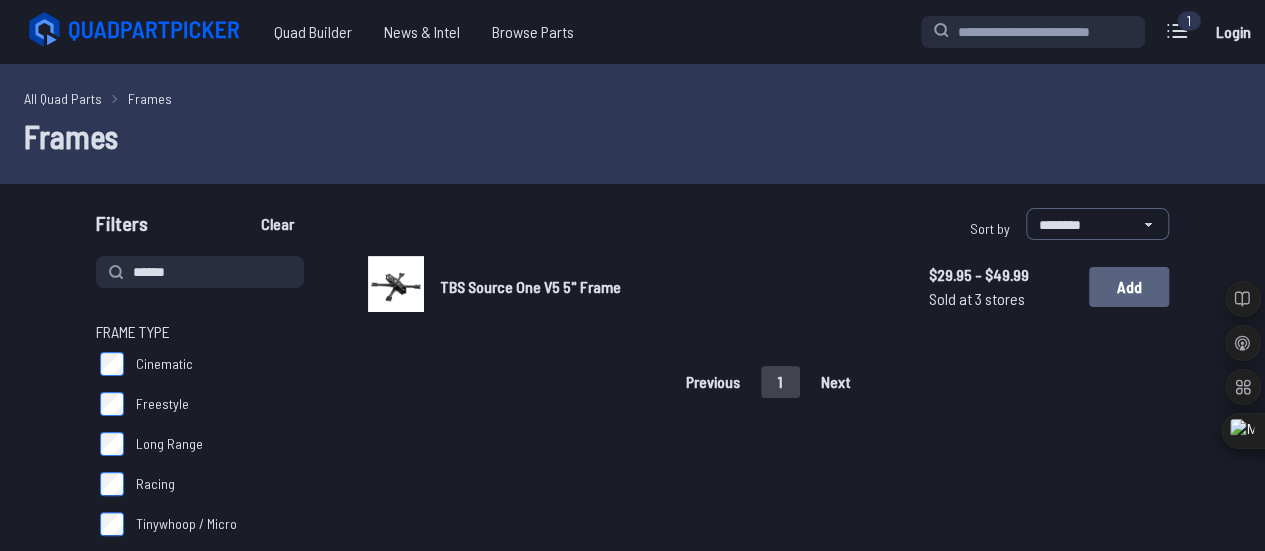click on "Add" at bounding box center (1129, 287) 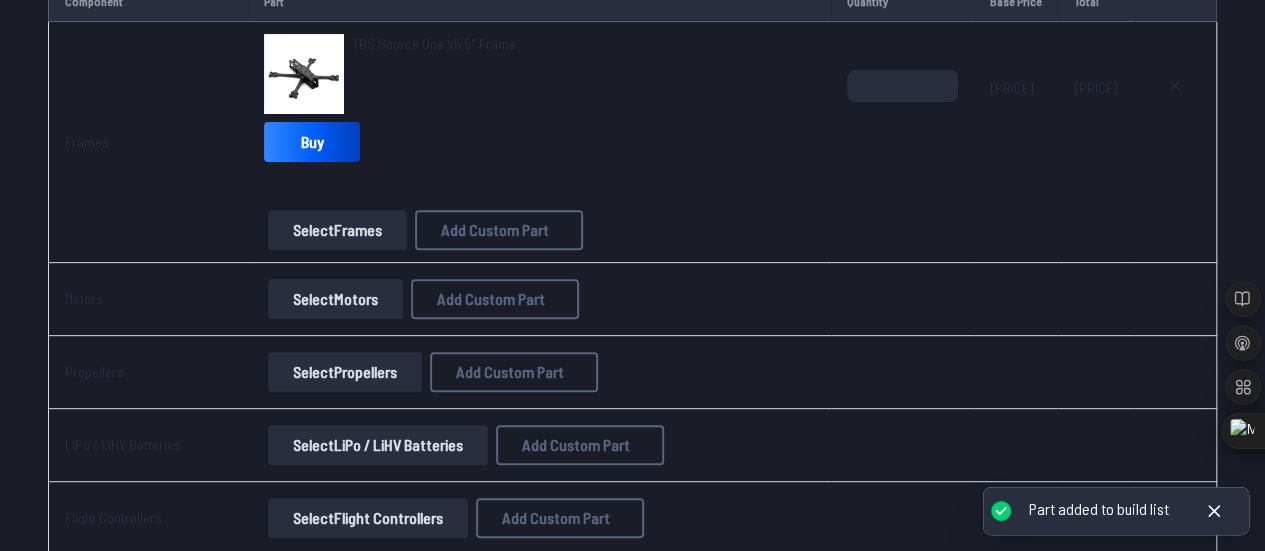 scroll, scrollTop: 300, scrollLeft: 0, axis: vertical 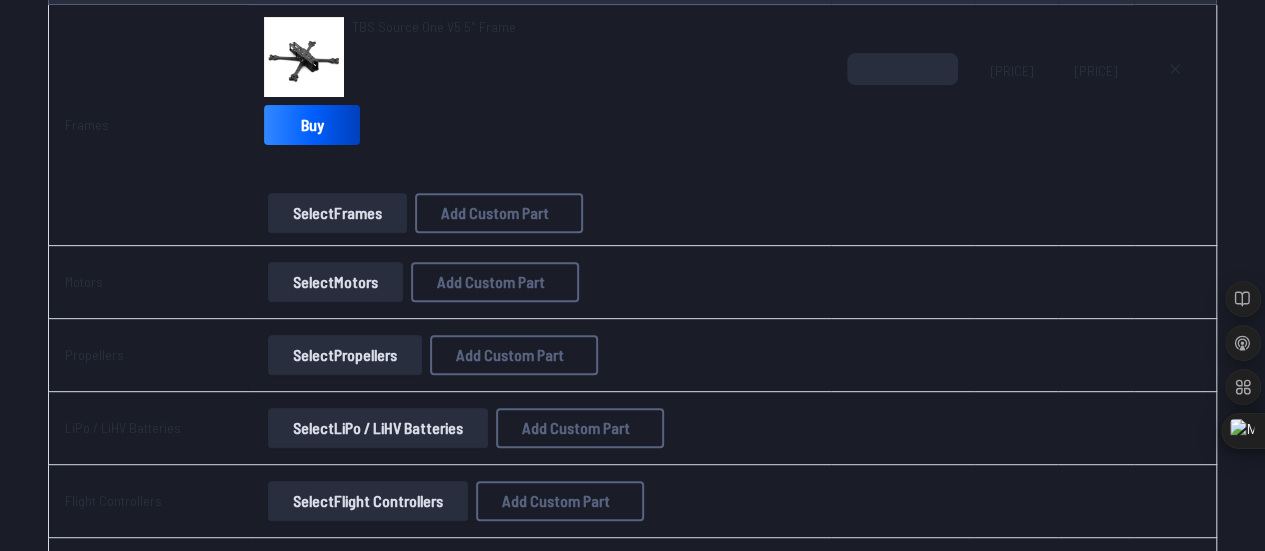 click on "Select  Motors" at bounding box center [335, 282] 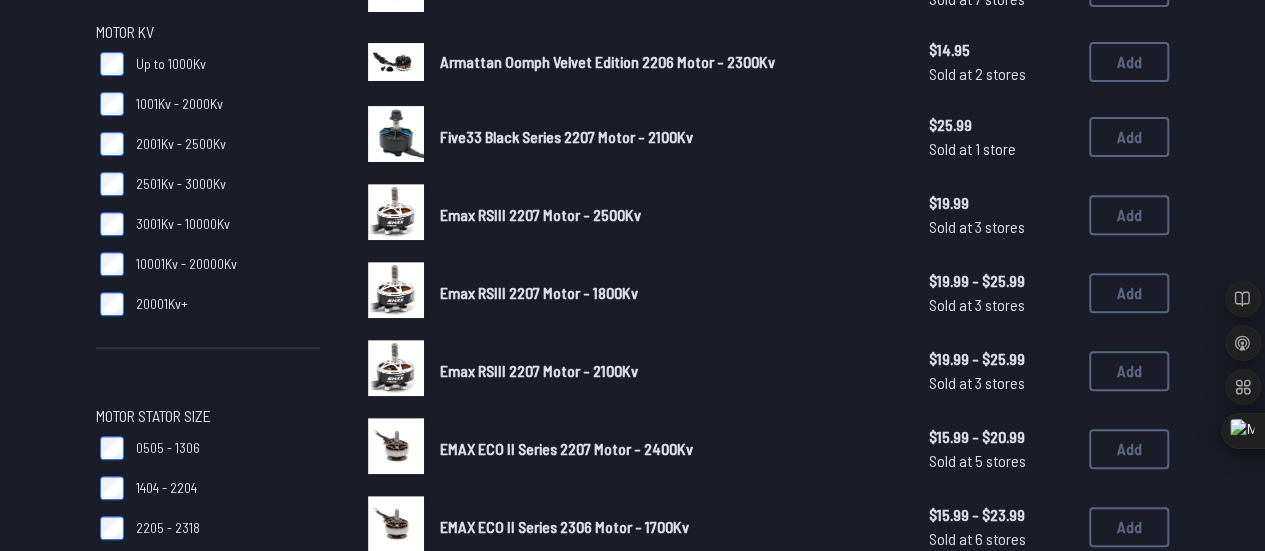 scroll, scrollTop: 0, scrollLeft: 0, axis: both 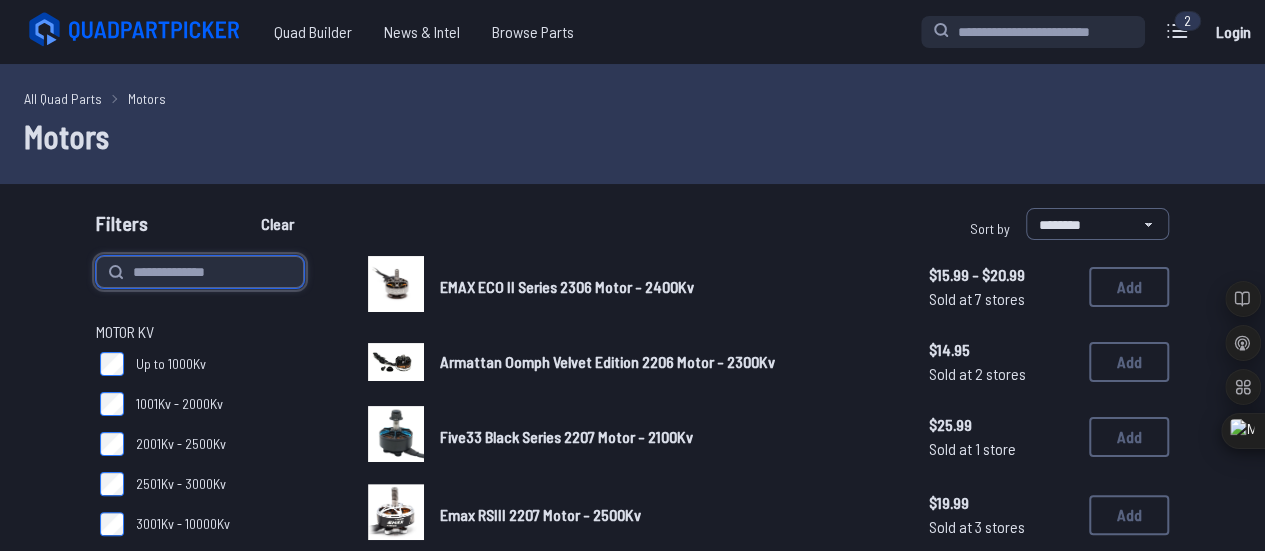 click at bounding box center (200, 272) 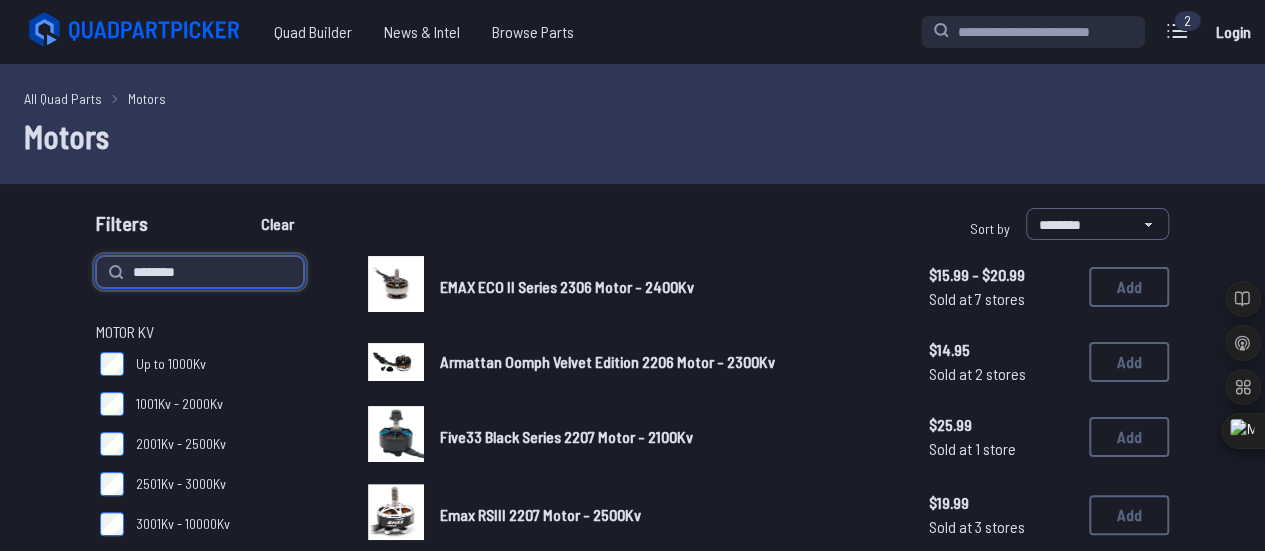 type on "********" 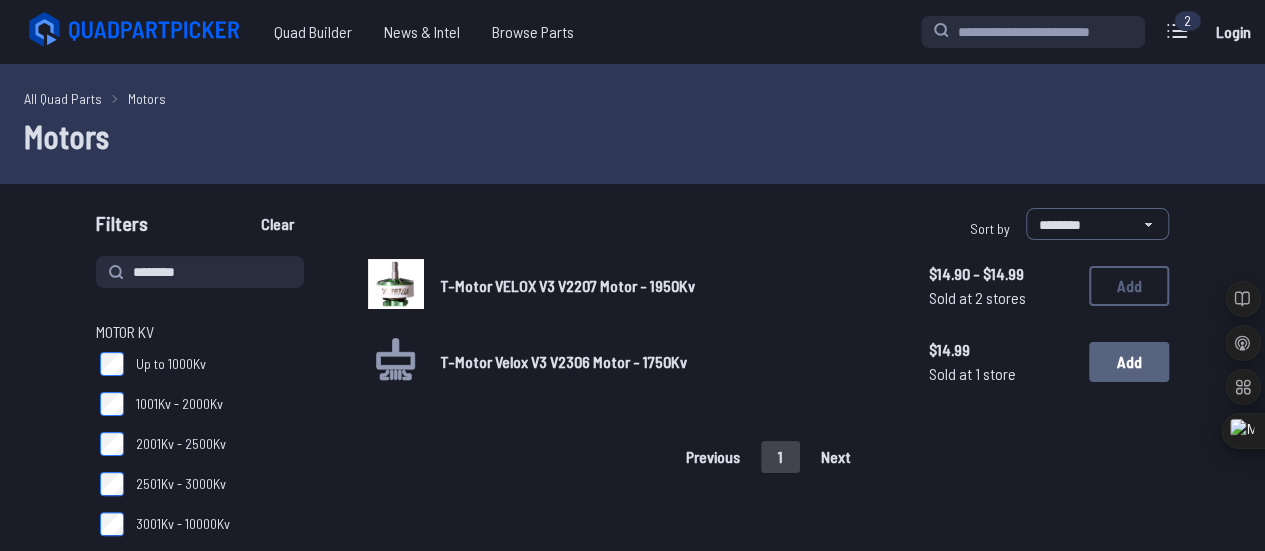 click on "Add" at bounding box center (1129, 362) 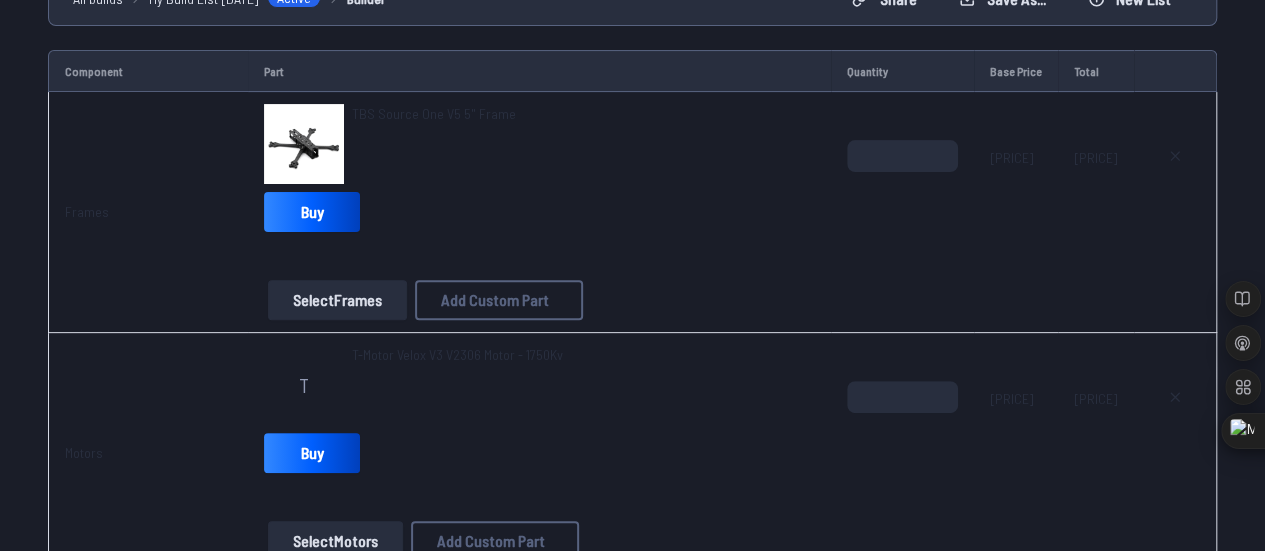 scroll, scrollTop: 231, scrollLeft: 0, axis: vertical 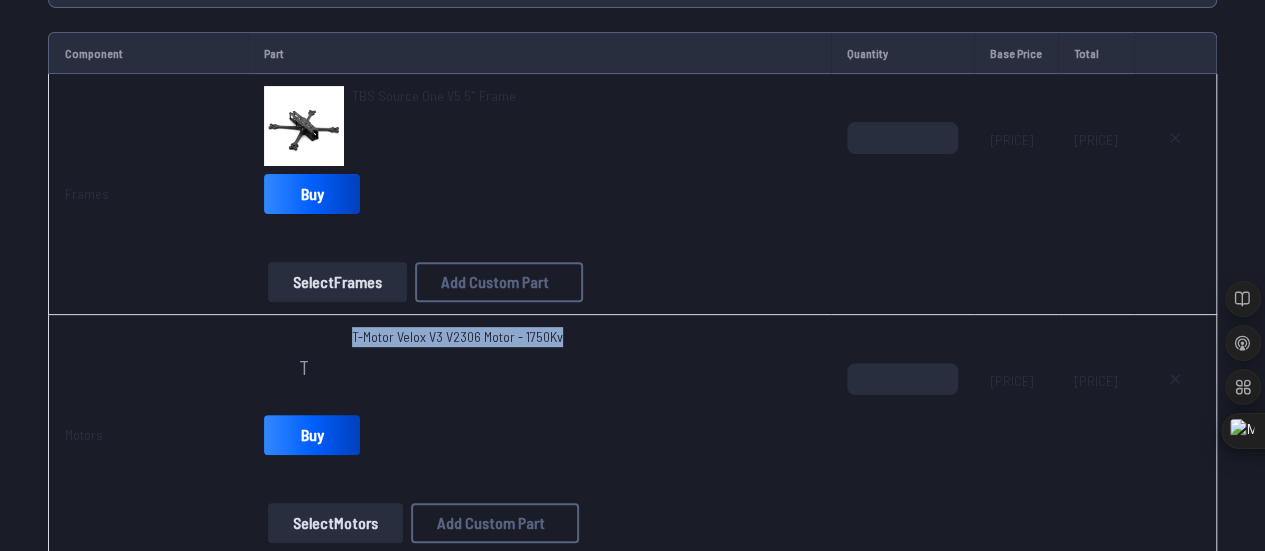 drag, startPoint x: 625, startPoint y: 351, endPoint x: 362, endPoint y: 340, distance: 263.22995 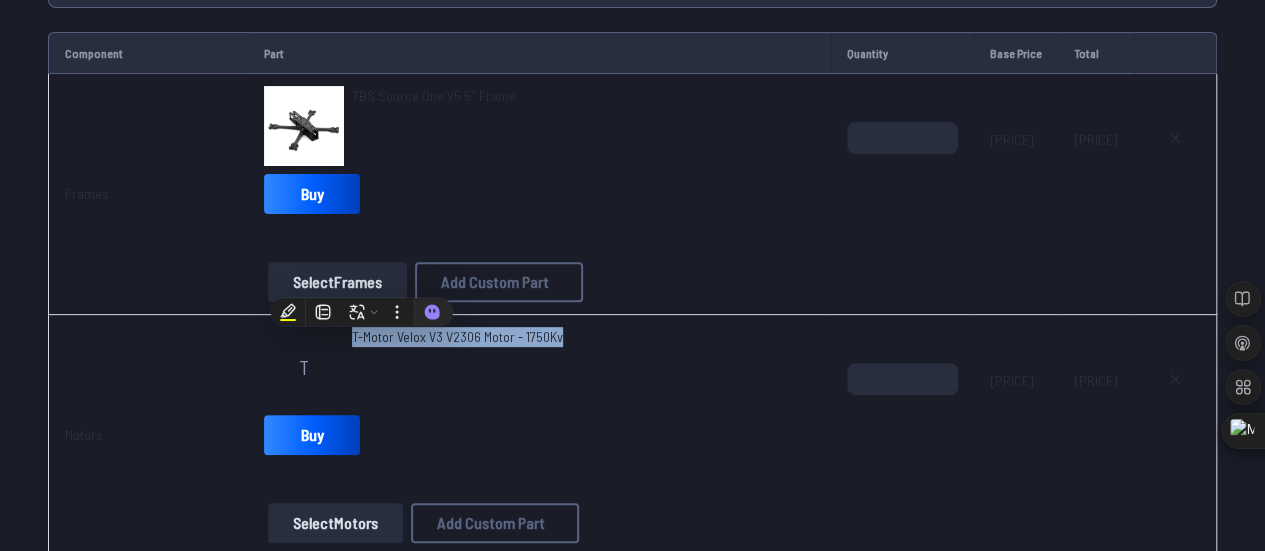 copy on "T-Motor Velox V3 V2306 Motor - 1750Kv" 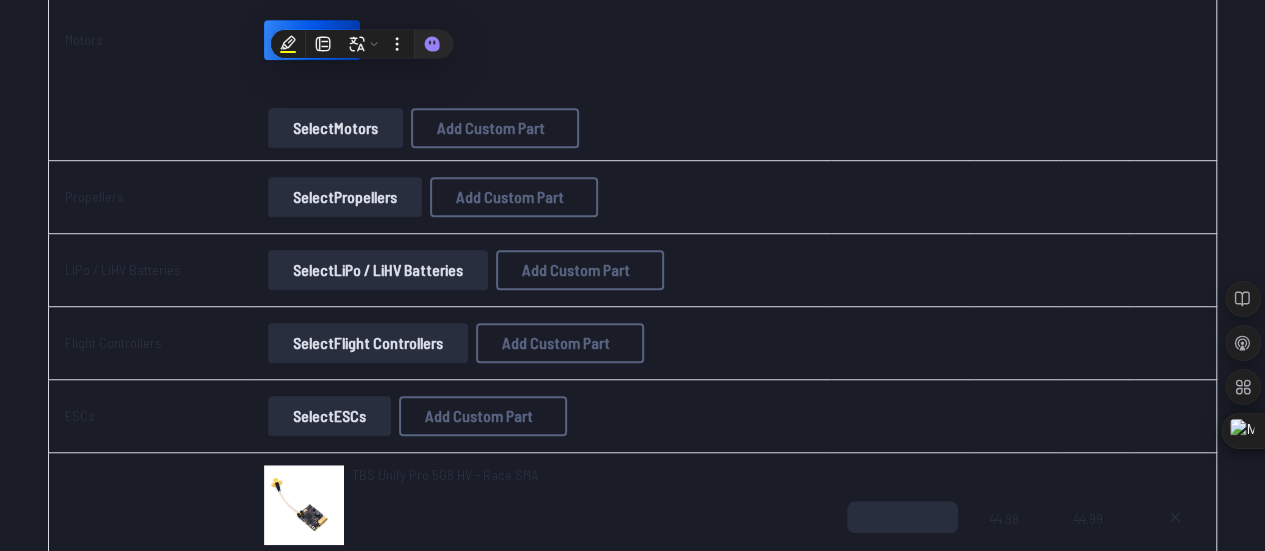 scroll, scrollTop: 657, scrollLeft: 0, axis: vertical 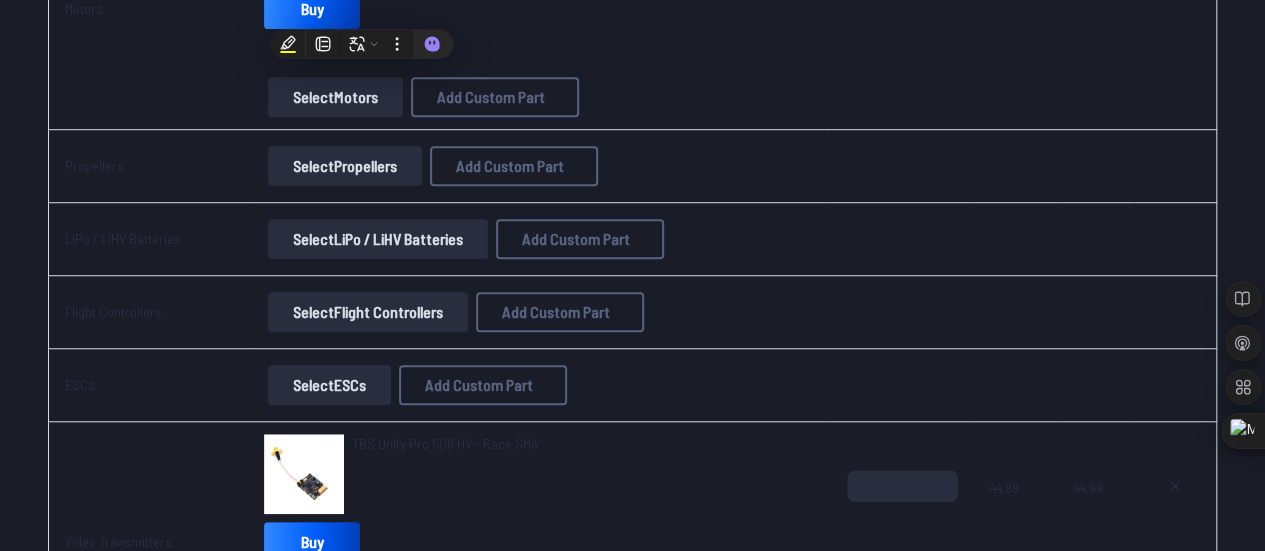 click on "Select  Propellers" at bounding box center (345, 166) 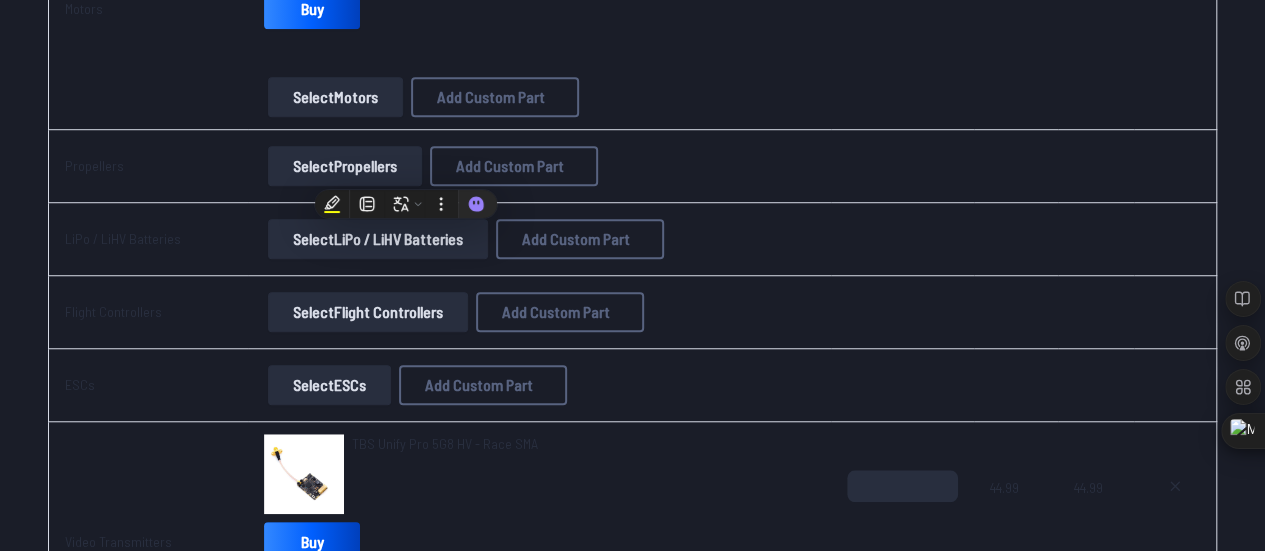 click on "Select  Propellers" at bounding box center (345, 166) 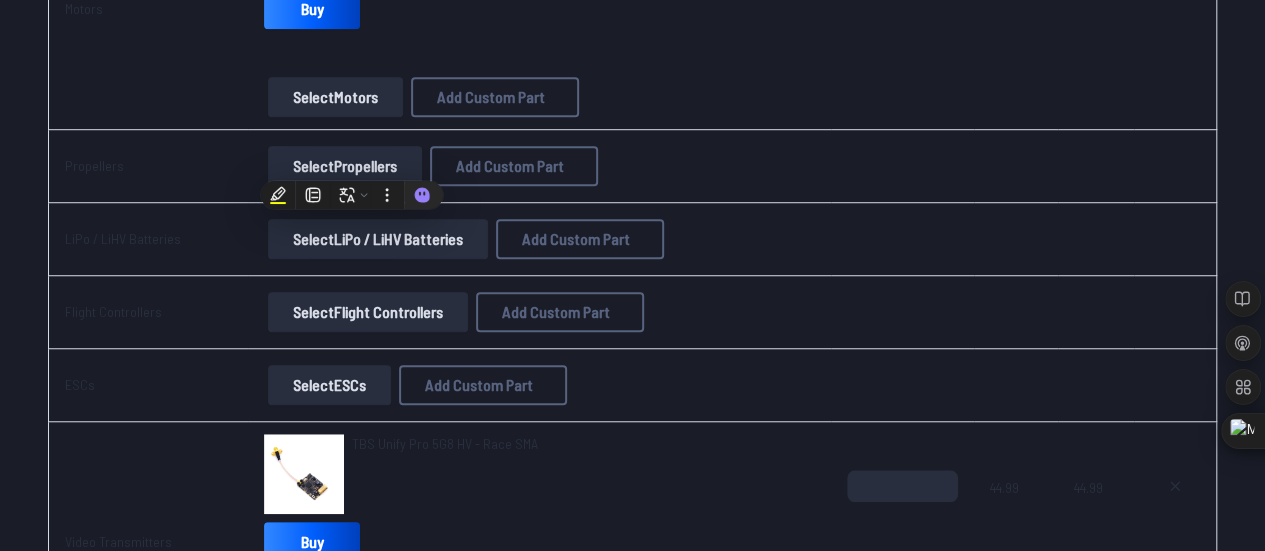 click on "Select  Propellers" at bounding box center [345, 166] 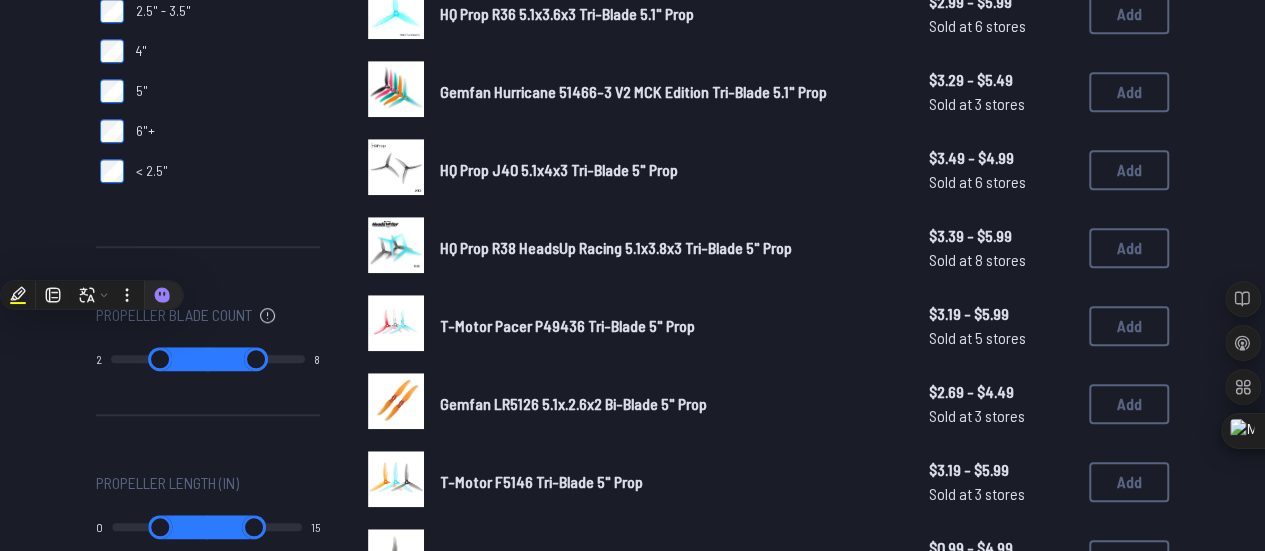 scroll, scrollTop: 0, scrollLeft: 0, axis: both 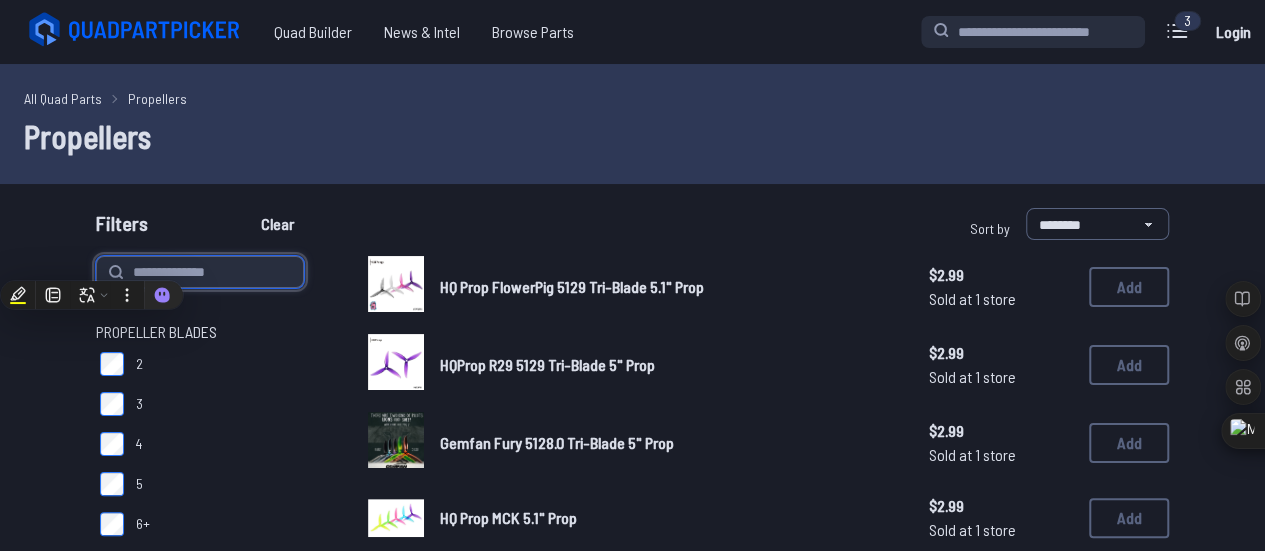 click at bounding box center [200, 272] 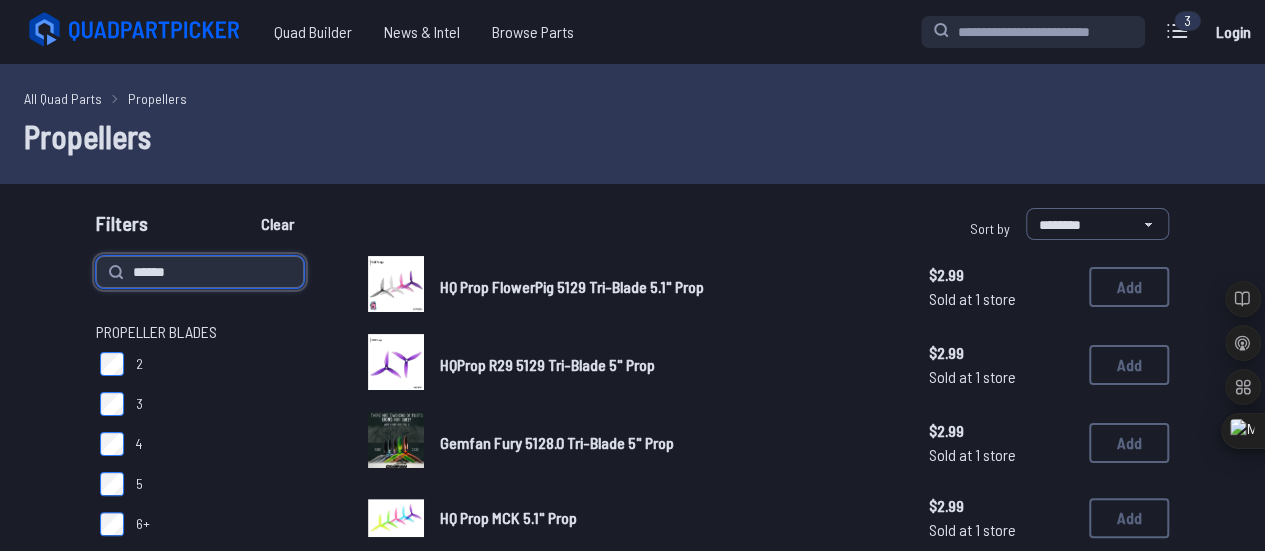type on "******" 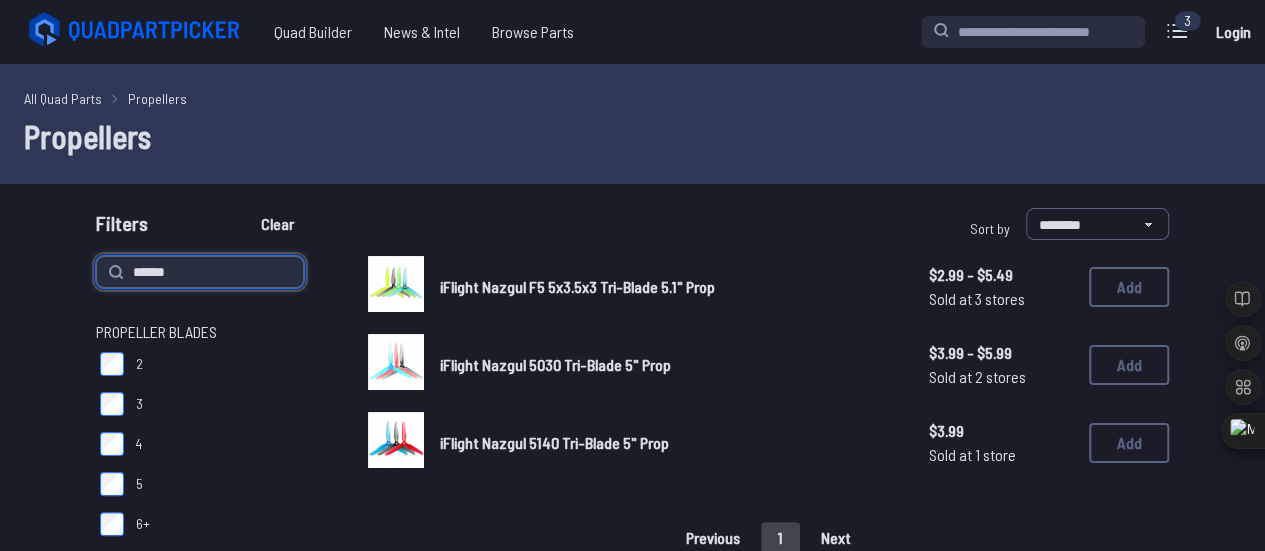 click on "******" at bounding box center (200, 272) 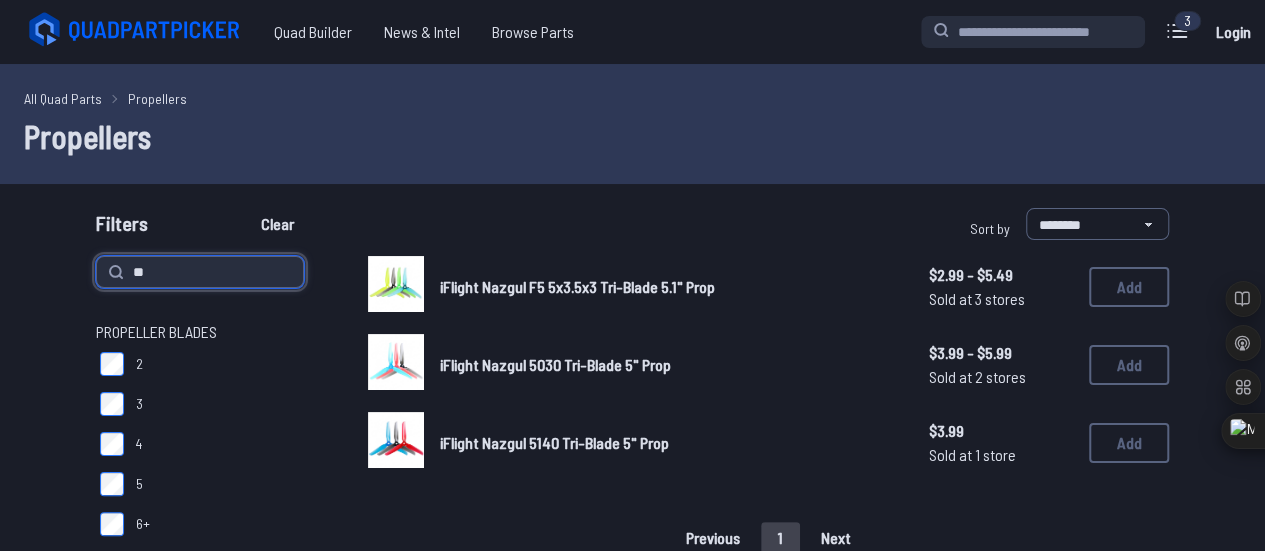 type on "*" 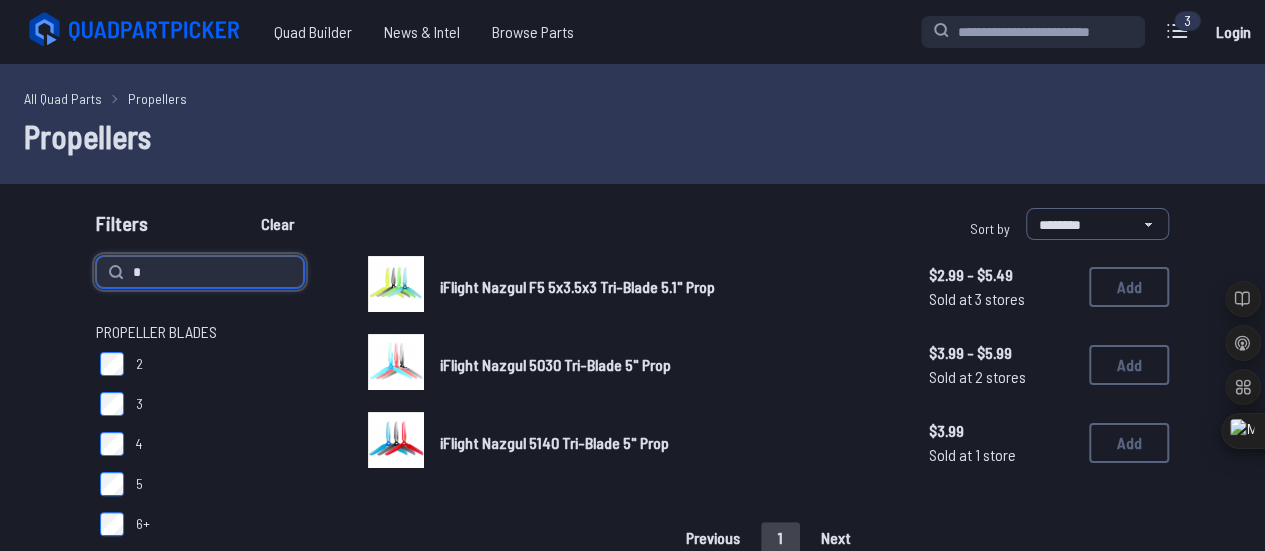 type 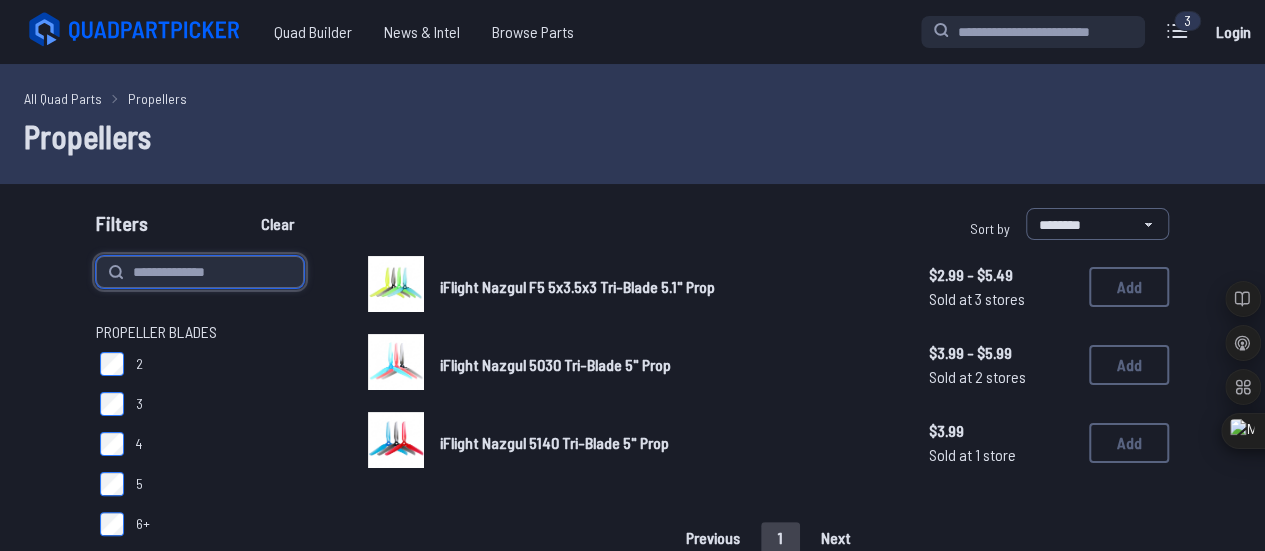 type 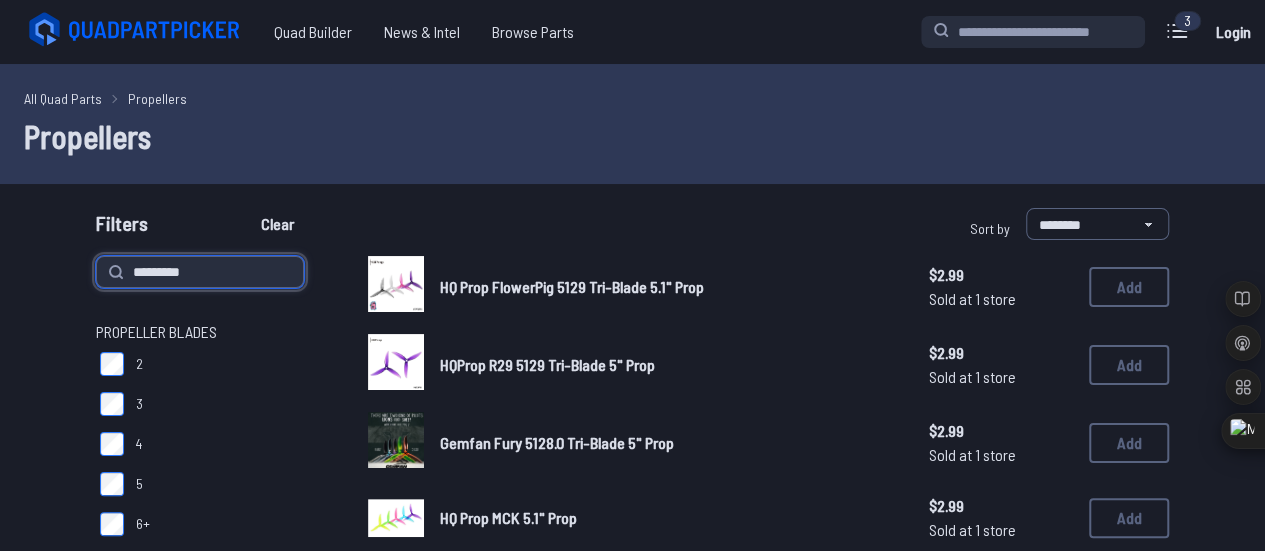 type on "*********" 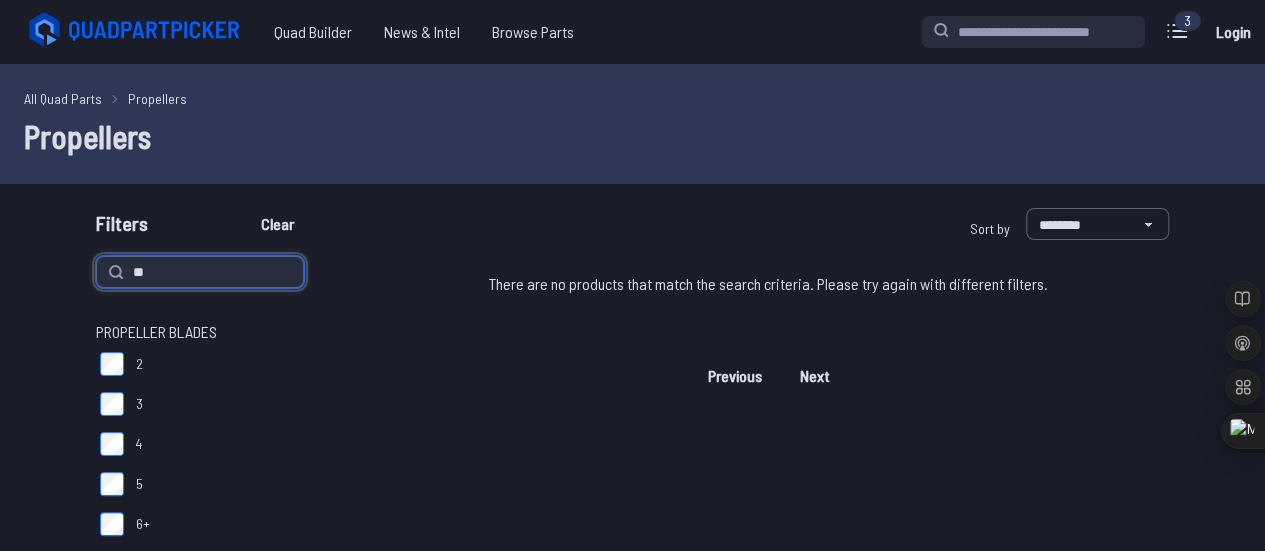 type on "*" 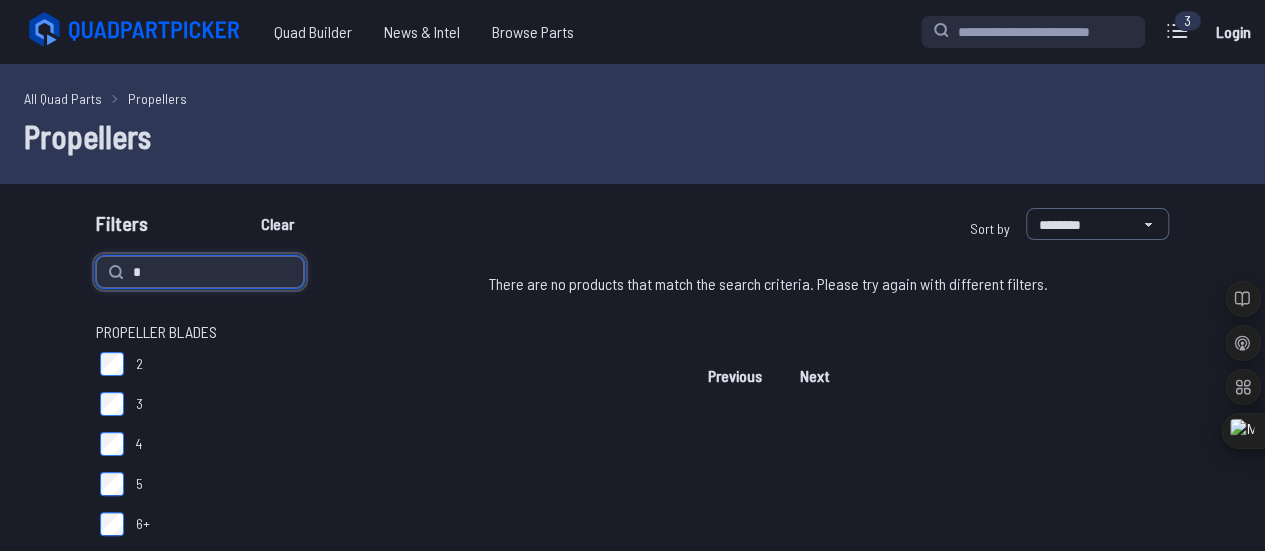 type 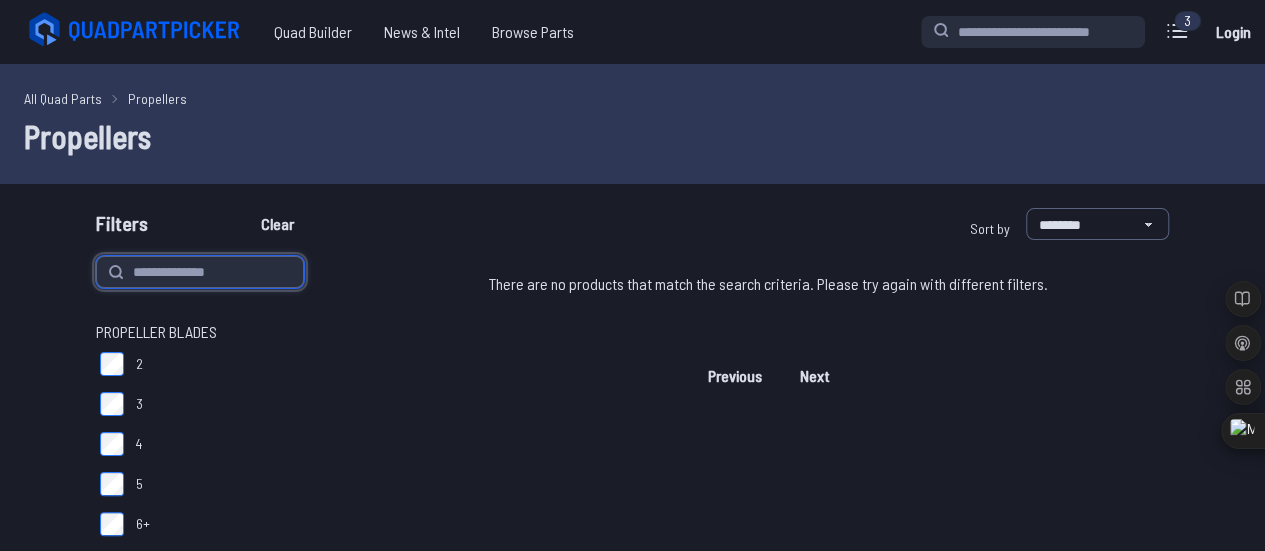type 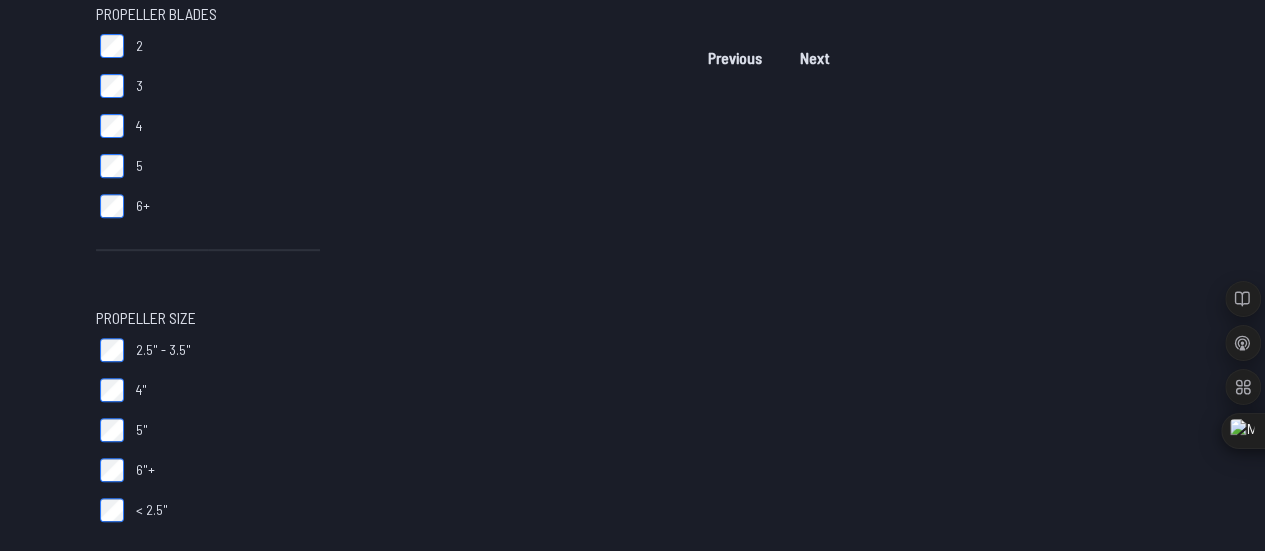 scroll, scrollTop: 232, scrollLeft: 0, axis: vertical 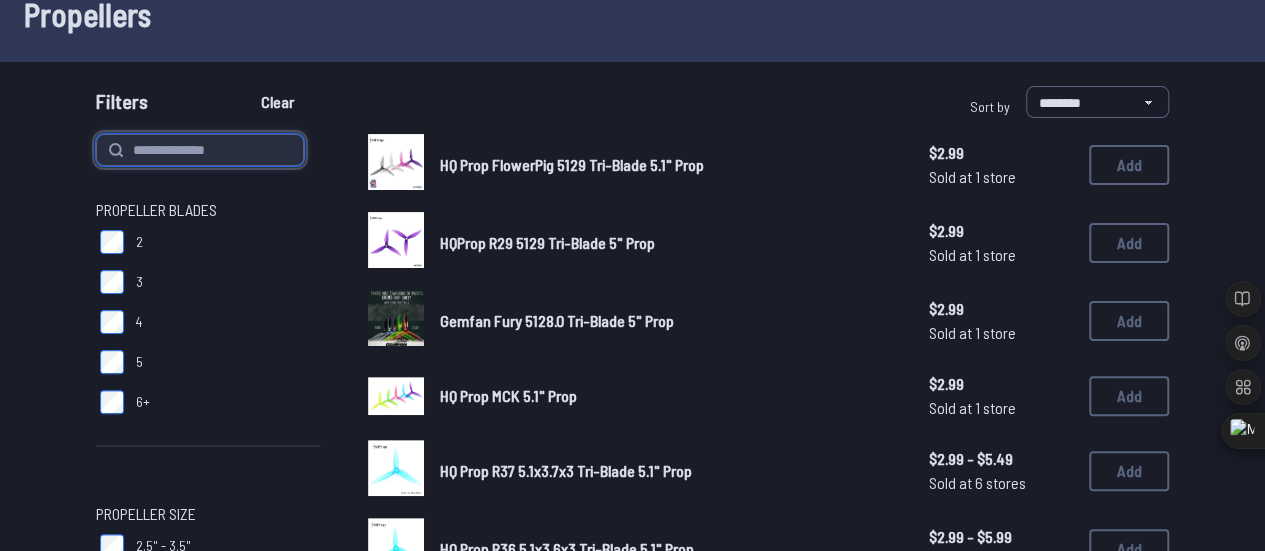 click at bounding box center [200, 150] 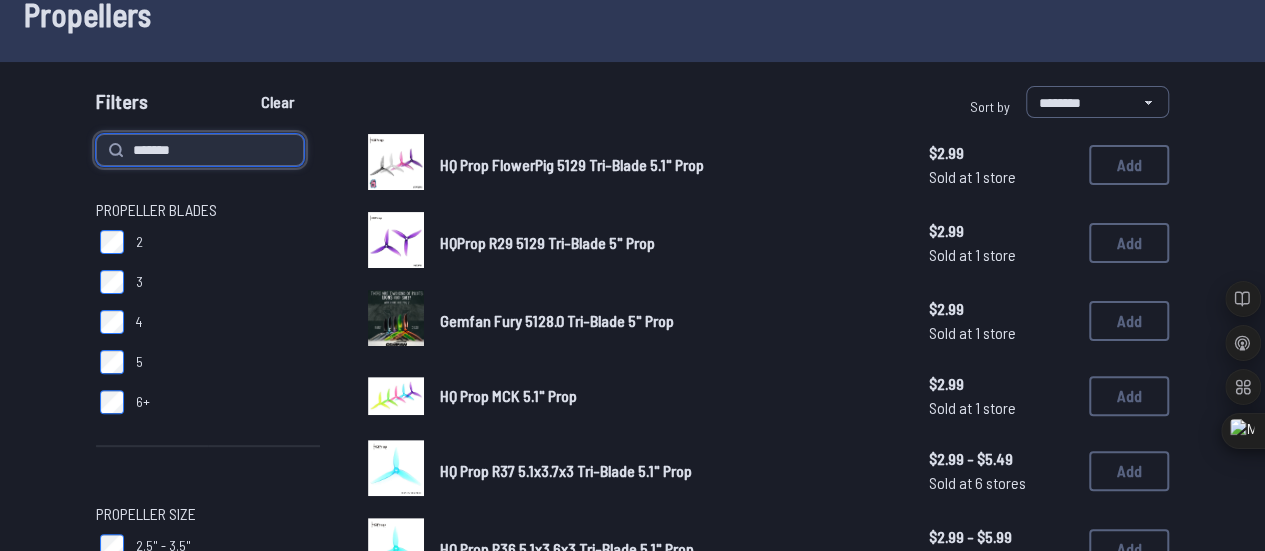 scroll, scrollTop: 0, scrollLeft: 0, axis: both 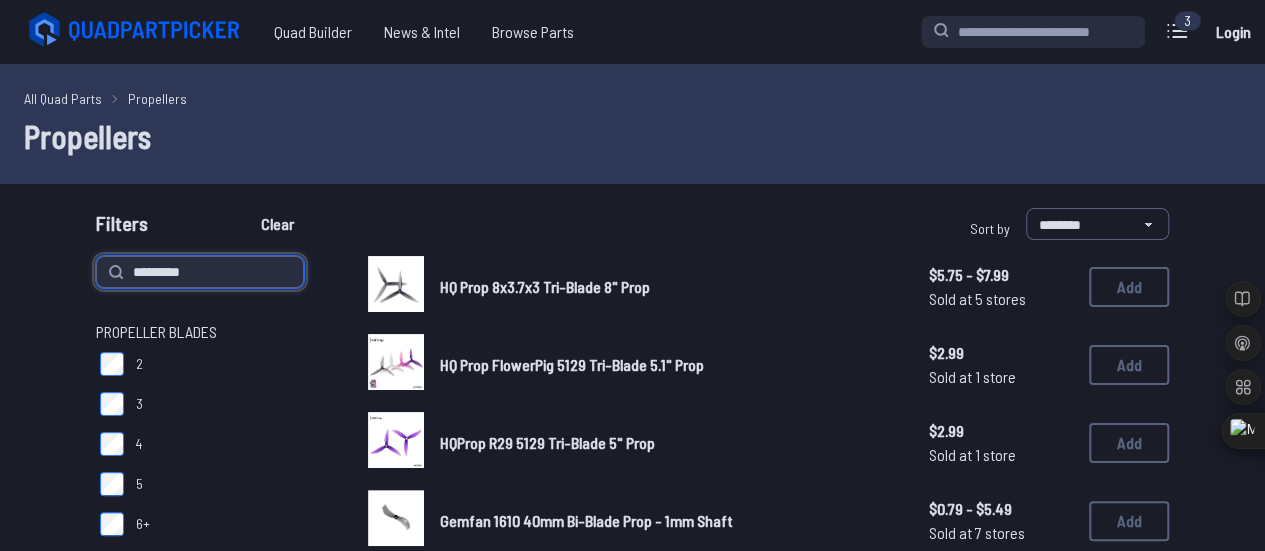 type on "*********" 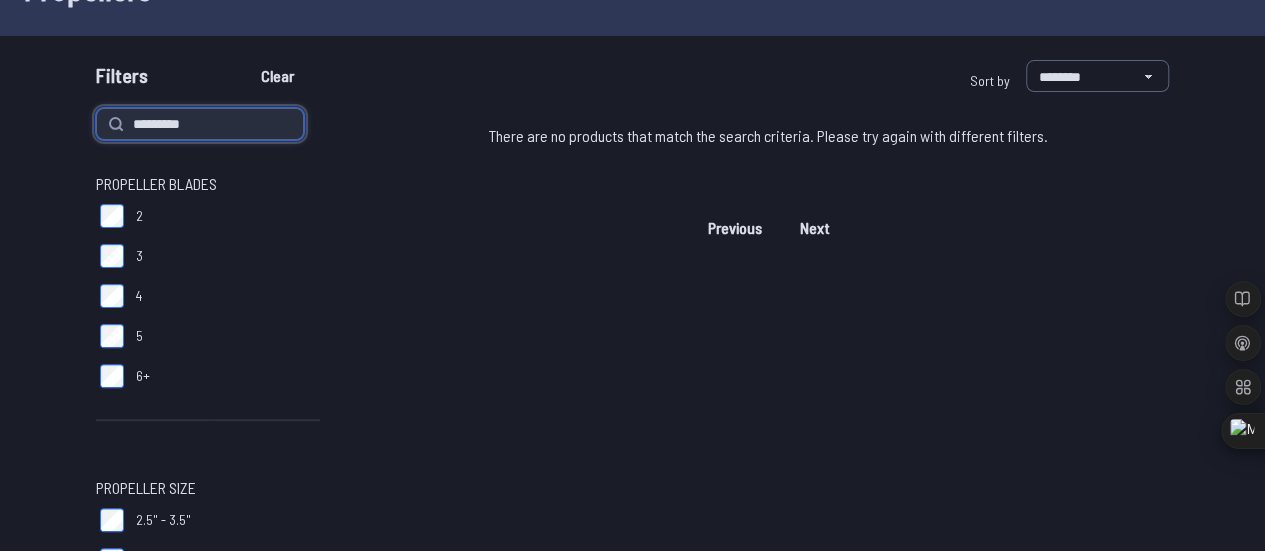 scroll, scrollTop: 136, scrollLeft: 0, axis: vertical 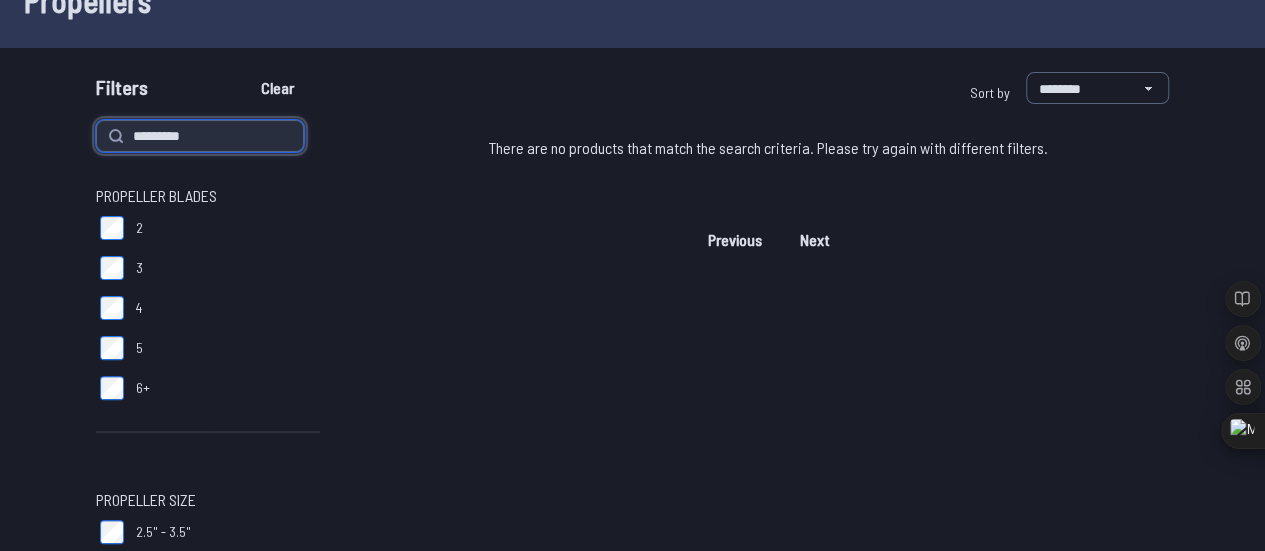 click on "*********" at bounding box center (200, 136) 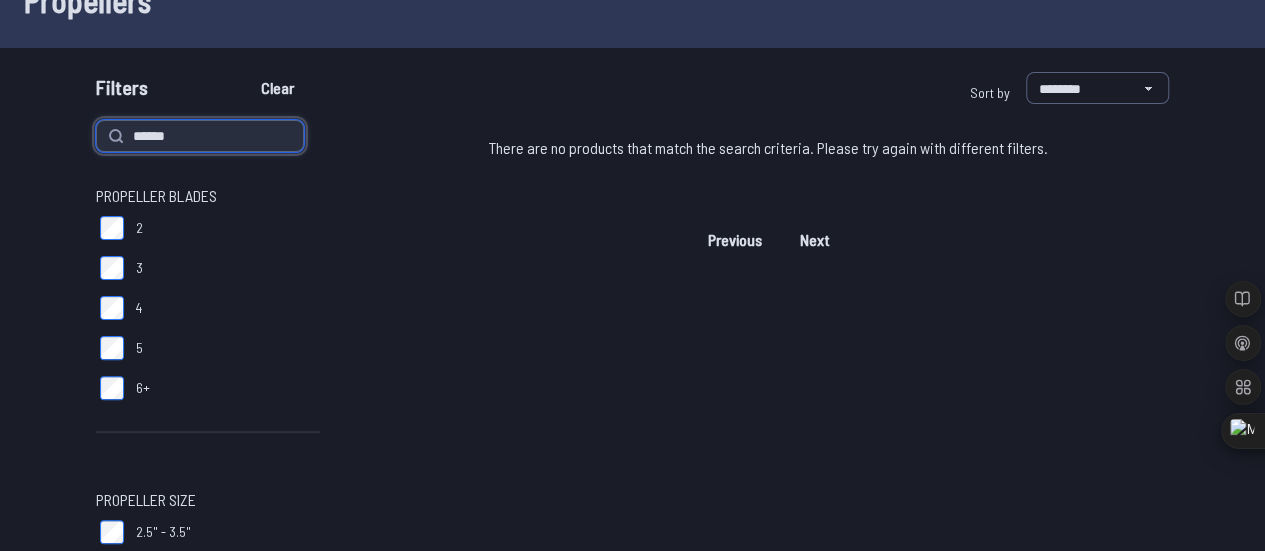 type on "******" 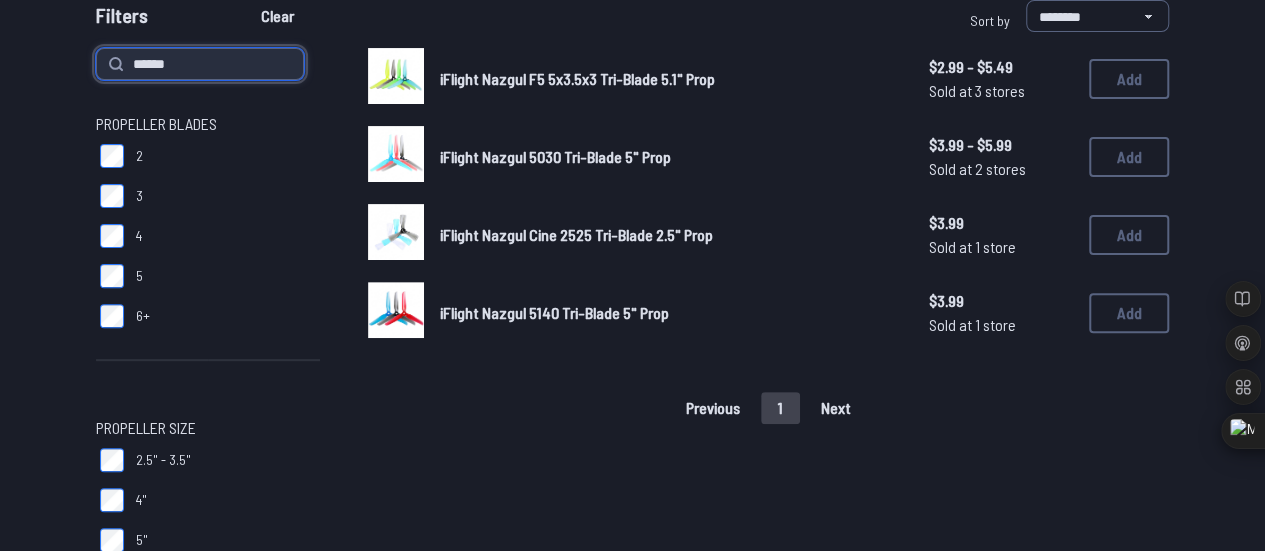 scroll, scrollTop: 207, scrollLeft: 0, axis: vertical 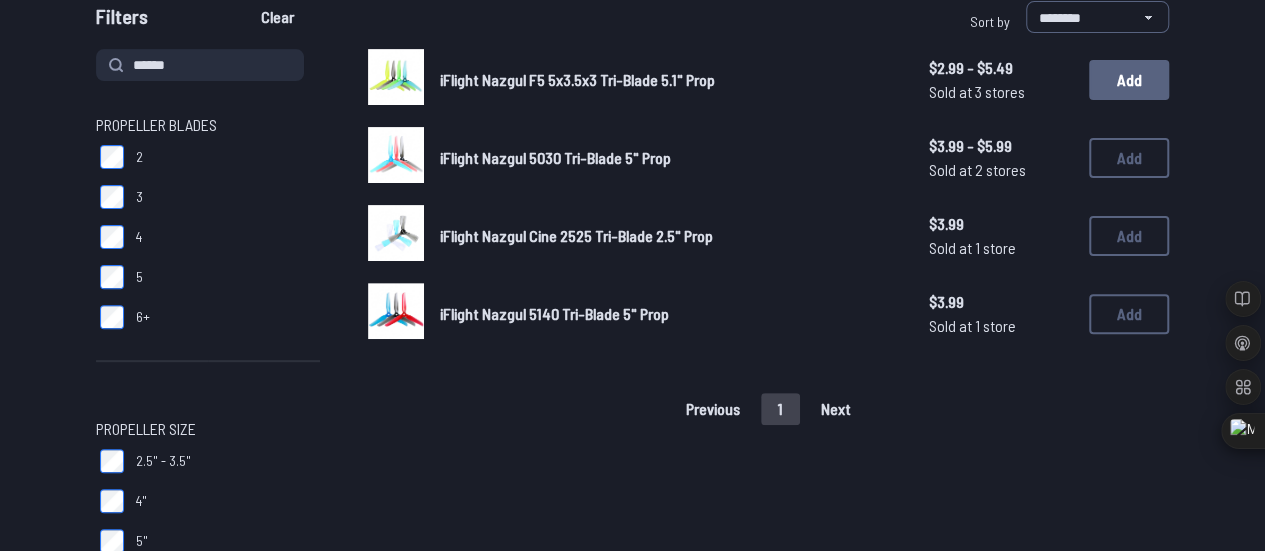 click on "Add" at bounding box center [1129, 80] 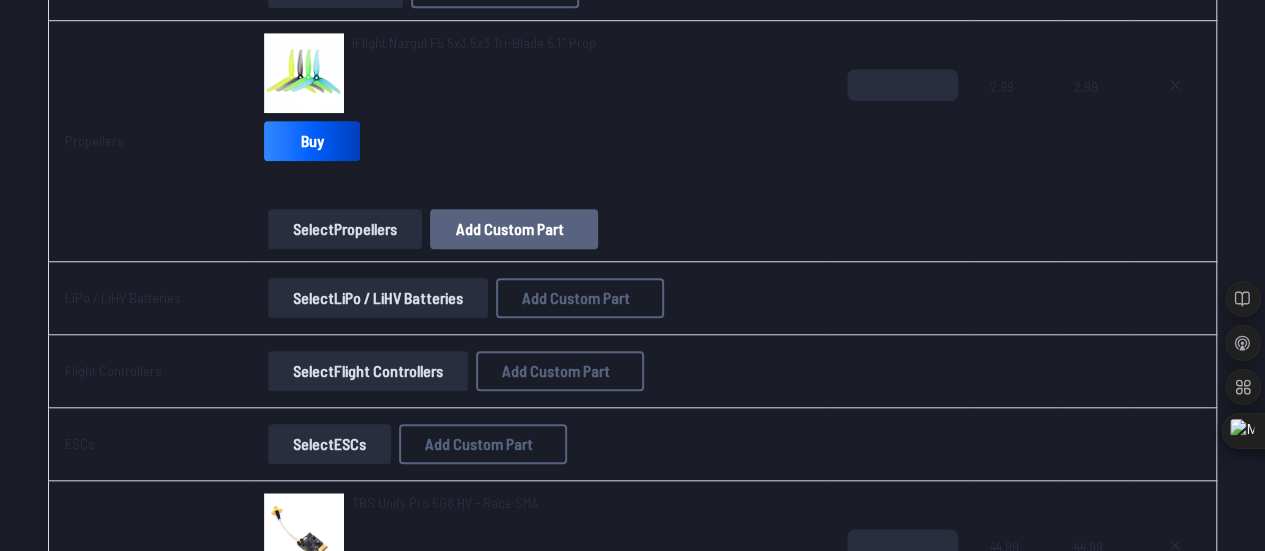 scroll, scrollTop: 769, scrollLeft: 0, axis: vertical 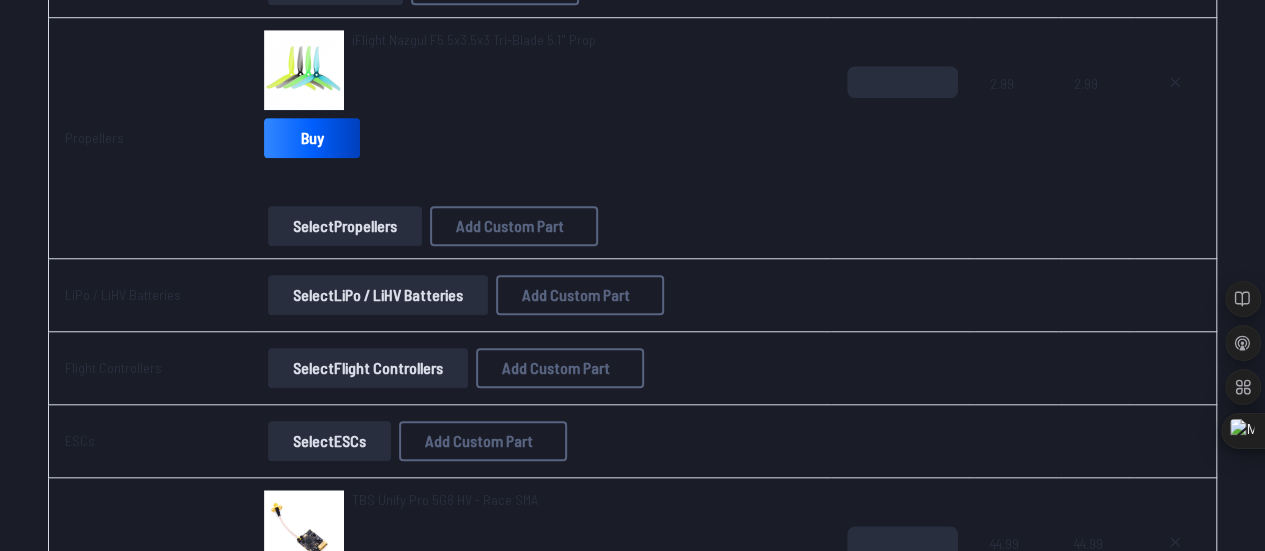 click on "Select  LiPo / LiHV Batteries" at bounding box center [378, 295] 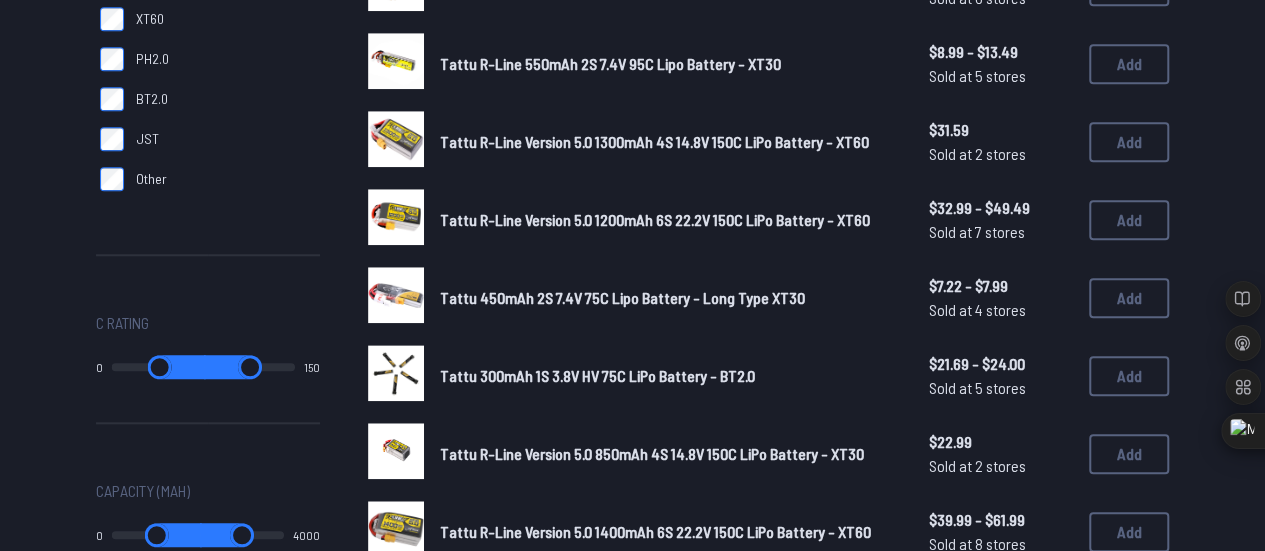 scroll, scrollTop: 0, scrollLeft: 0, axis: both 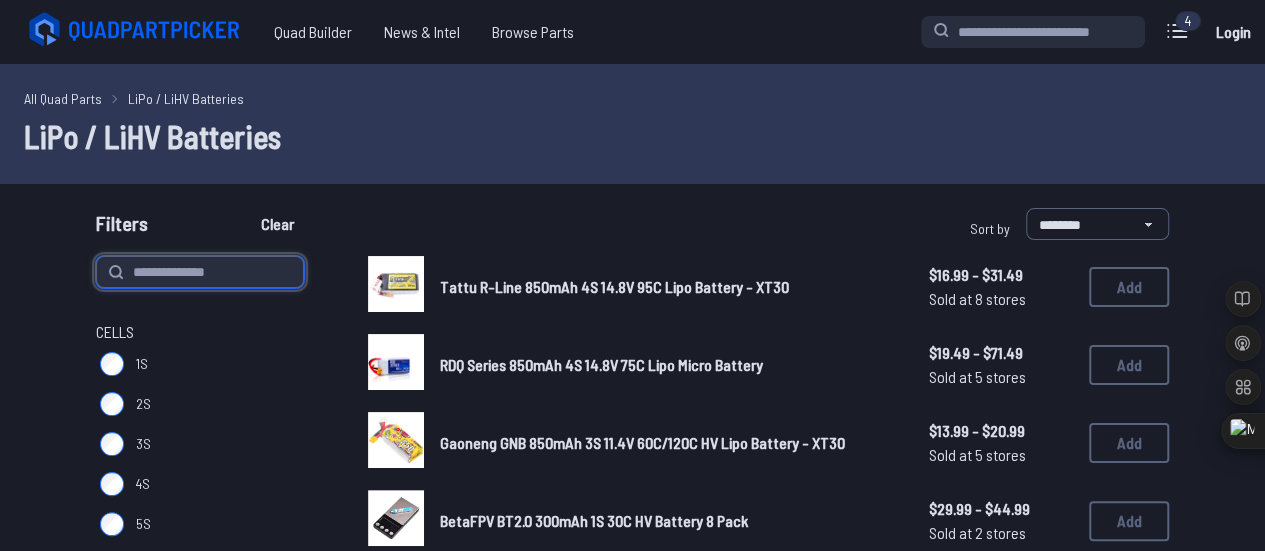 click at bounding box center (200, 272) 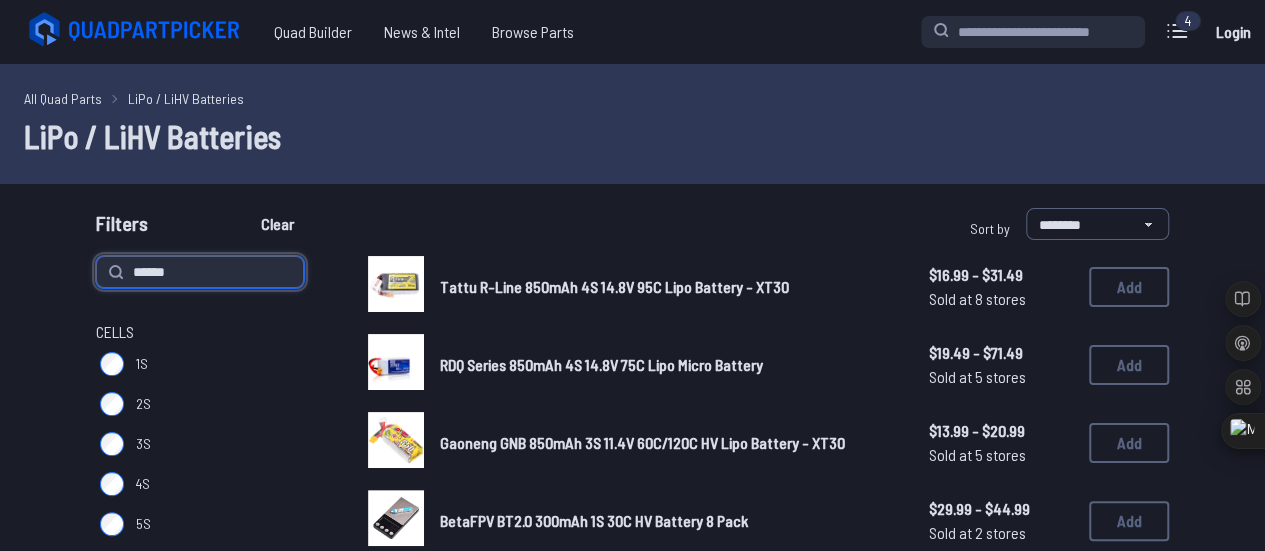 scroll, scrollTop: 322, scrollLeft: 0, axis: vertical 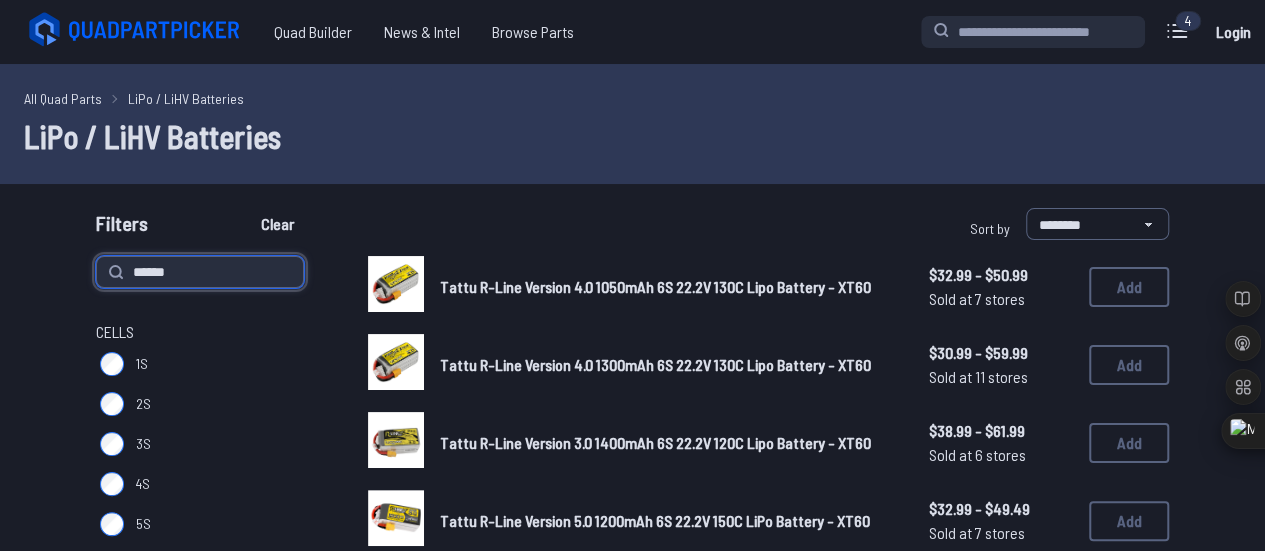 click on "*****" at bounding box center [200, 272] 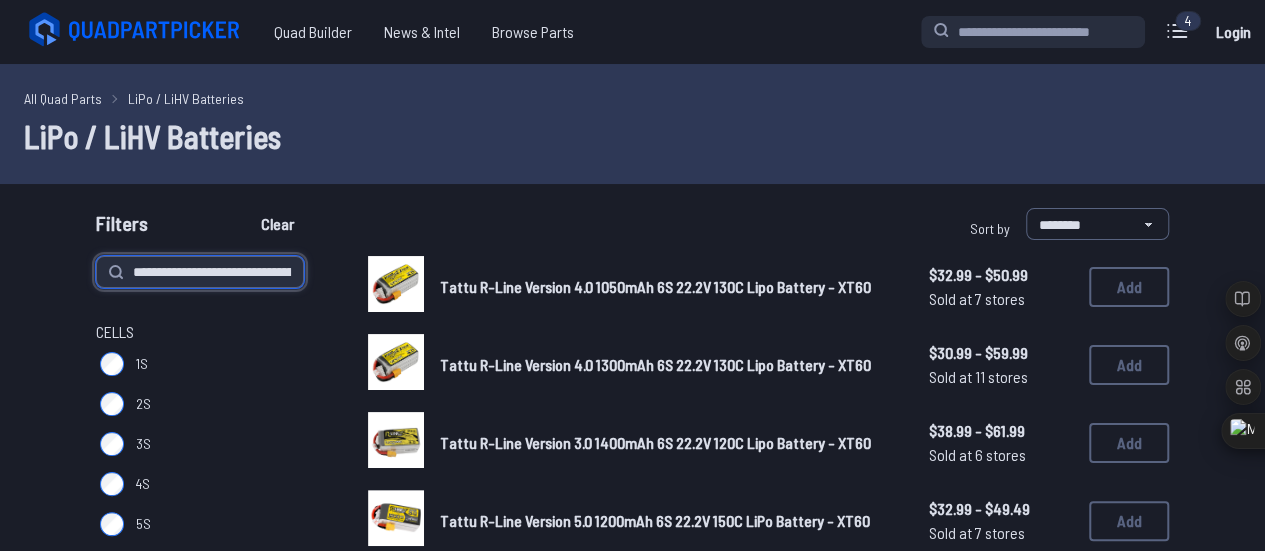 scroll, scrollTop: 0, scrollLeft: 280, axis: horizontal 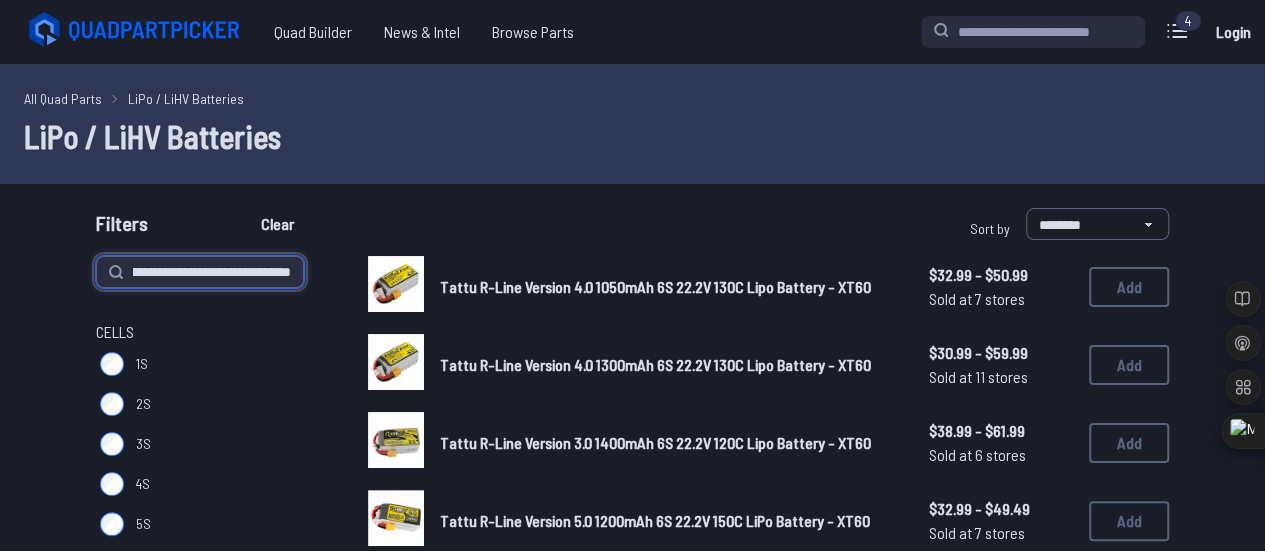type on "**********" 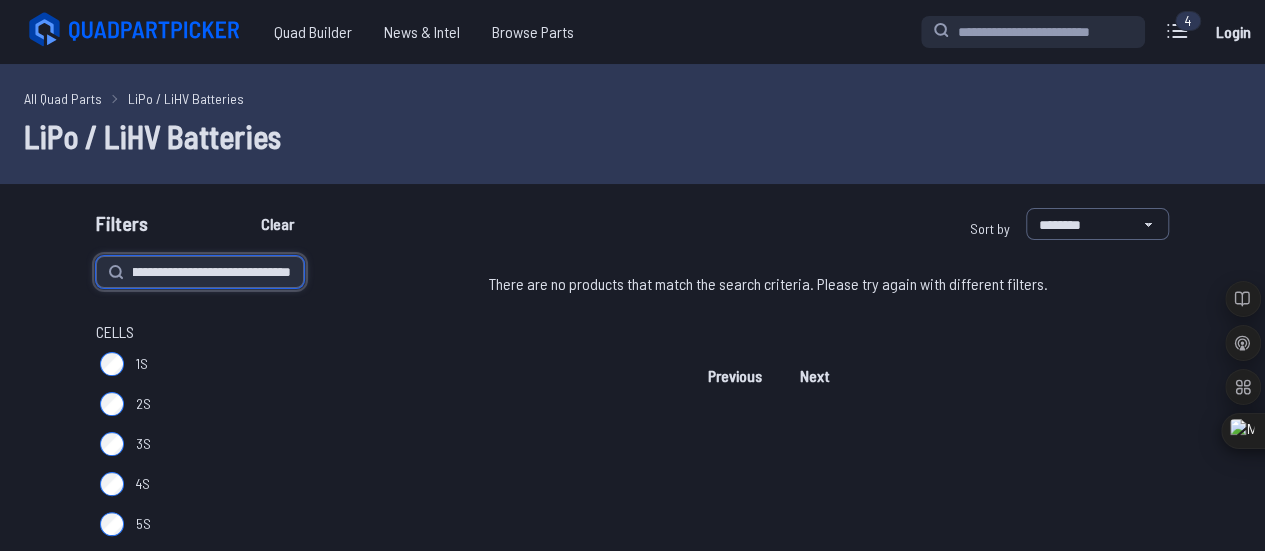 scroll, scrollTop: 0, scrollLeft: 98, axis: horizontal 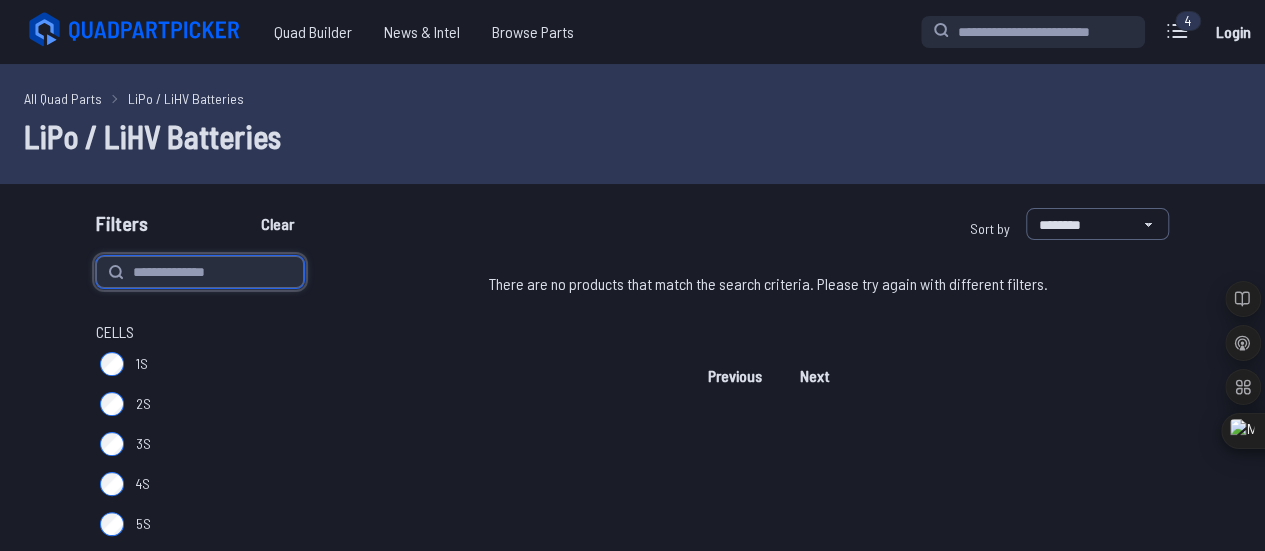 type on "**********" 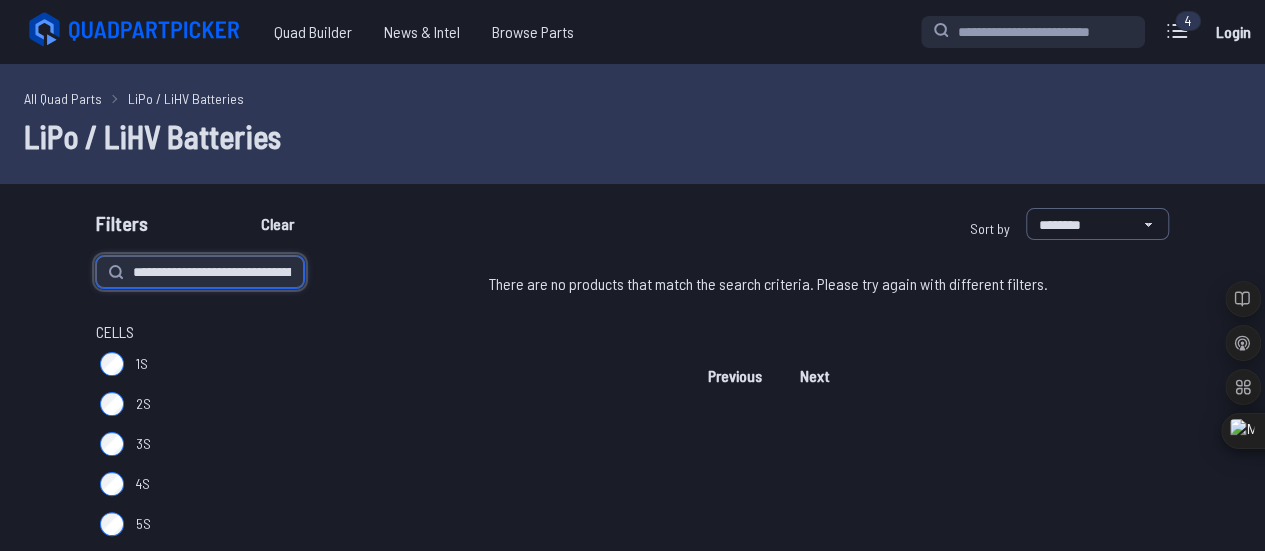 click on "**********" at bounding box center [200, 272] 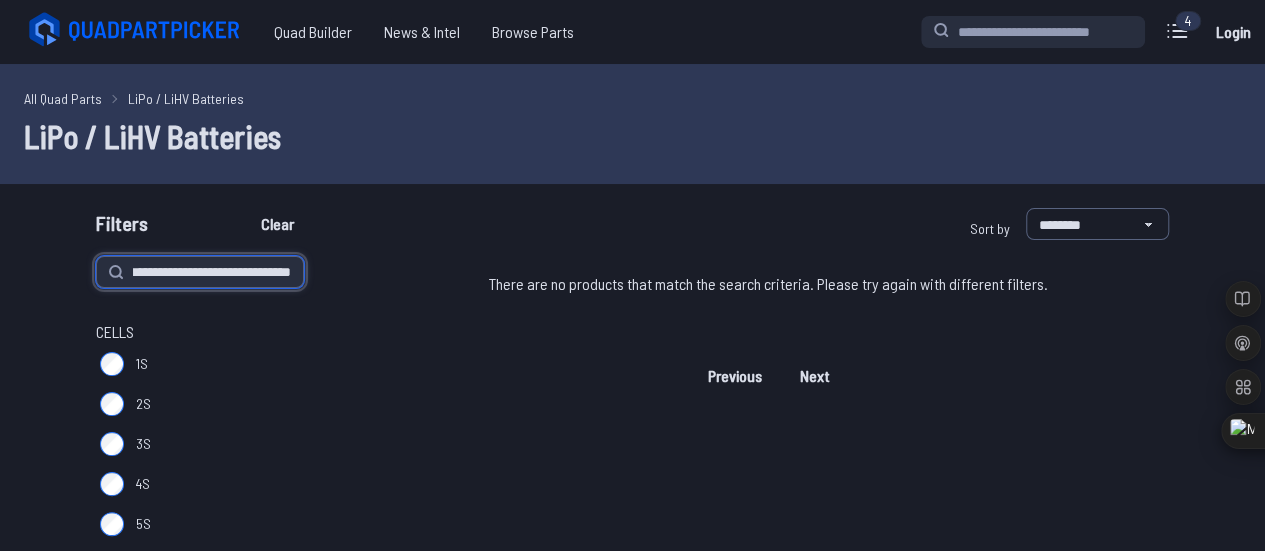 scroll, scrollTop: 0, scrollLeft: 22, axis: horizontal 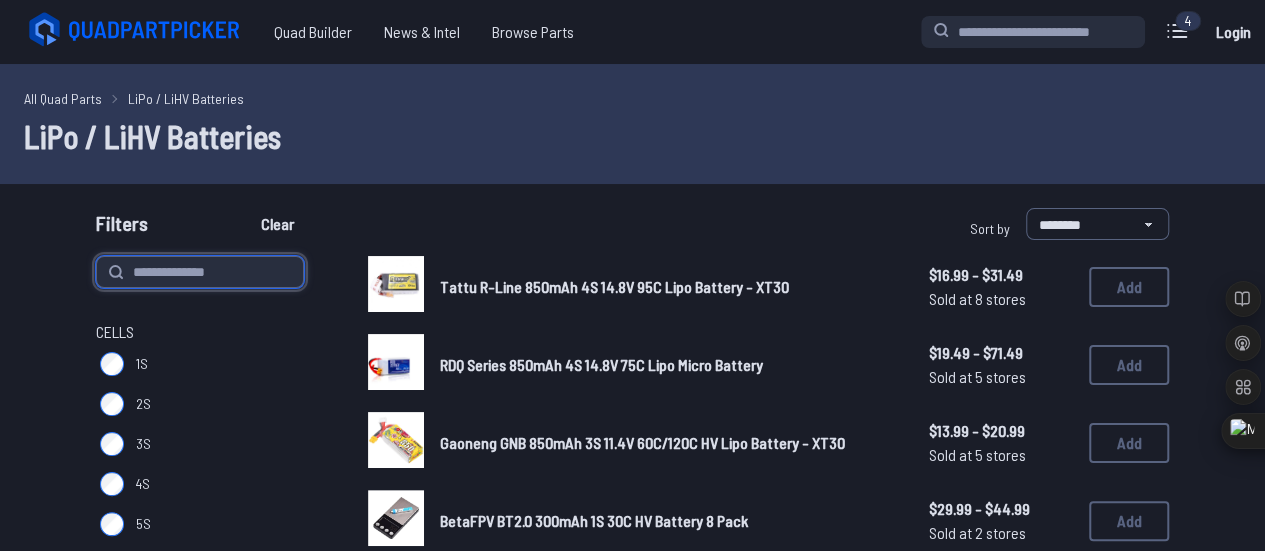 type on "**********" 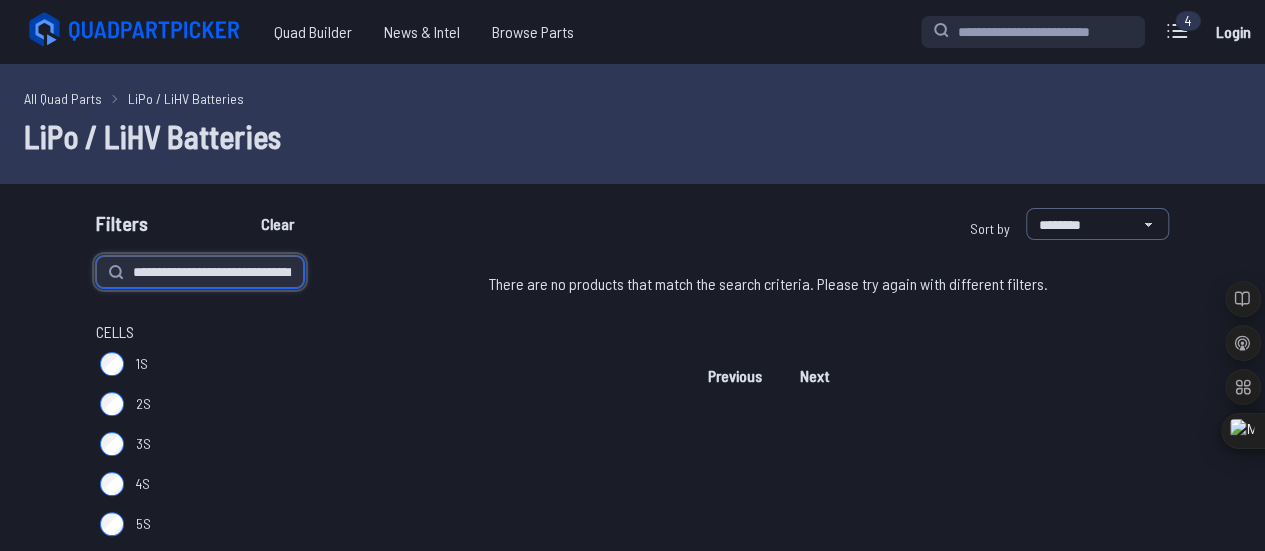 click on "**********" at bounding box center (200, 272) 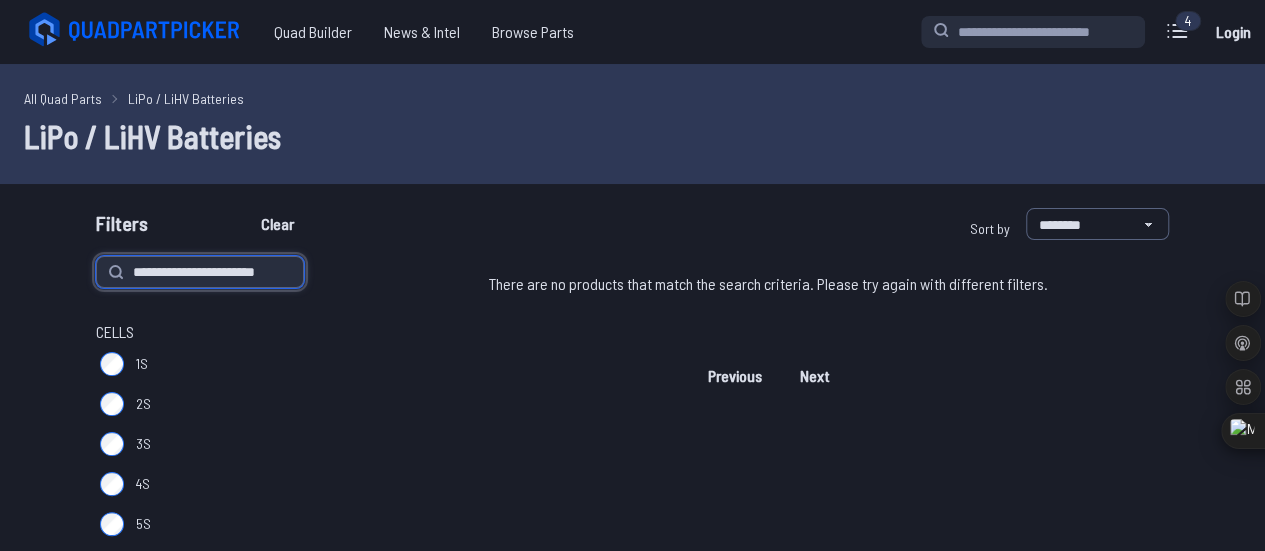 type on "**********" 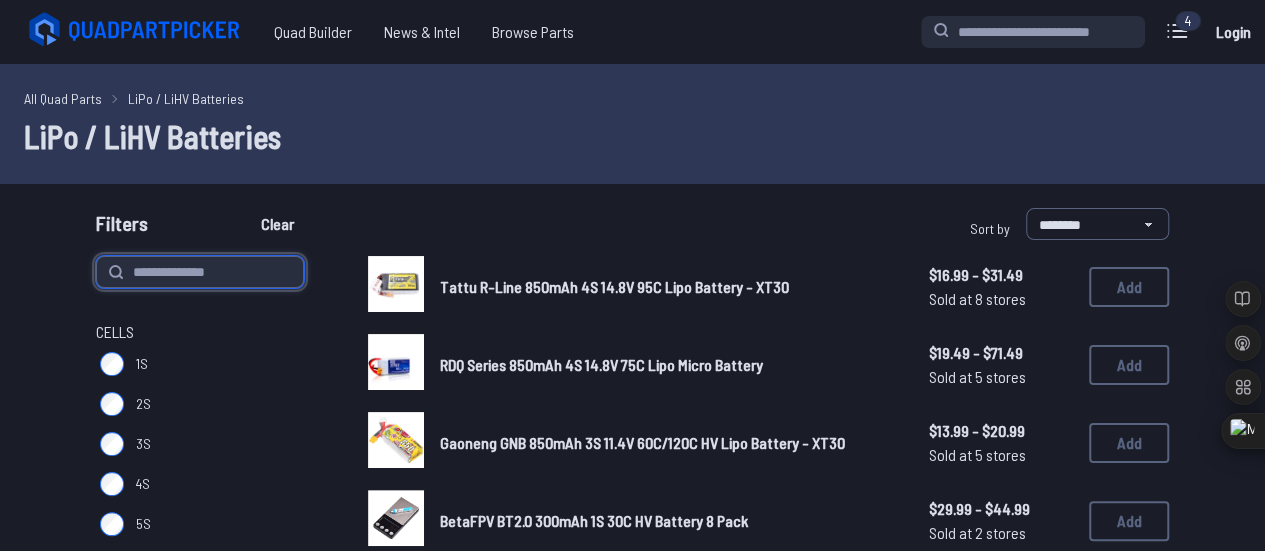 type on "**********" 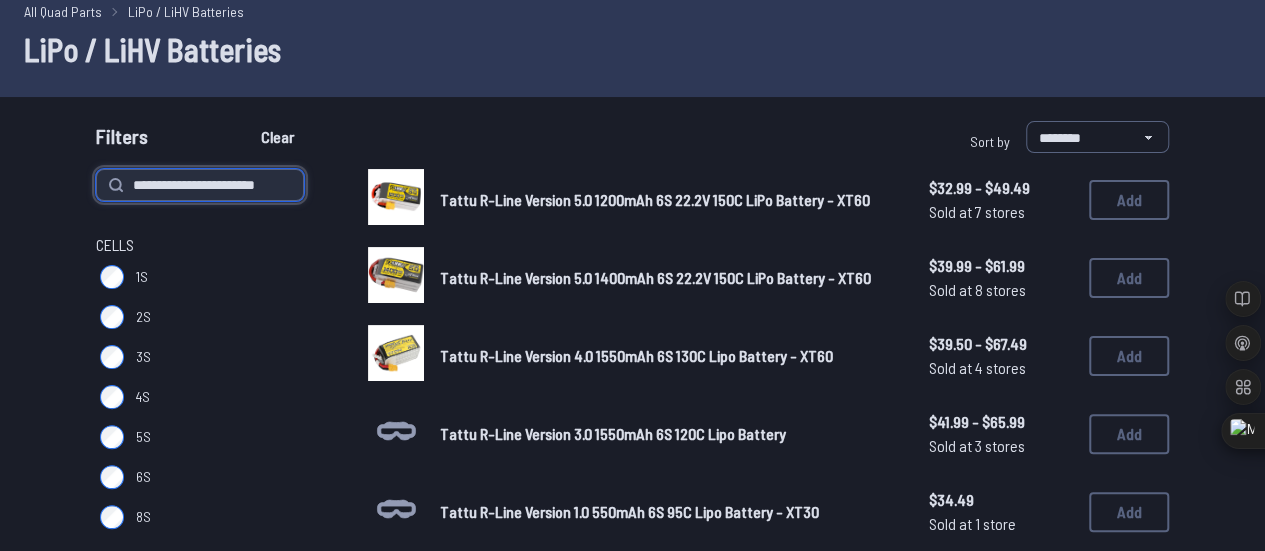 scroll, scrollTop: 98, scrollLeft: 0, axis: vertical 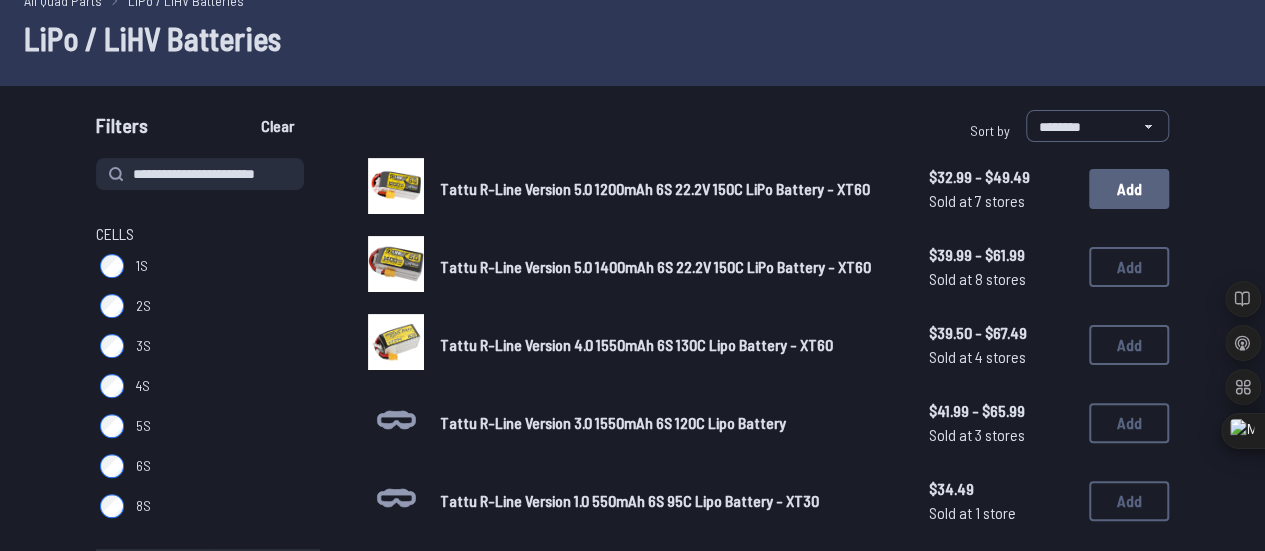 click on "Add" at bounding box center (1129, 189) 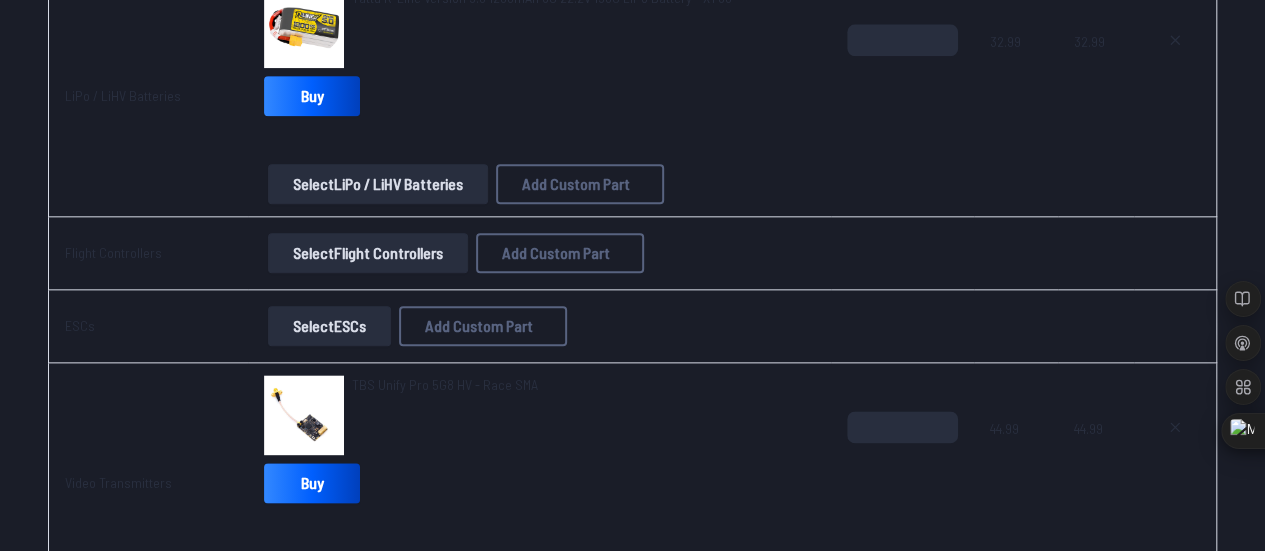 scroll, scrollTop: 1054, scrollLeft: 0, axis: vertical 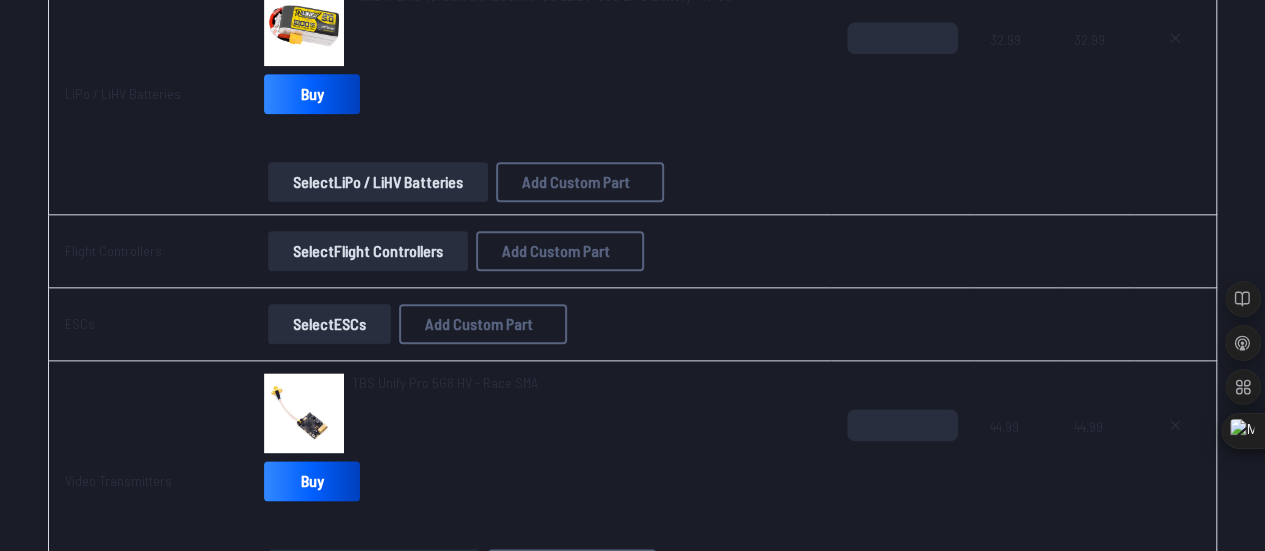 click on "Select  Flight Controllers" at bounding box center (368, 251) 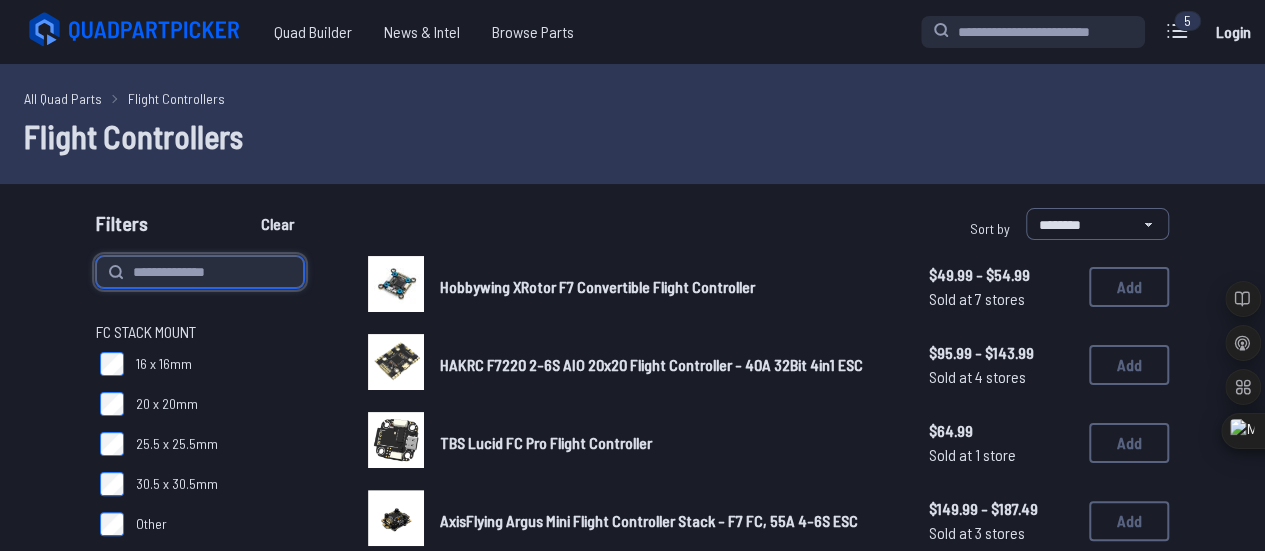 click at bounding box center [200, 272] 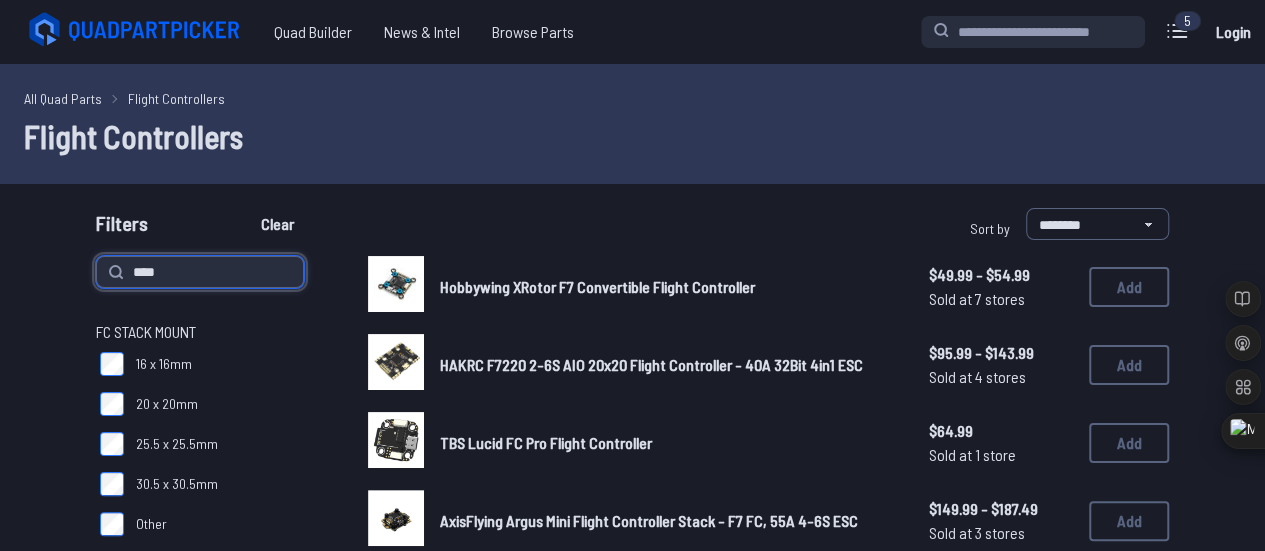 type on "****" 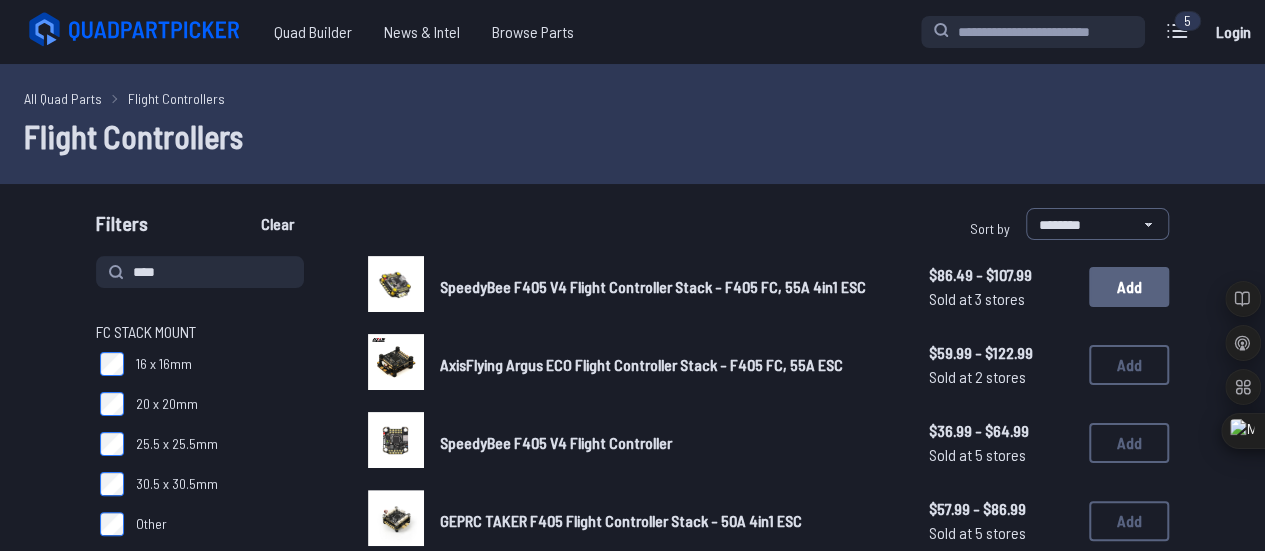 click on "Add" at bounding box center (1129, 287) 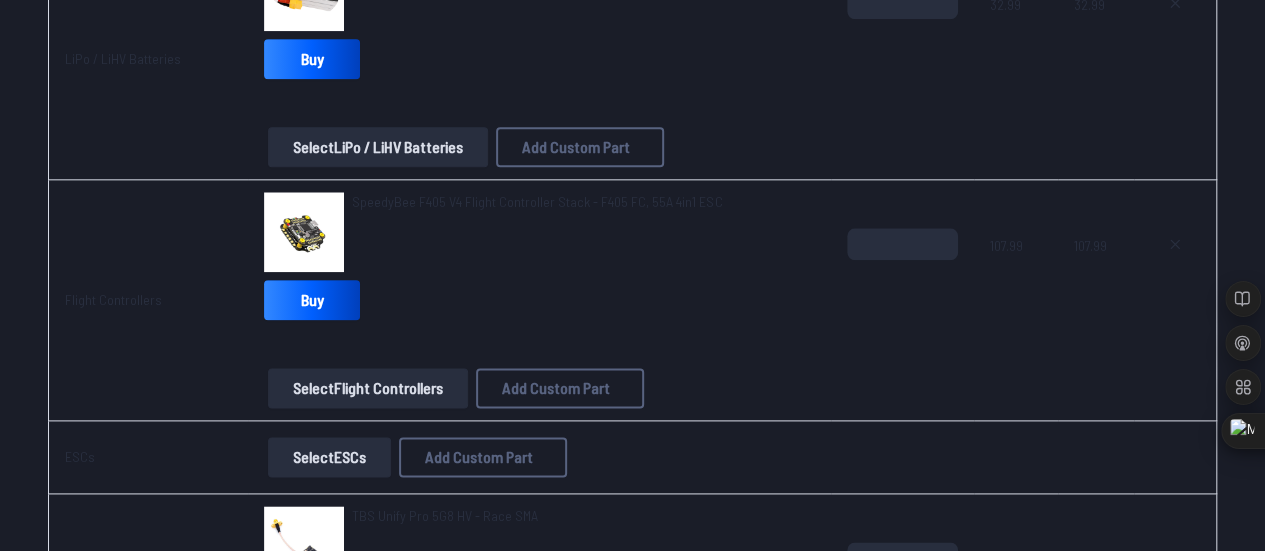 scroll, scrollTop: 1088, scrollLeft: 0, axis: vertical 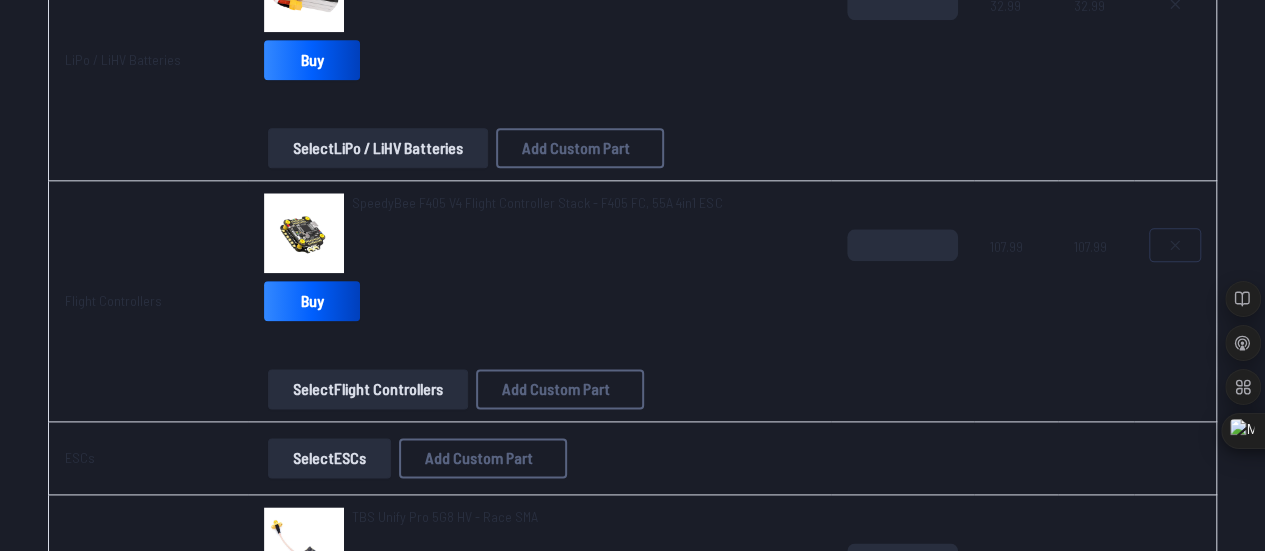 click 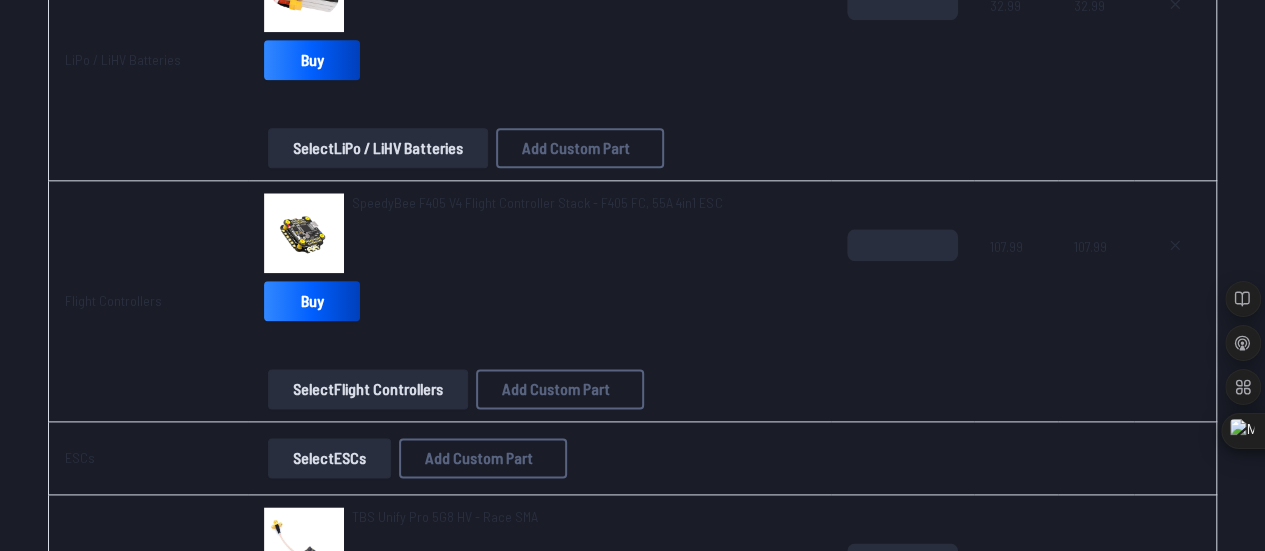 type on "**********" 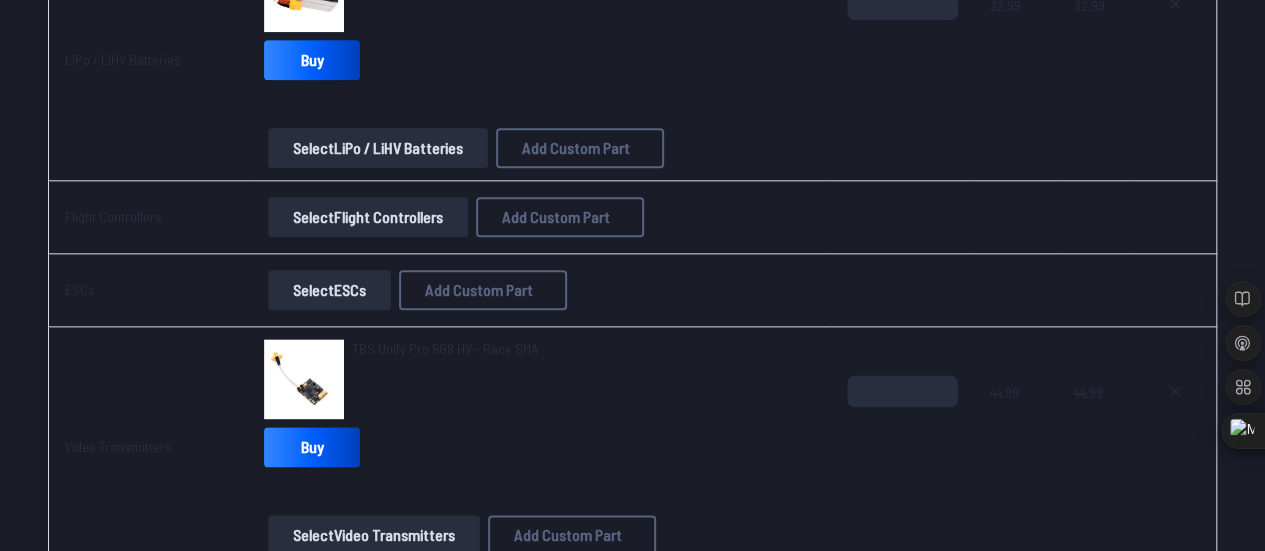 scroll, scrollTop: 1140, scrollLeft: 0, axis: vertical 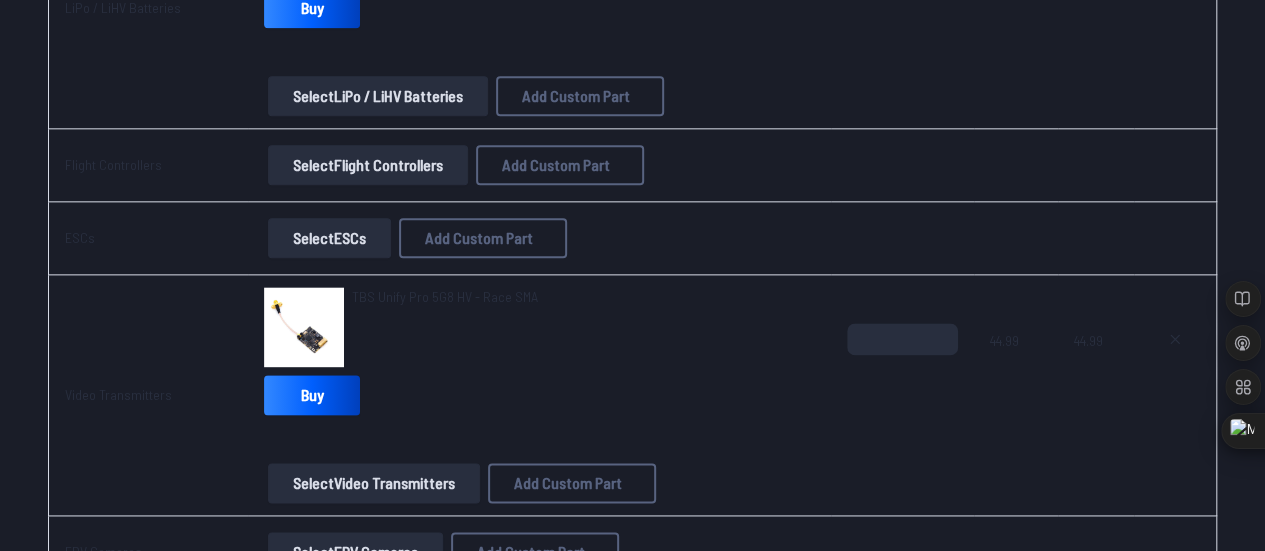 click on "Select  Flight Controllers" at bounding box center [368, 165] 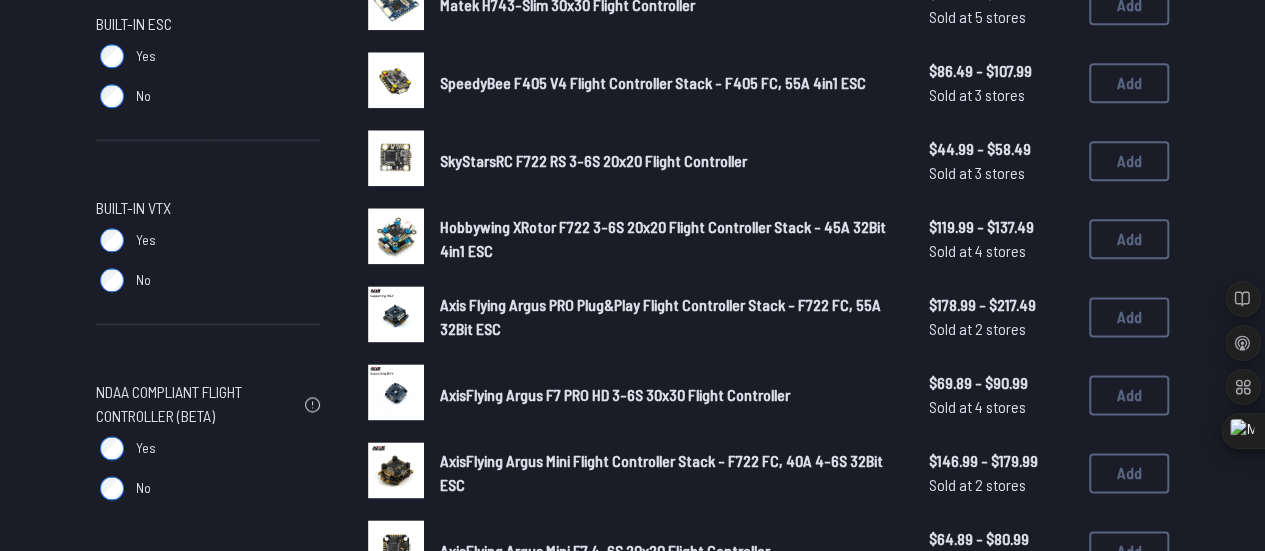scroll, scrollTop: 0, scrollLeft: 0, axis: both 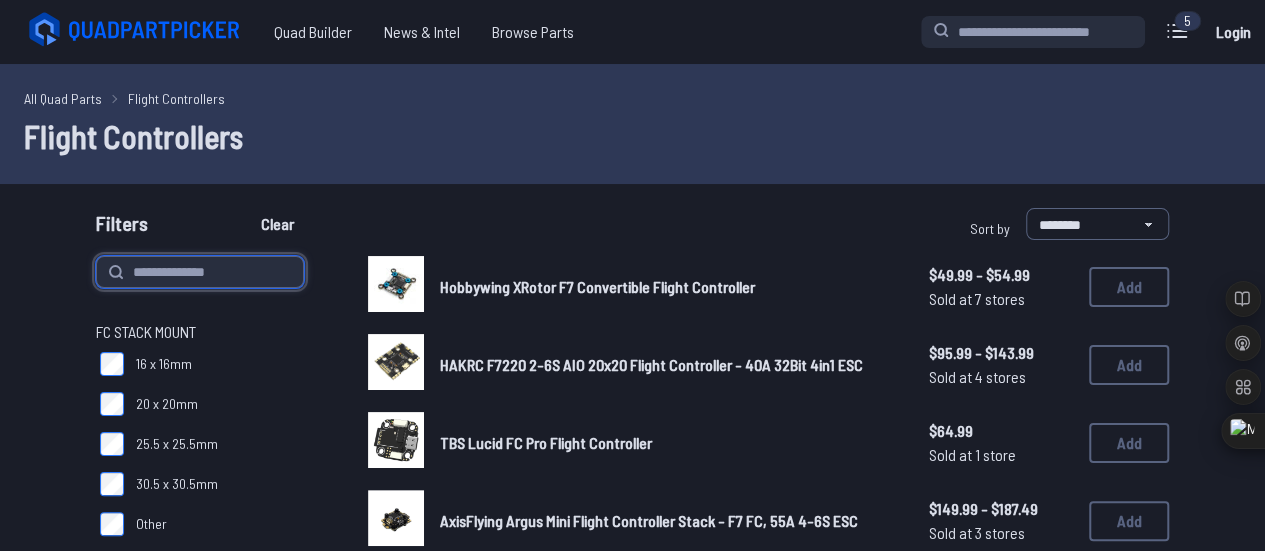 click at bounding box center [200, 272] 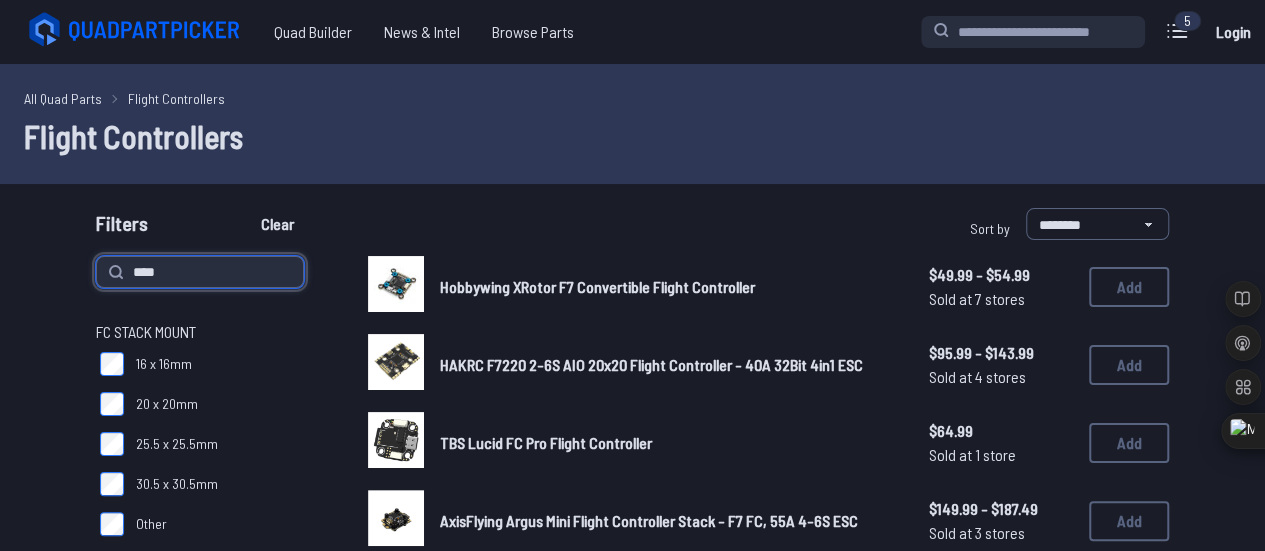 type on "****" 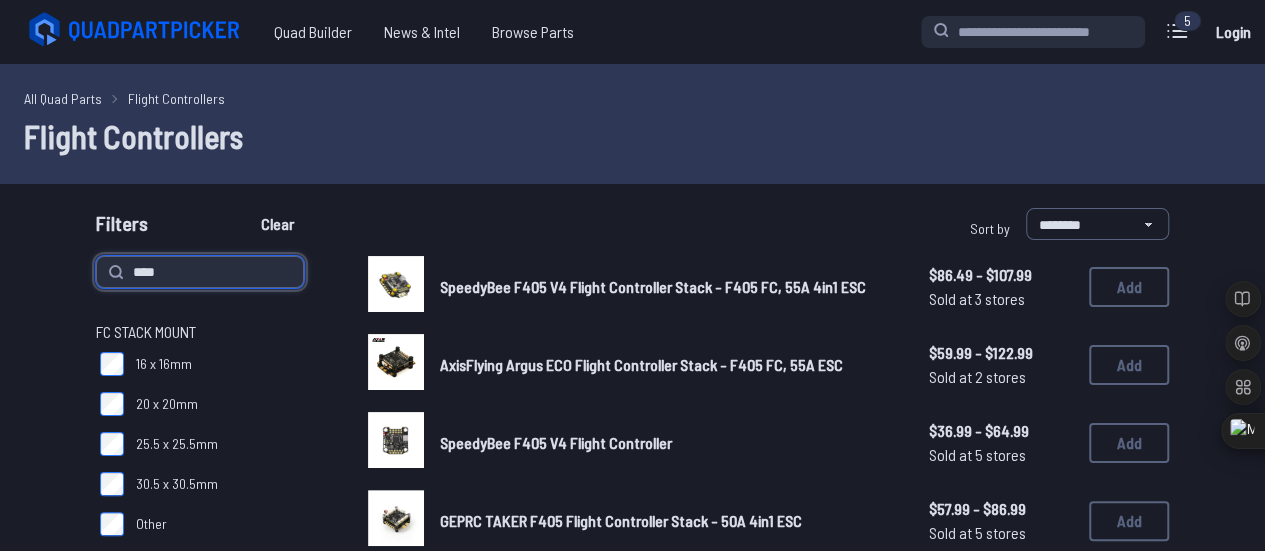 scroll, scrollTop: 48, scrollLeft: 0, axis: vertical 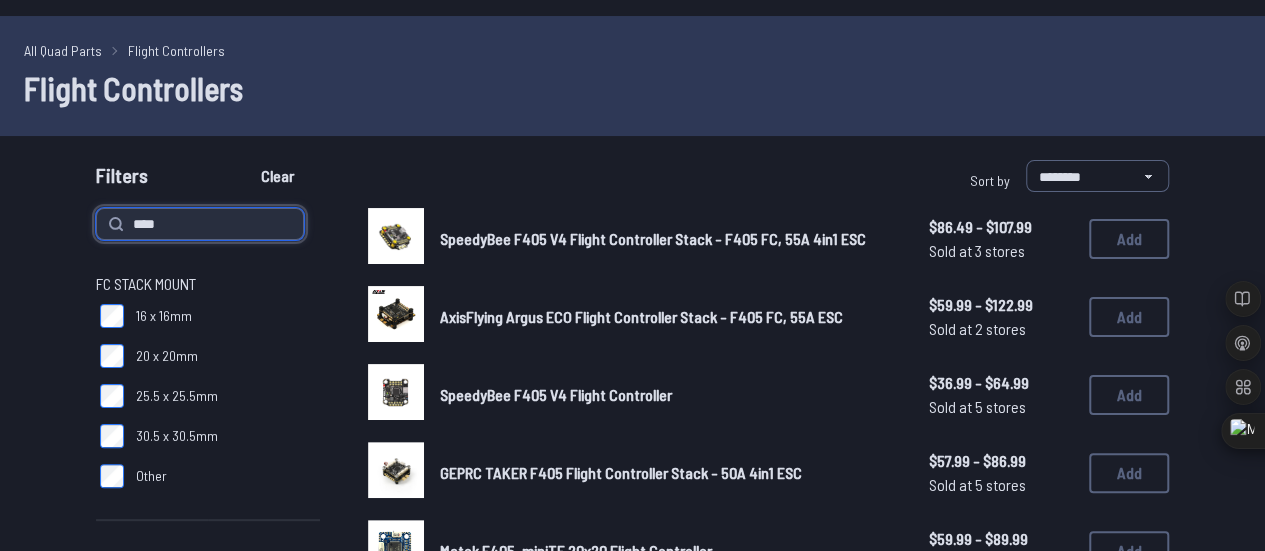 click on "****" at bounding box center [200, 224] 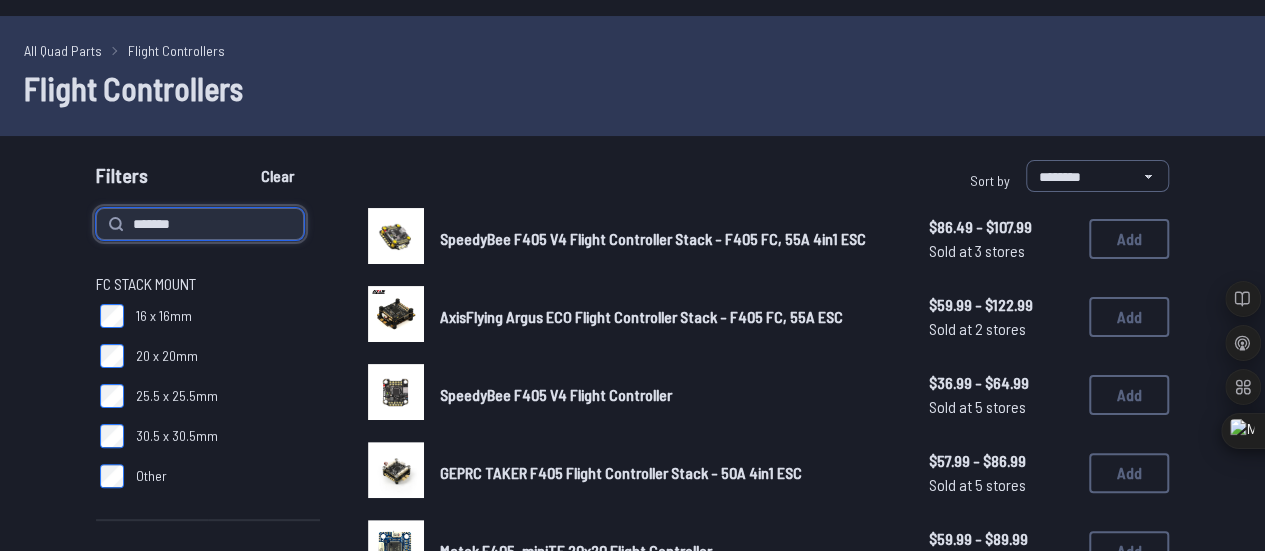 type on "*******" 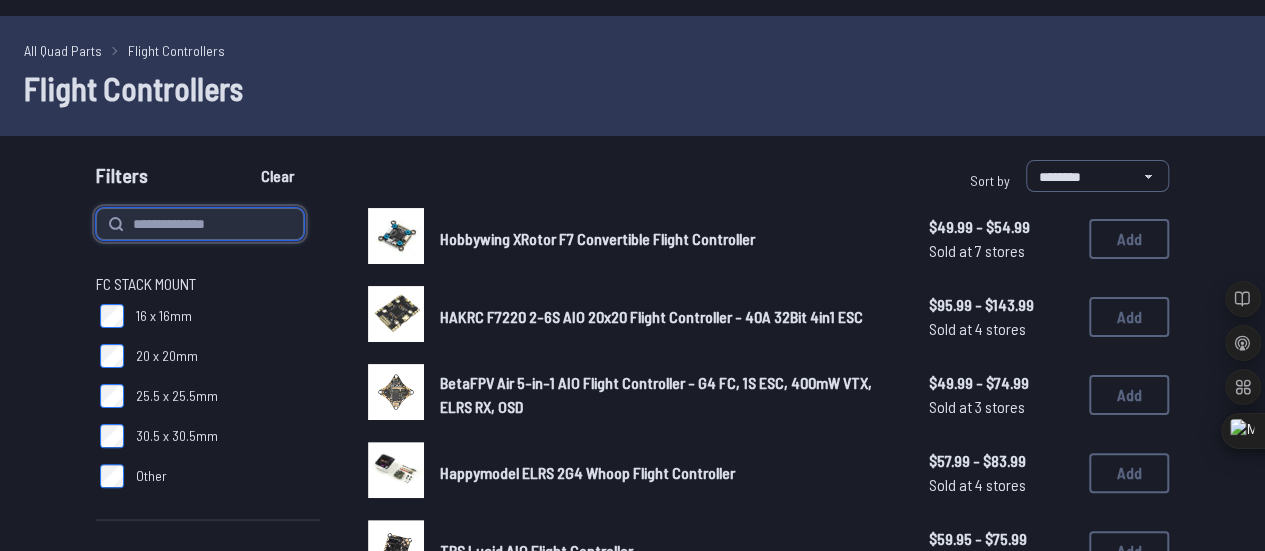 type on "*******" 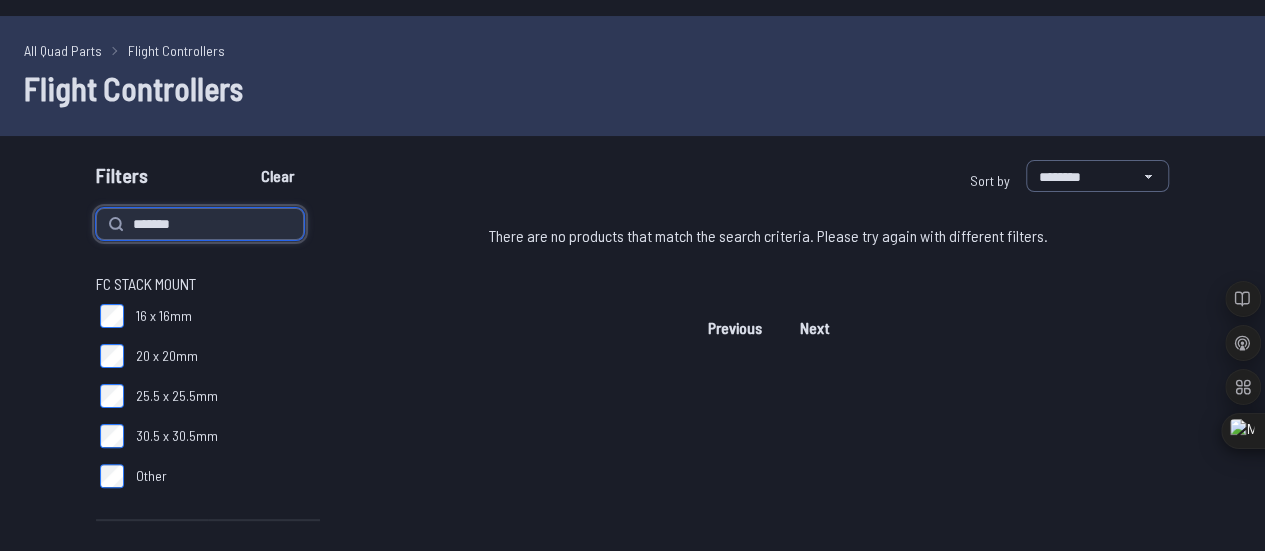 click on "*******" at bounding box center (200, 224) 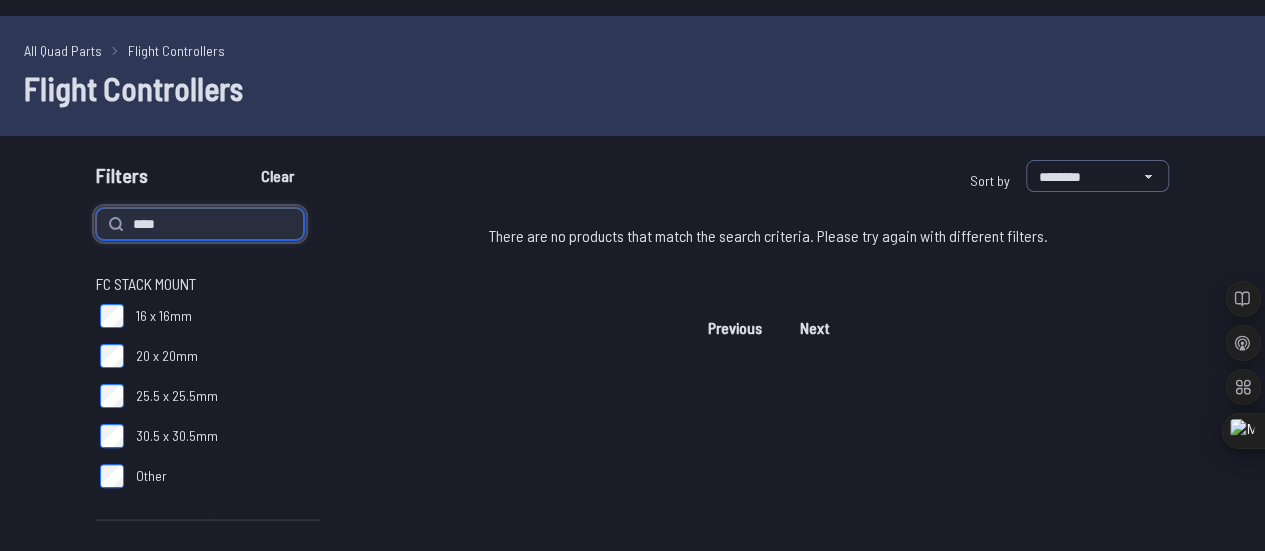 type on "****" 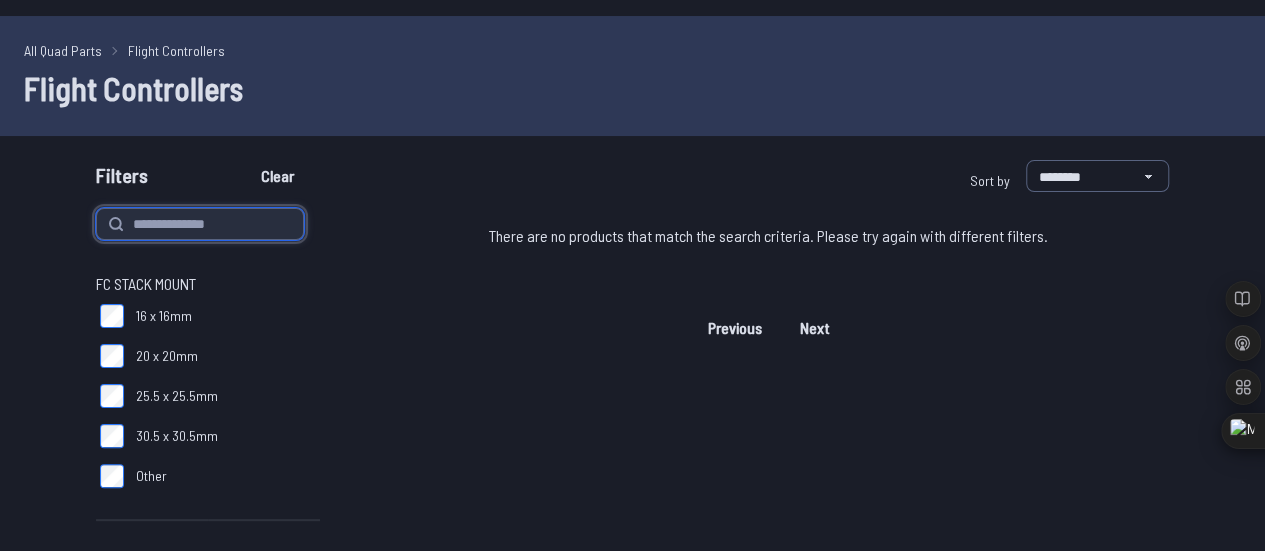 type on "****" 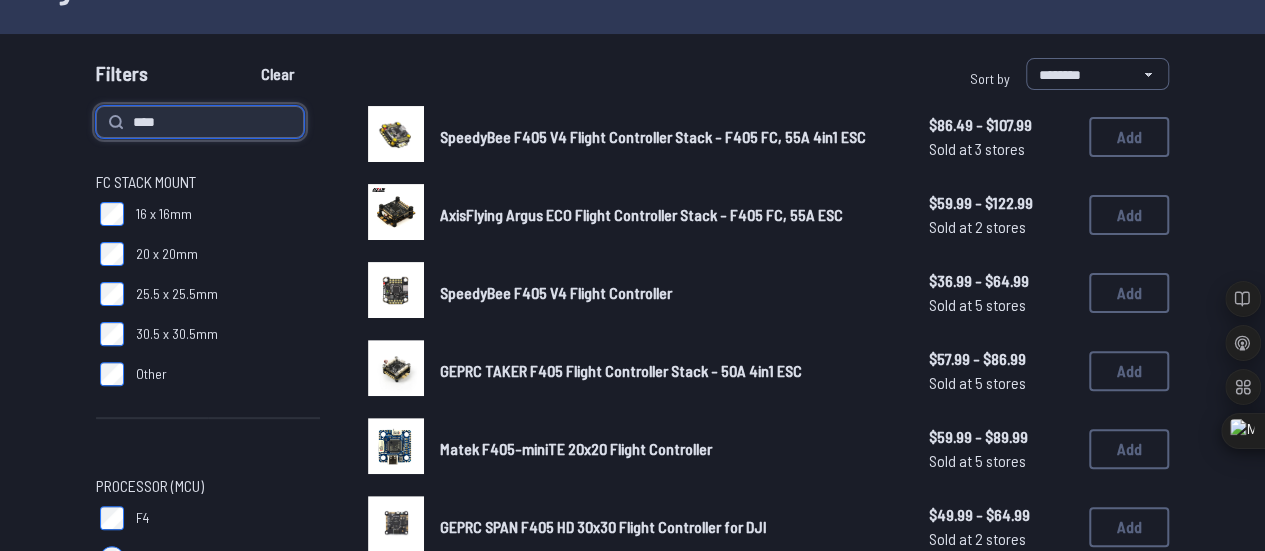 scroll, scrollTop: 139, scrollLeft: 0, axis: vertical 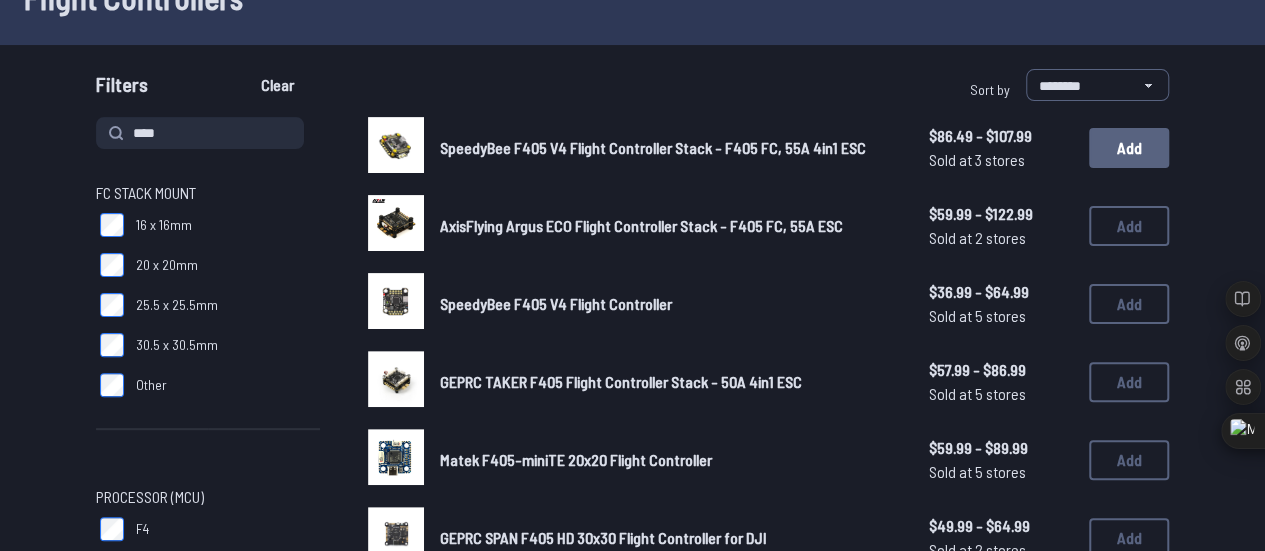 click on "Add" at bounding box center [1129, 148] 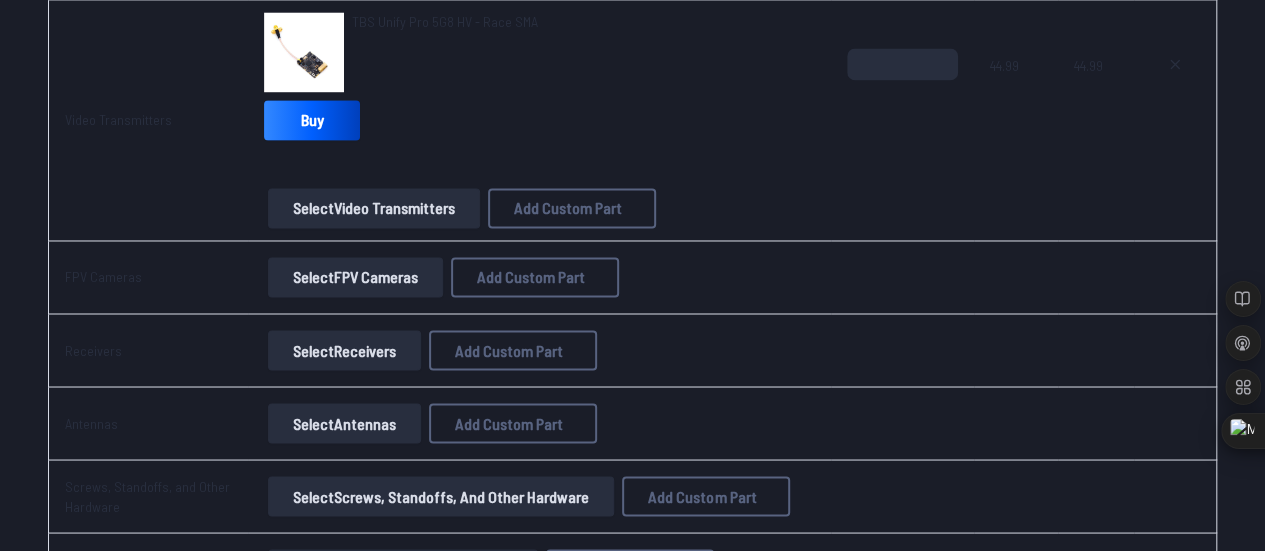 scroll, scrollTop: 1593, scrollLeft: 0, axis: vertical 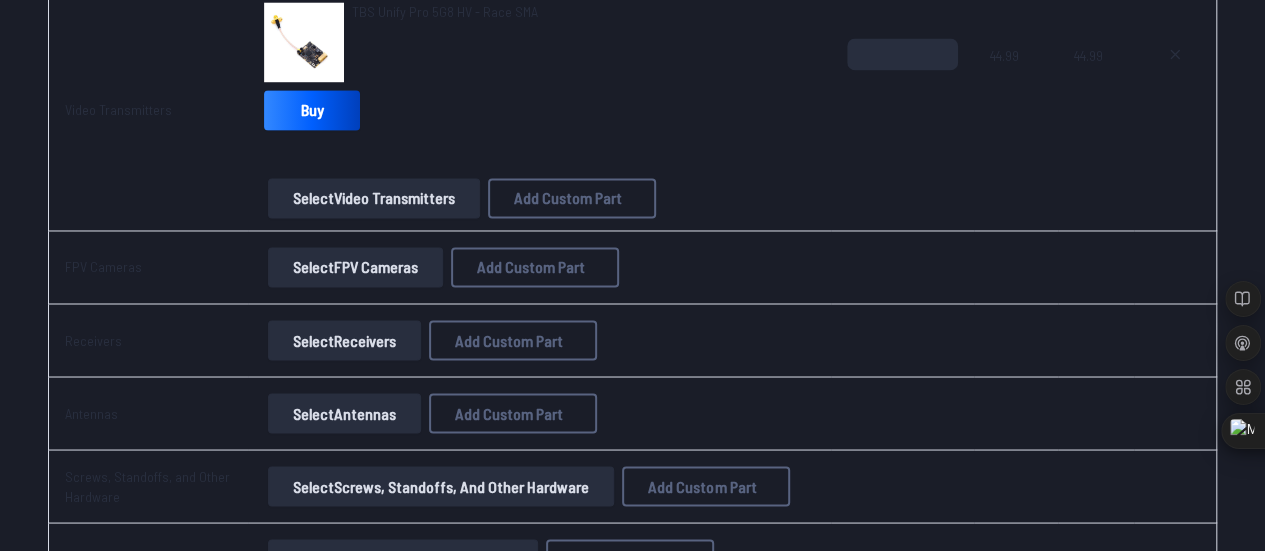 click on "Select  FPV Cameras" at bounding box center [355, 267] 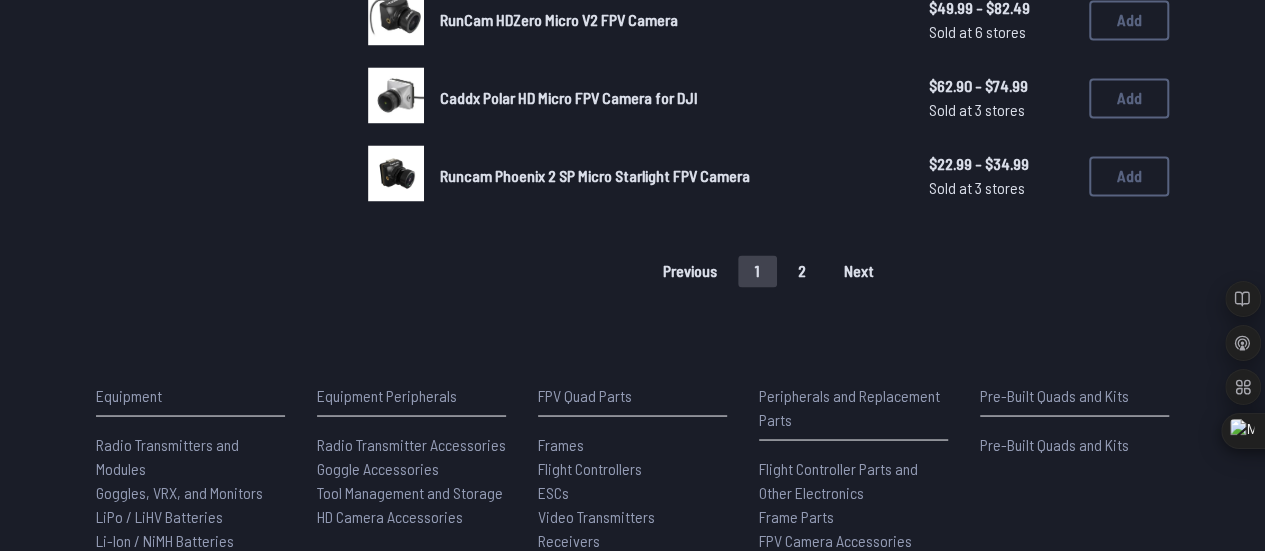 scroll, scrollTop: 0, scrollLeft: 0, axis: both 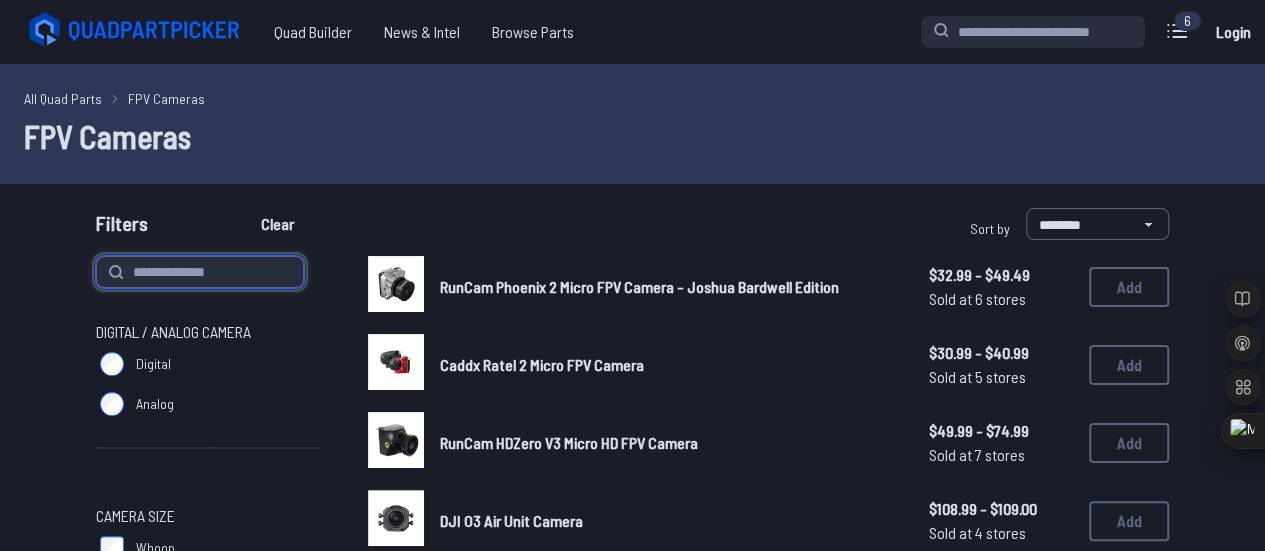click at bounding box center [200, 272] 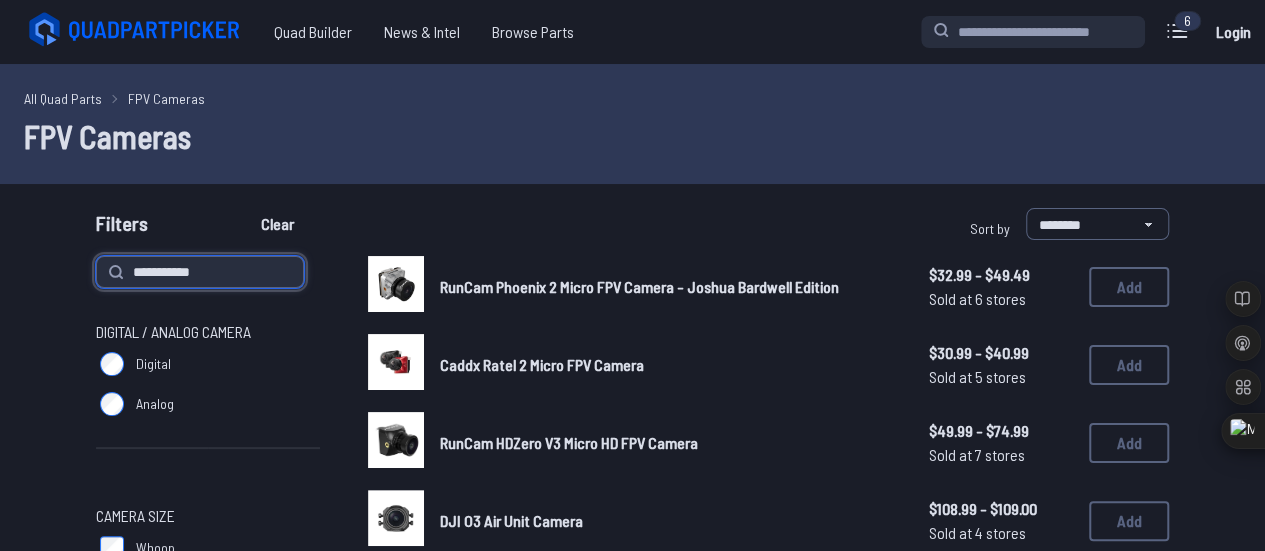type on "**********" 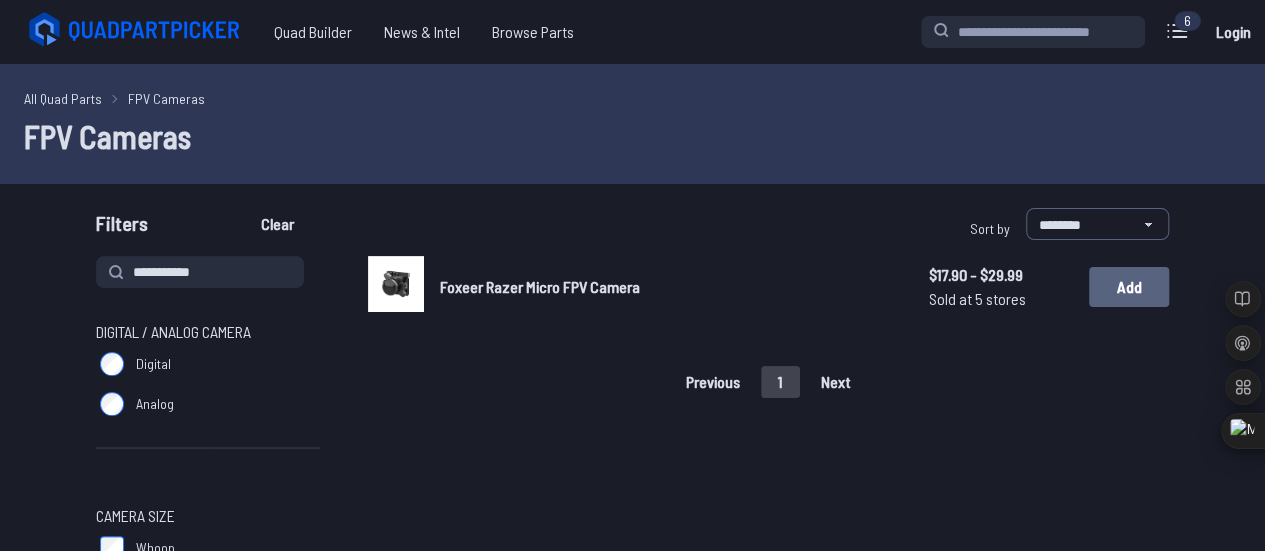 click on "Add" at bounding box center (1129, 287) 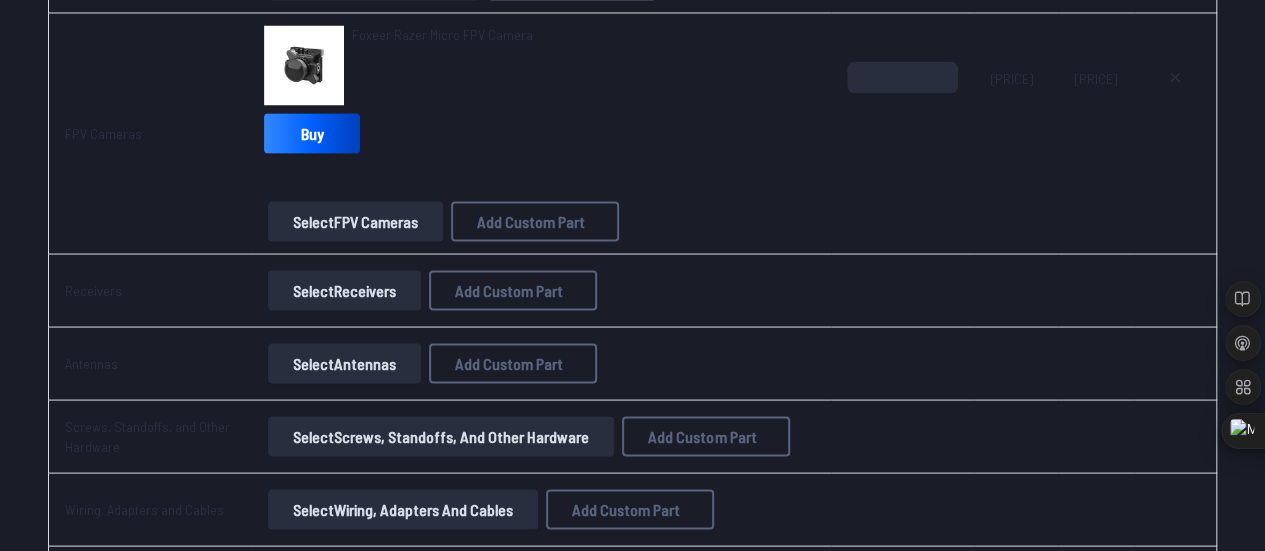 scroll, scrollTop: 1812, scrollLeft: 0, axis: vertical 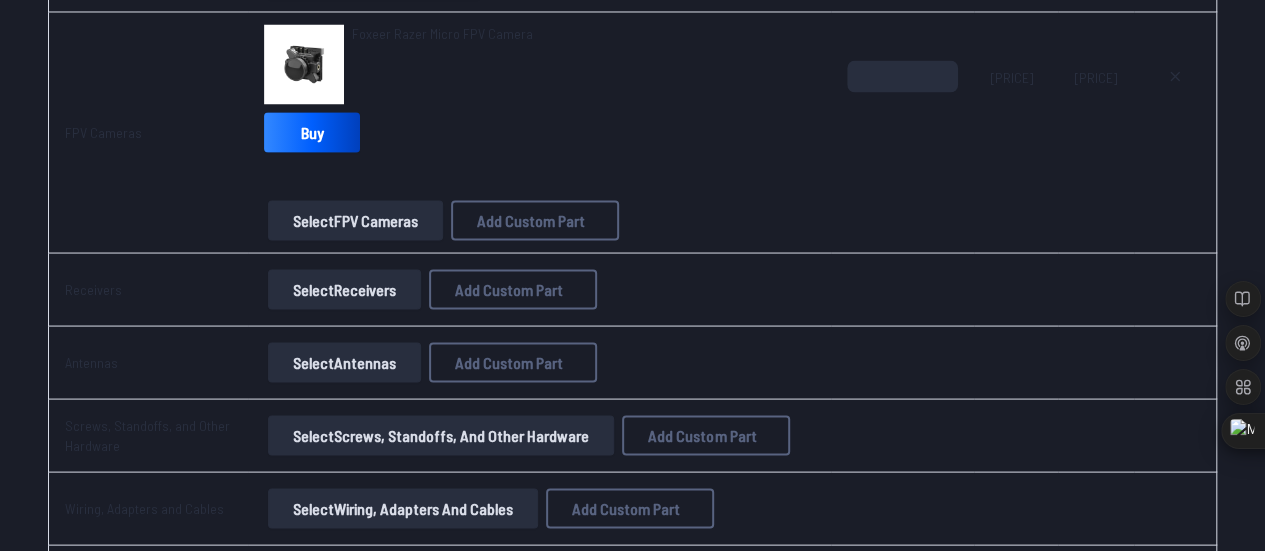 click on "Select  Receivers" at bounding box center [344, 289] 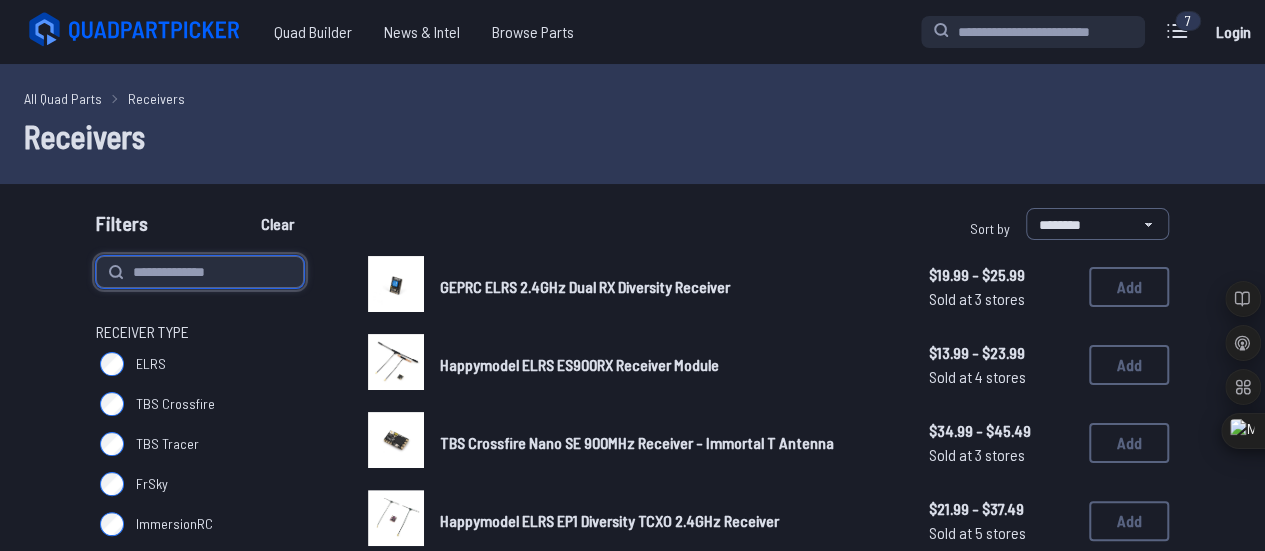 click at bounding box center (200, 272) 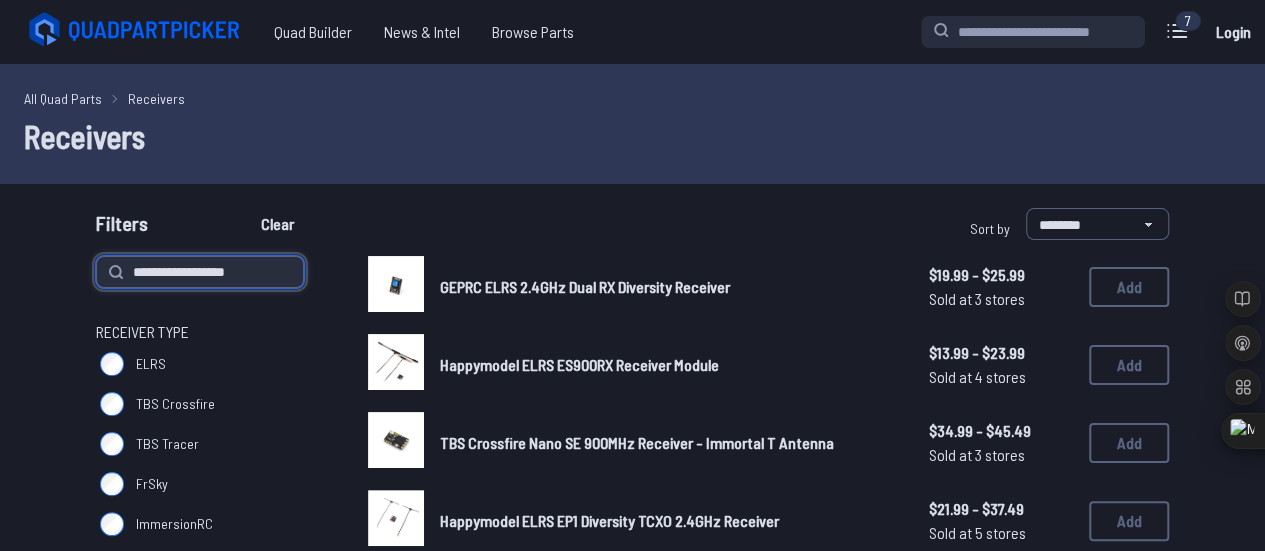 type on "**********" 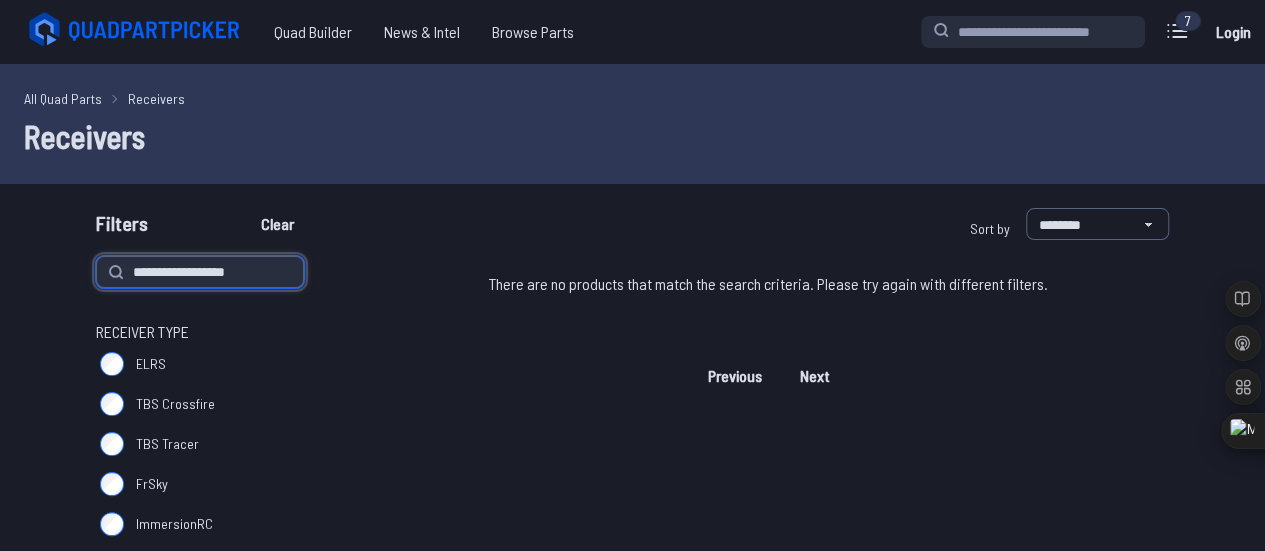 drag, startPoint x: 206, startPoint y: 272, endPoint x: 0, endPoint y: 283, distance: 206.29349 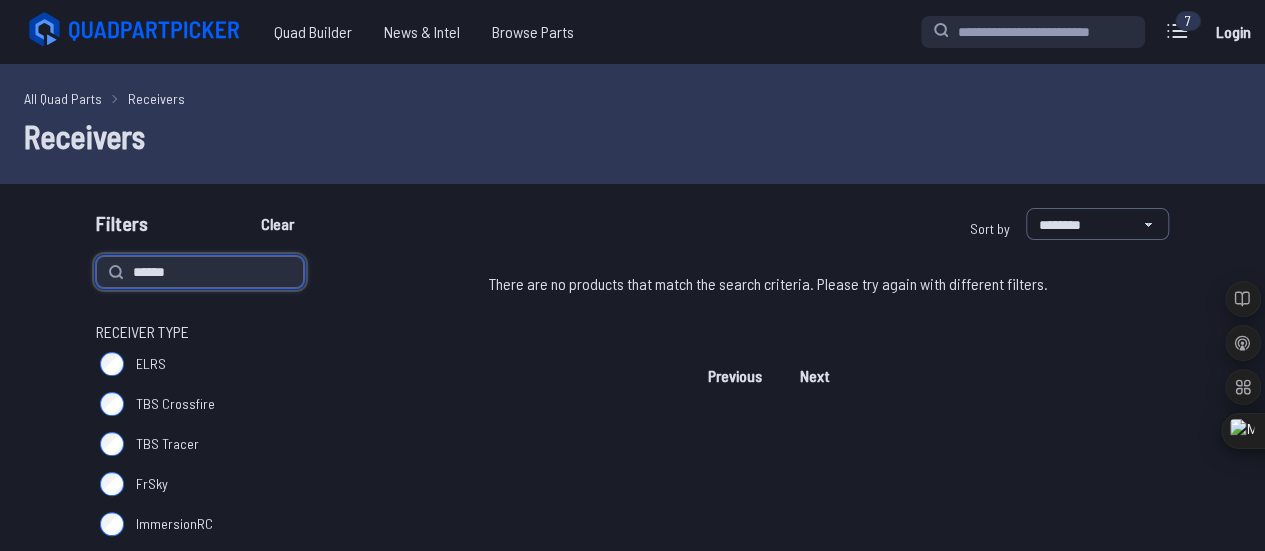 type on "******" 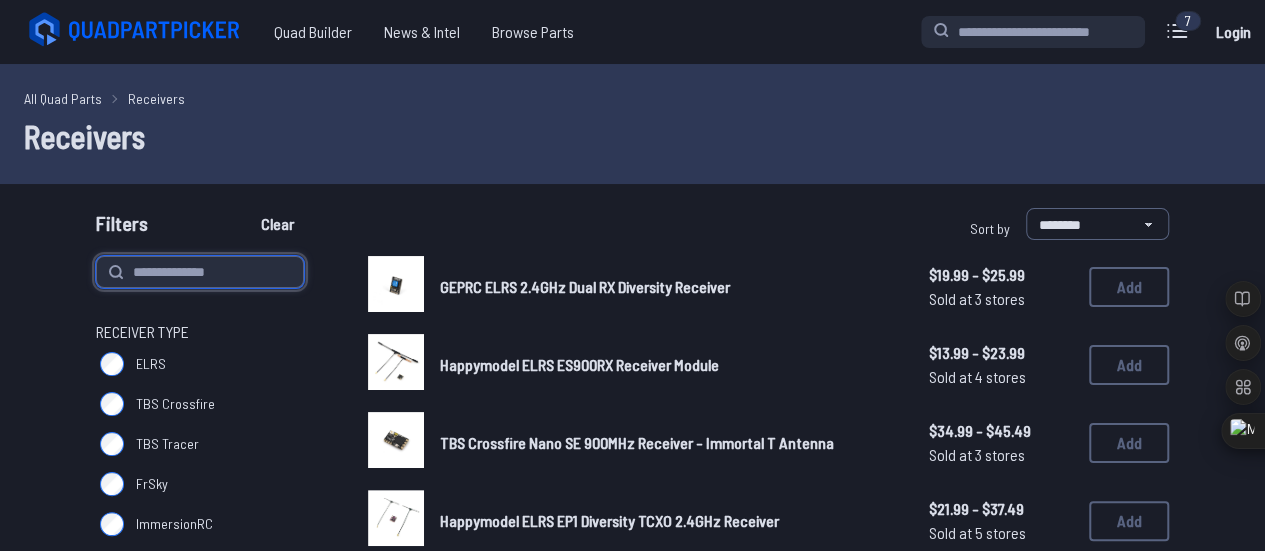 type on "******" 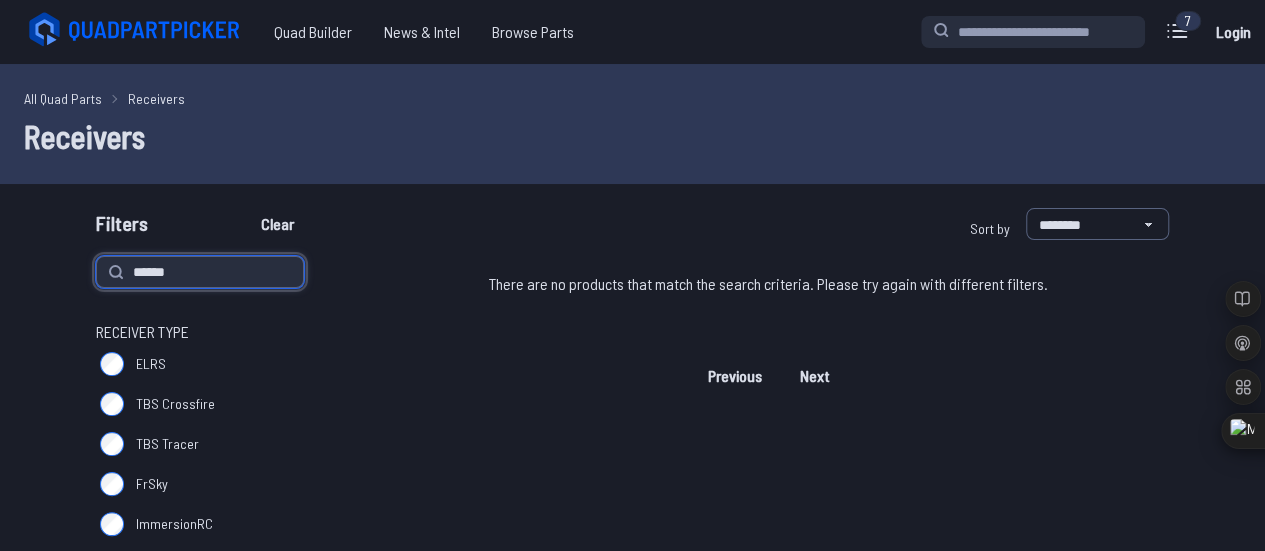 click on "******" at bounding box center [200, 272] 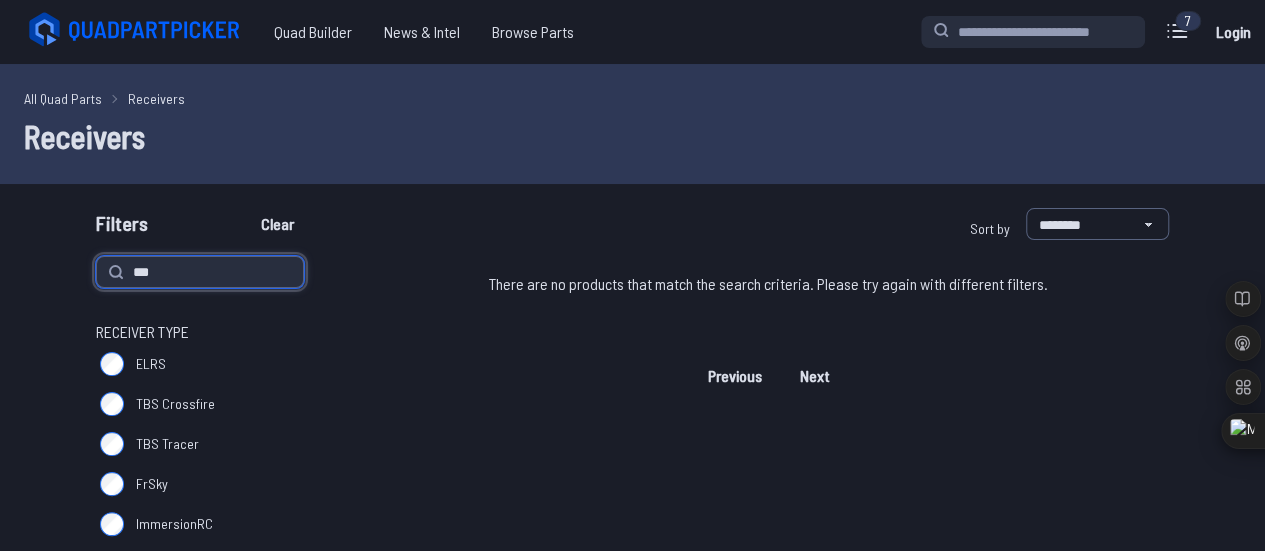 type on "***" 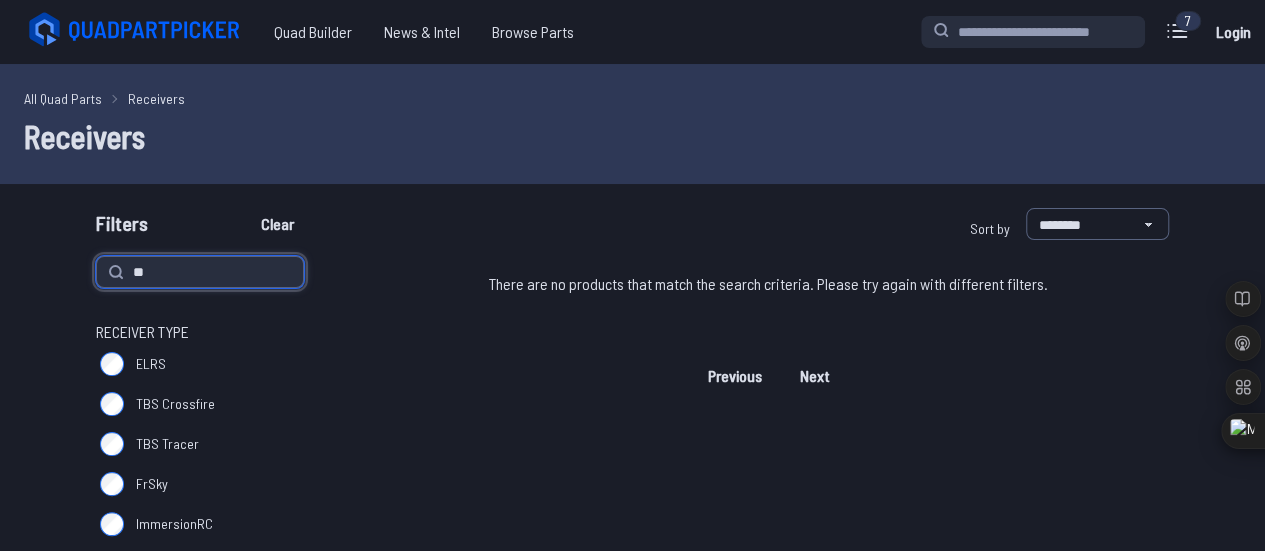 type on "*" 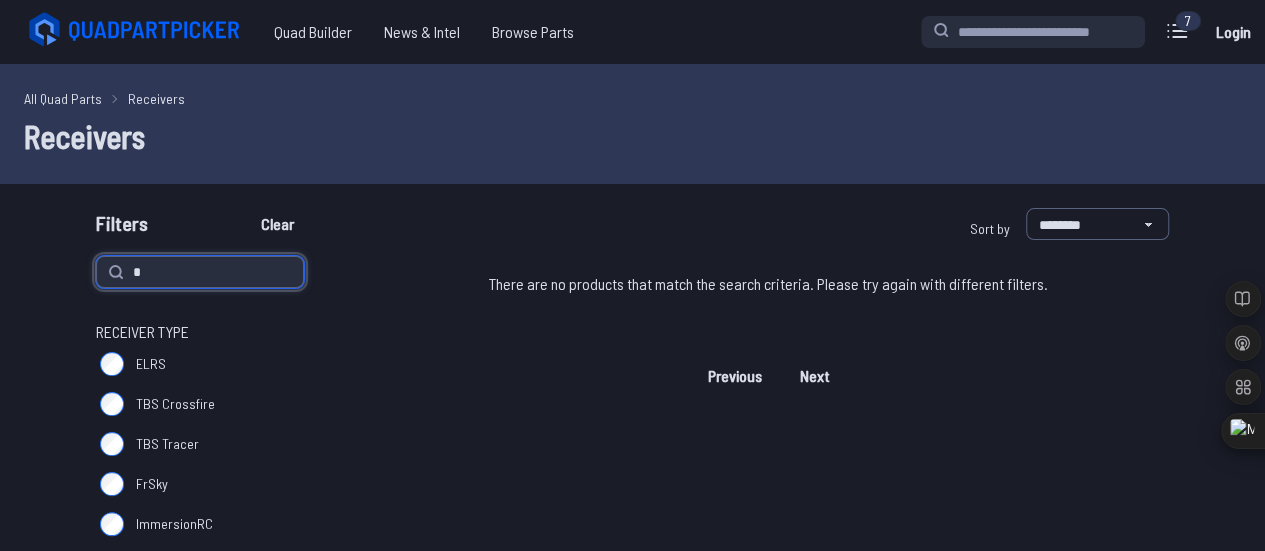 type 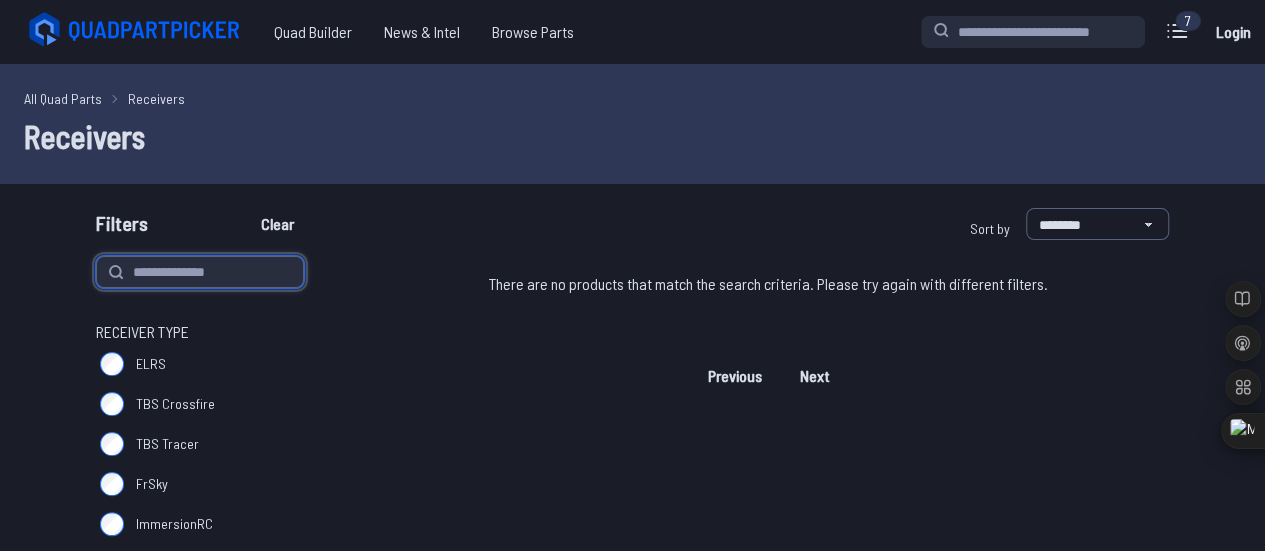 type 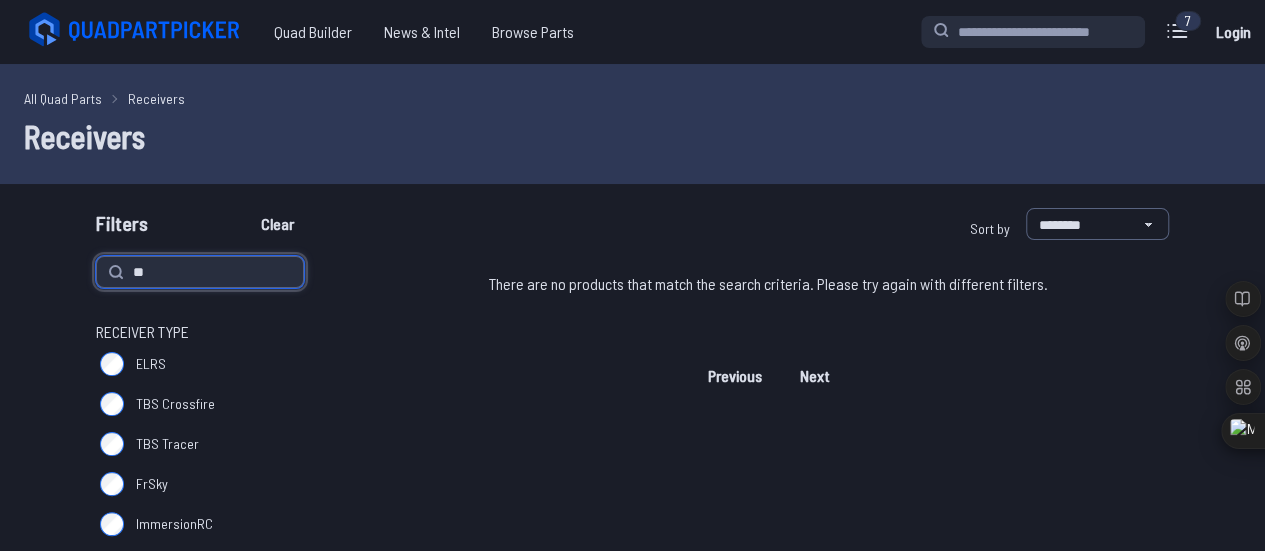 type on "*" 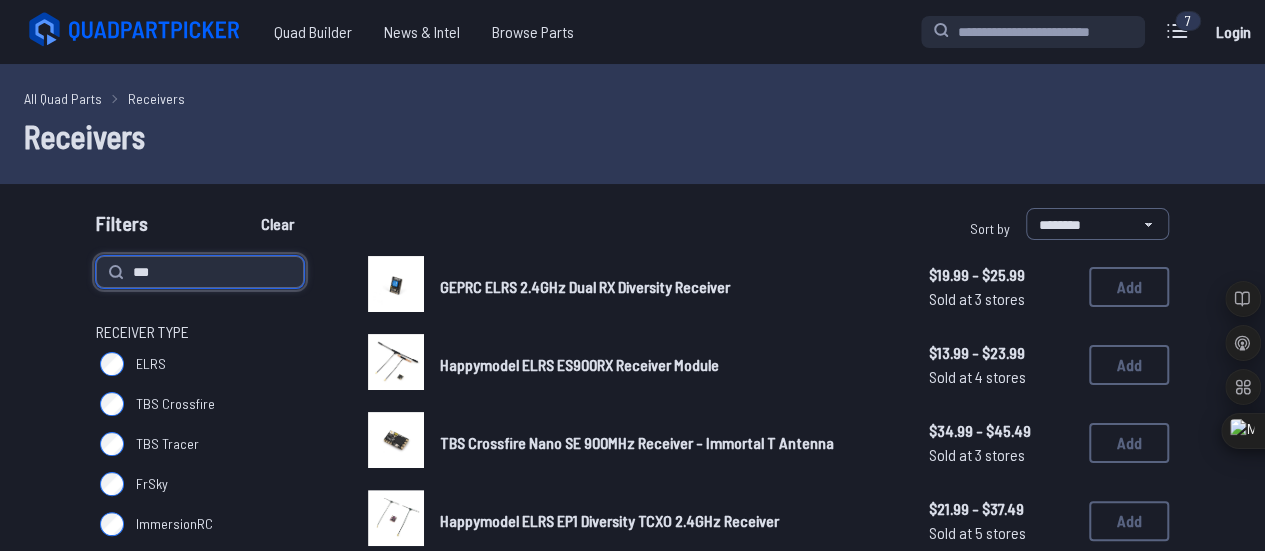 type on "***" 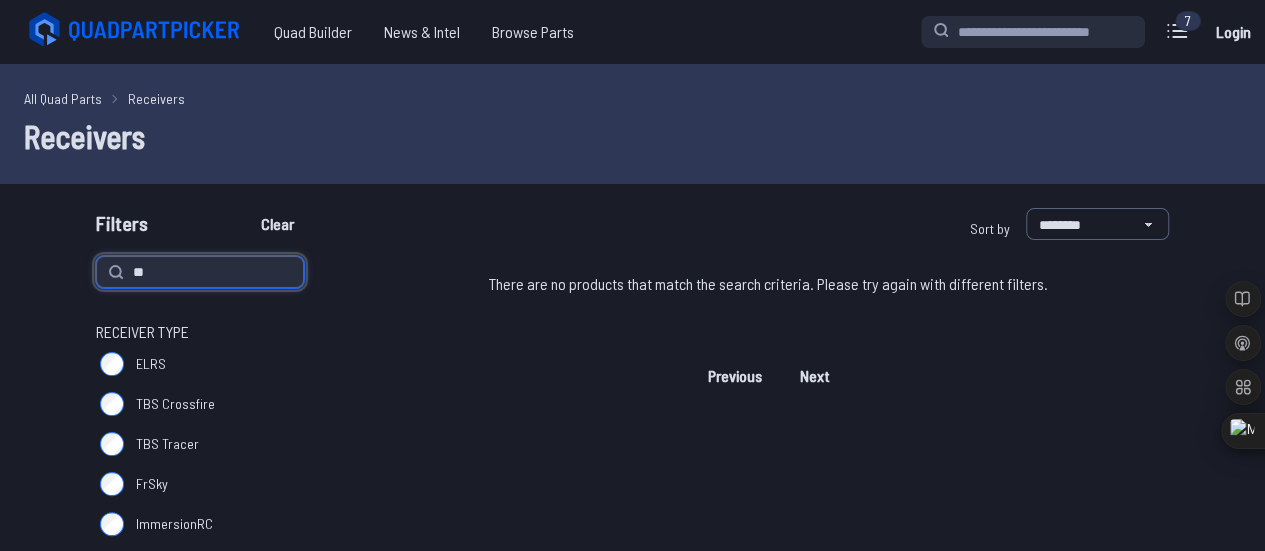 type on "*" 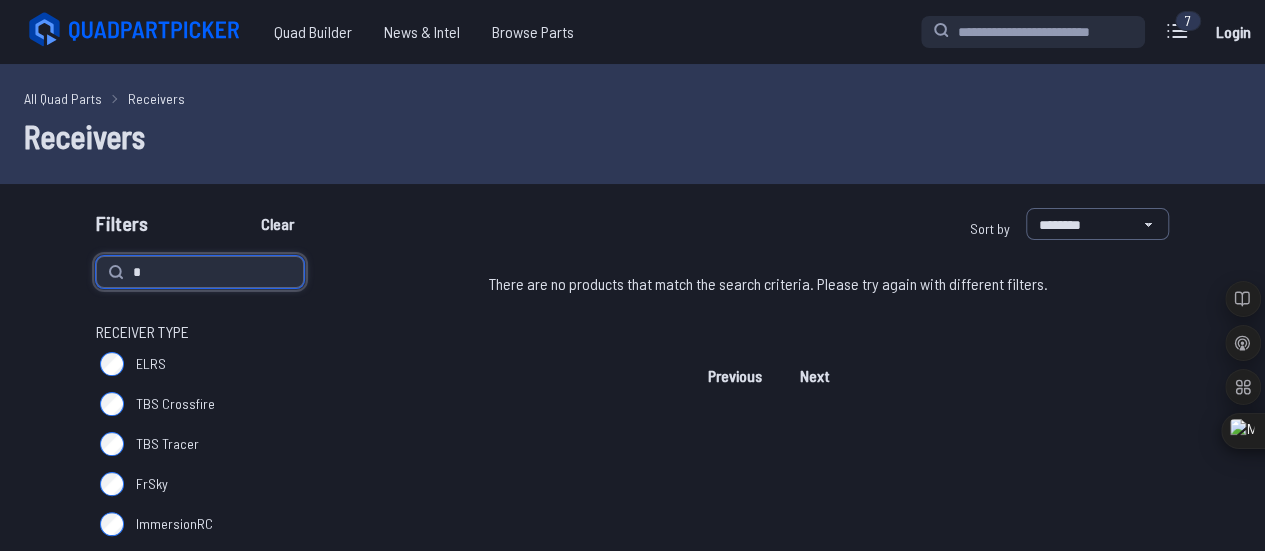 type 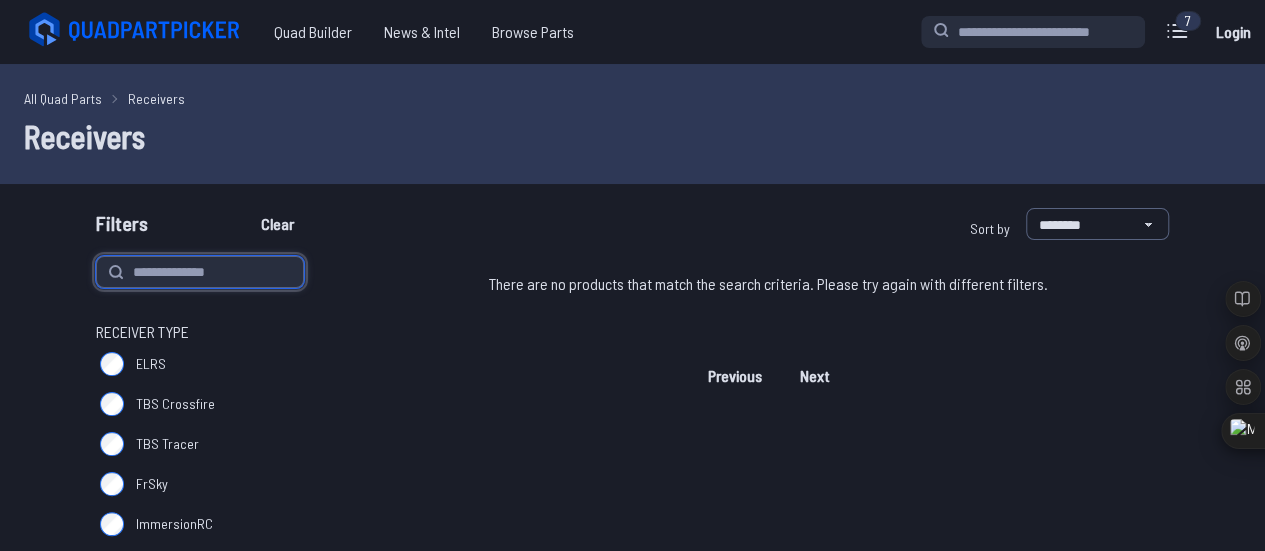 type 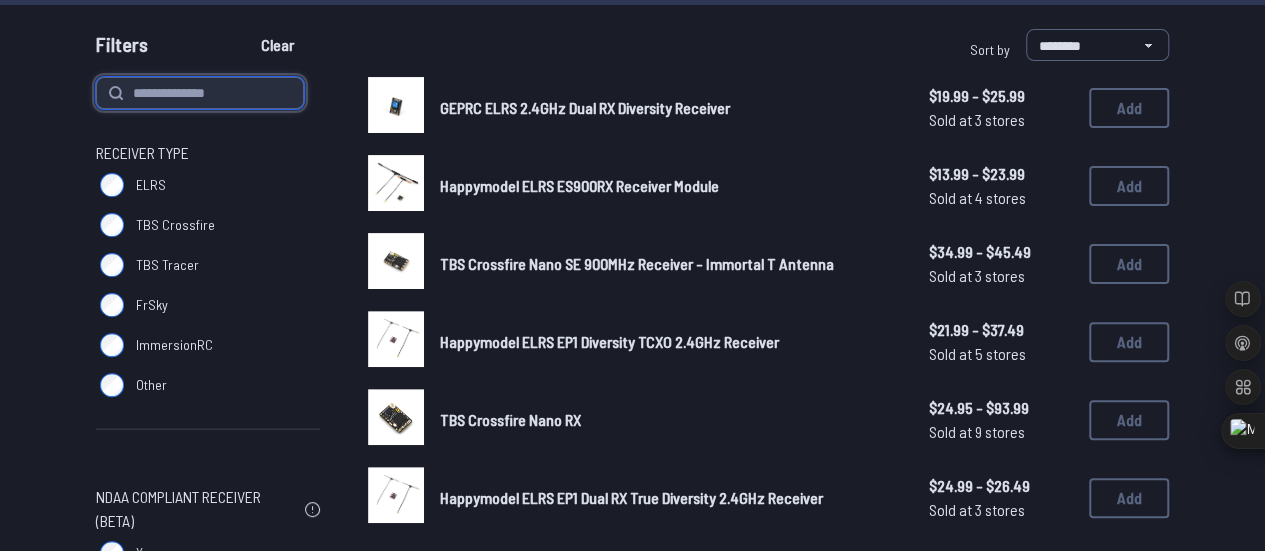scroll, scrollTop: 180, scrollLeft: 0, axis: vertical 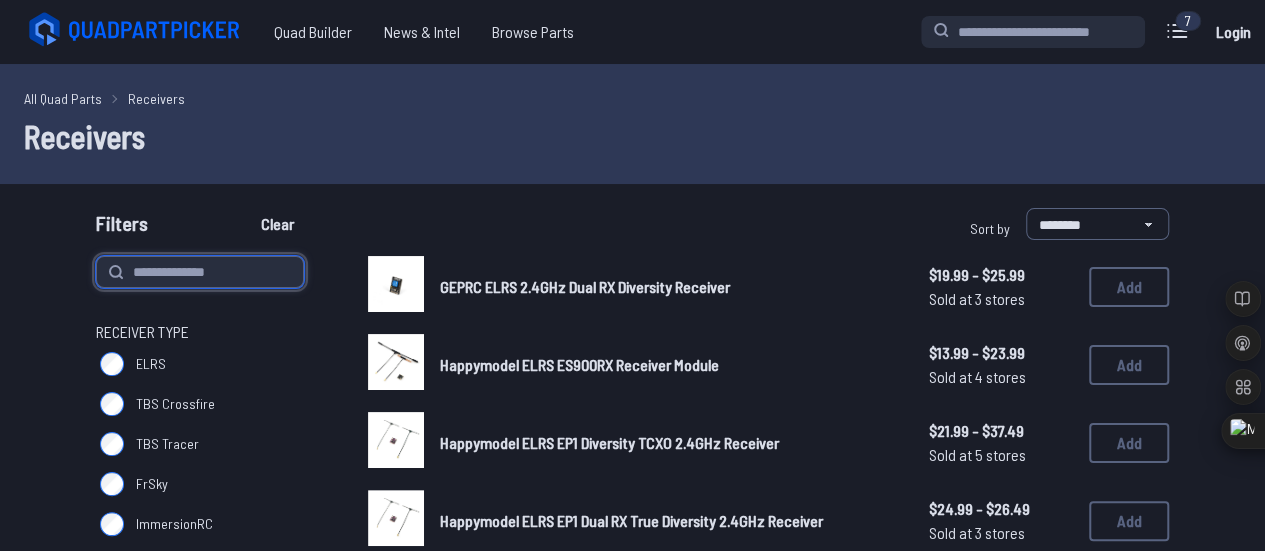 click at bounding box center (200, 272) 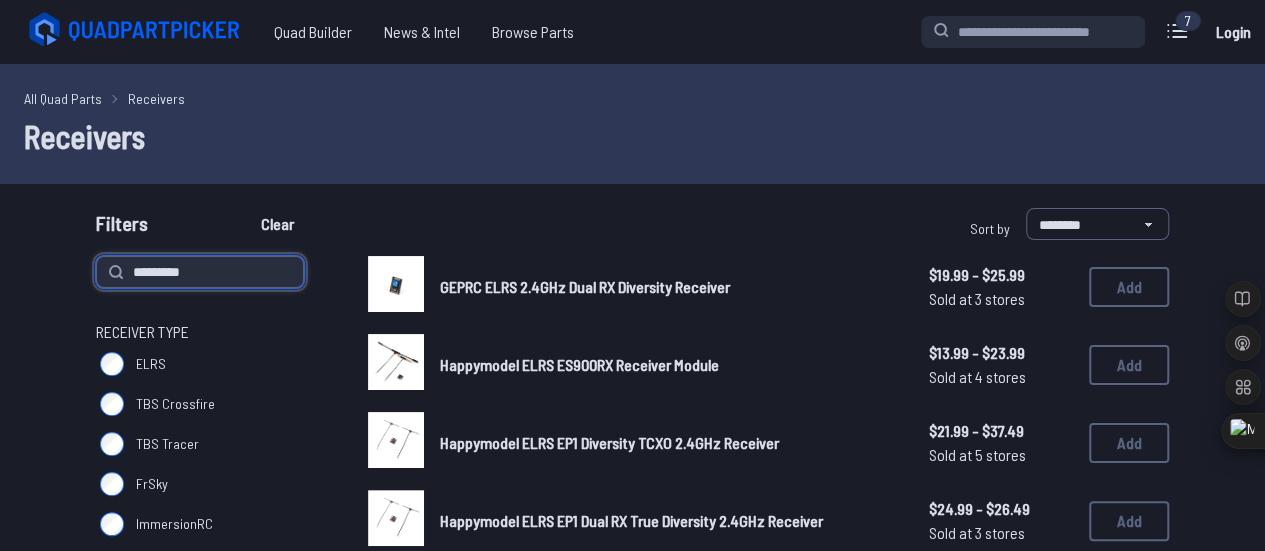 type on "*********" 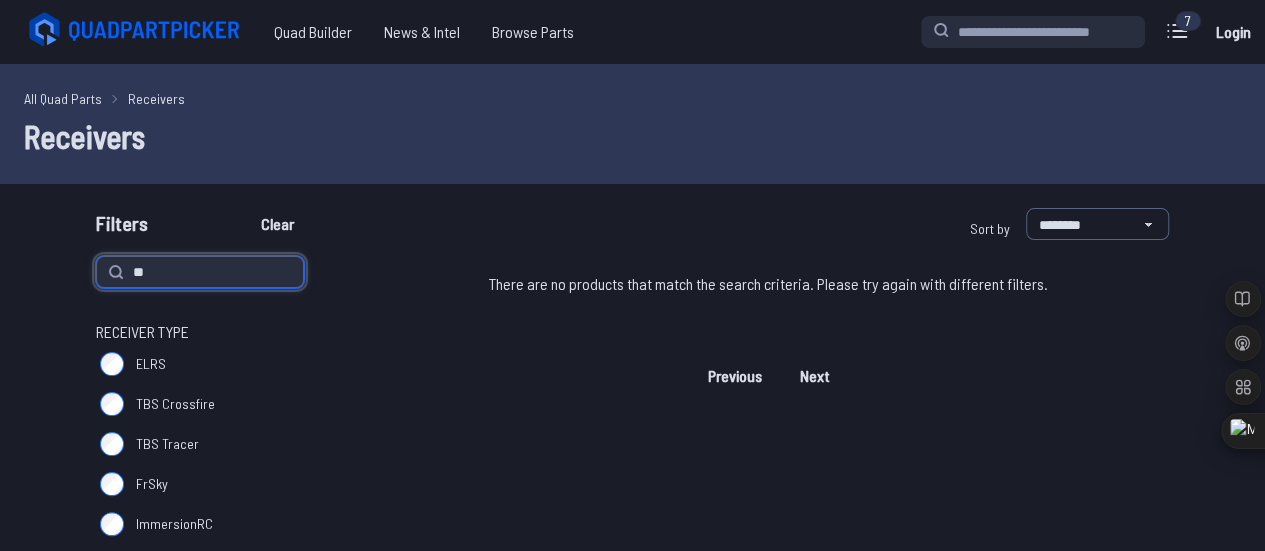 type on "*" 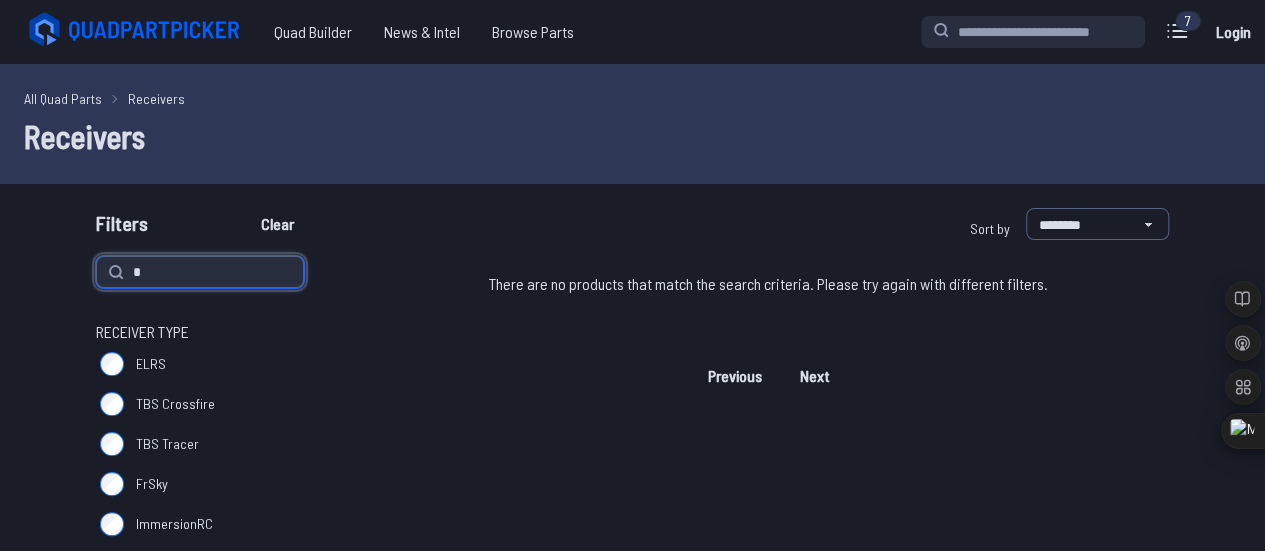 type 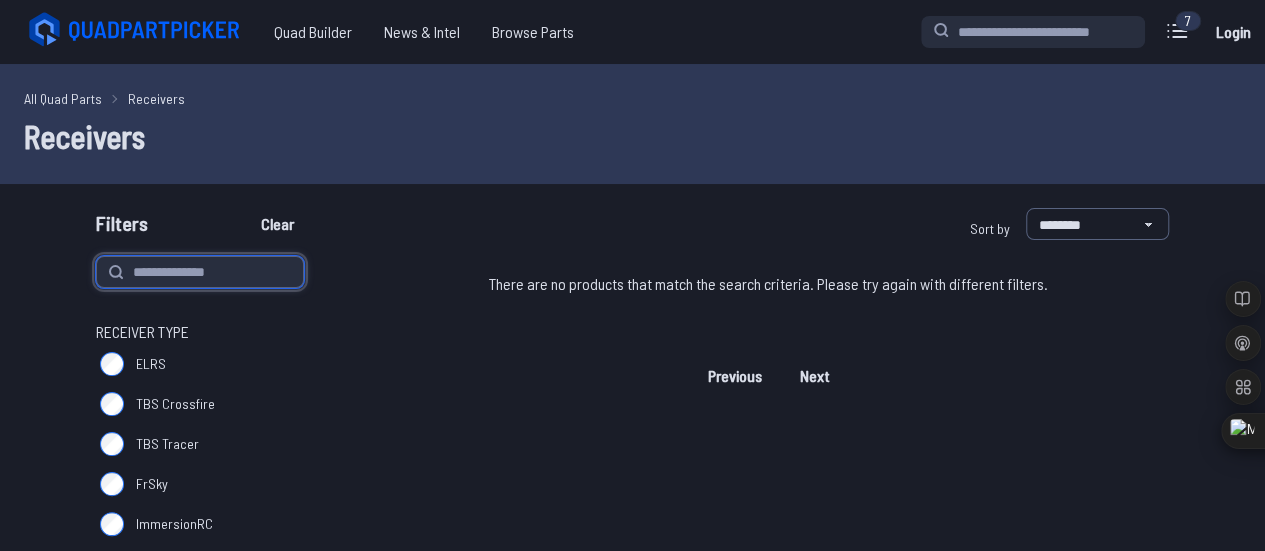 type 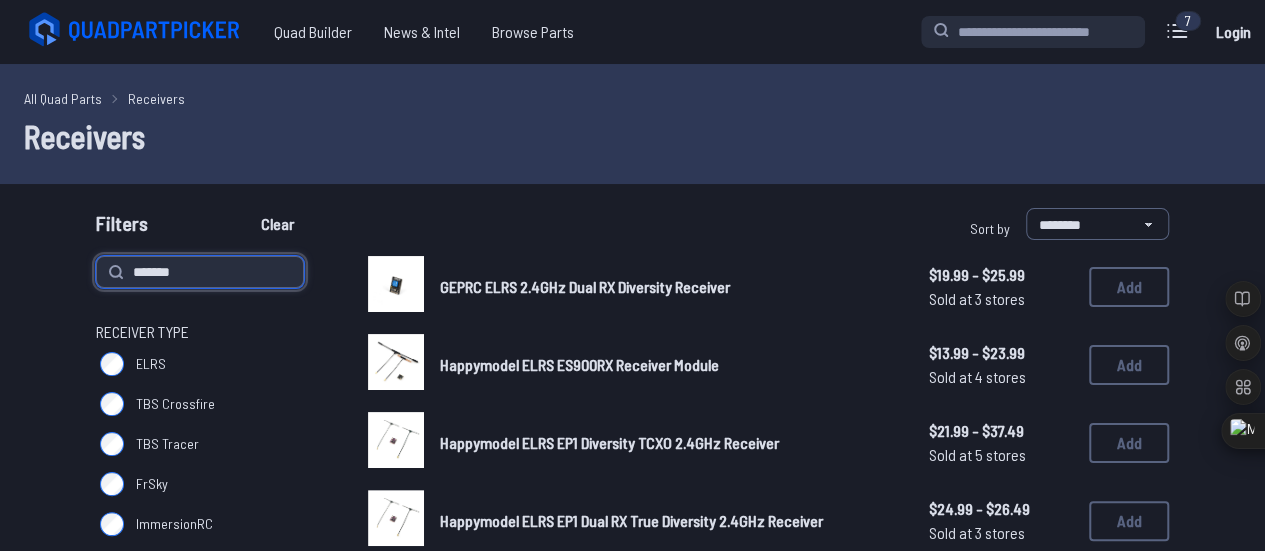 type on "*******" 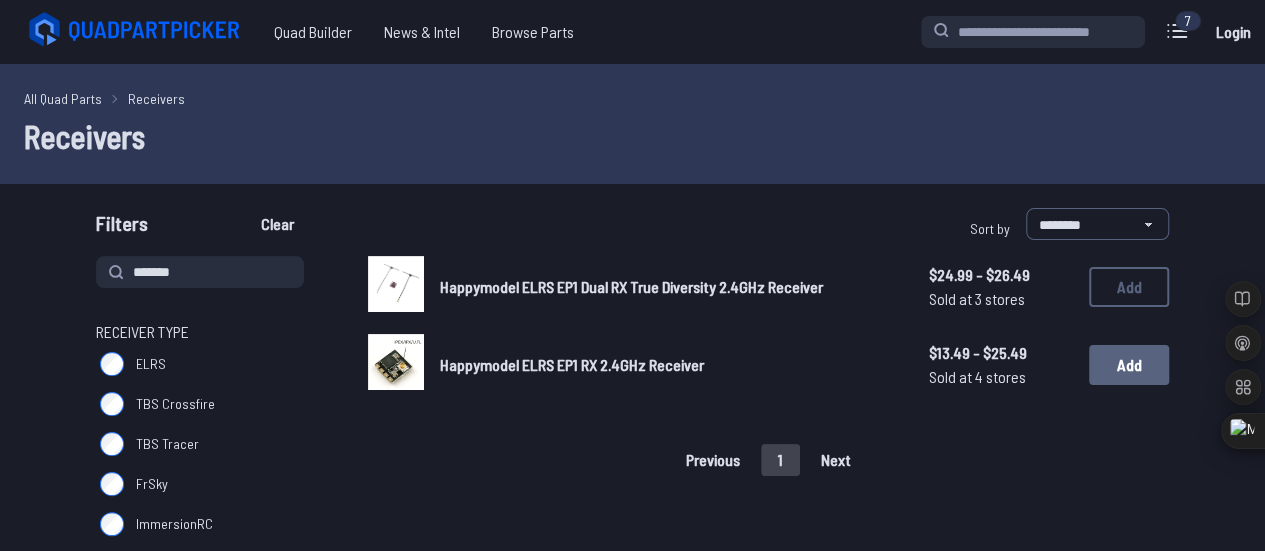 click on "Add" at bounding box center (1129, 365) 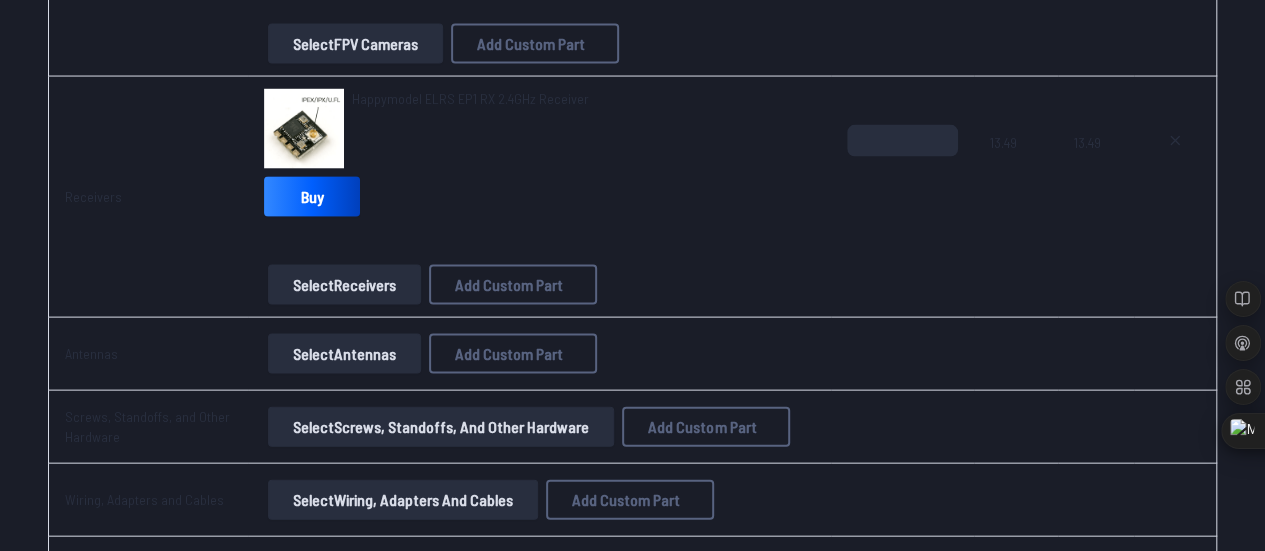 scroll, scrollTop: 1969, scrollLeft: 0, axis: vertical 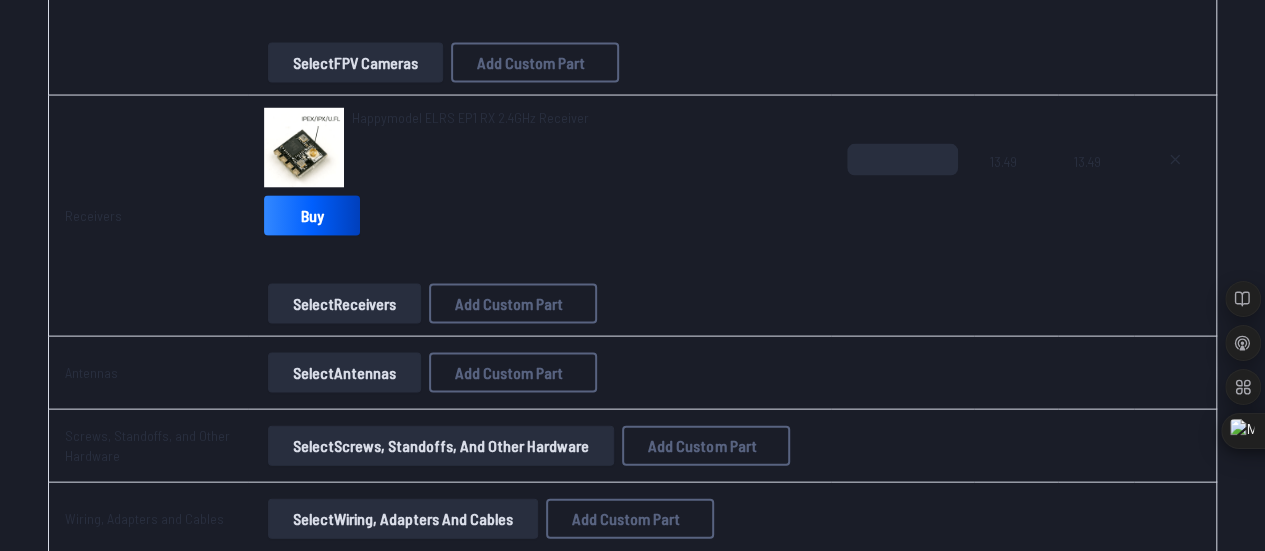 click on "Select  Antennas" at bounding box center (344, 373) 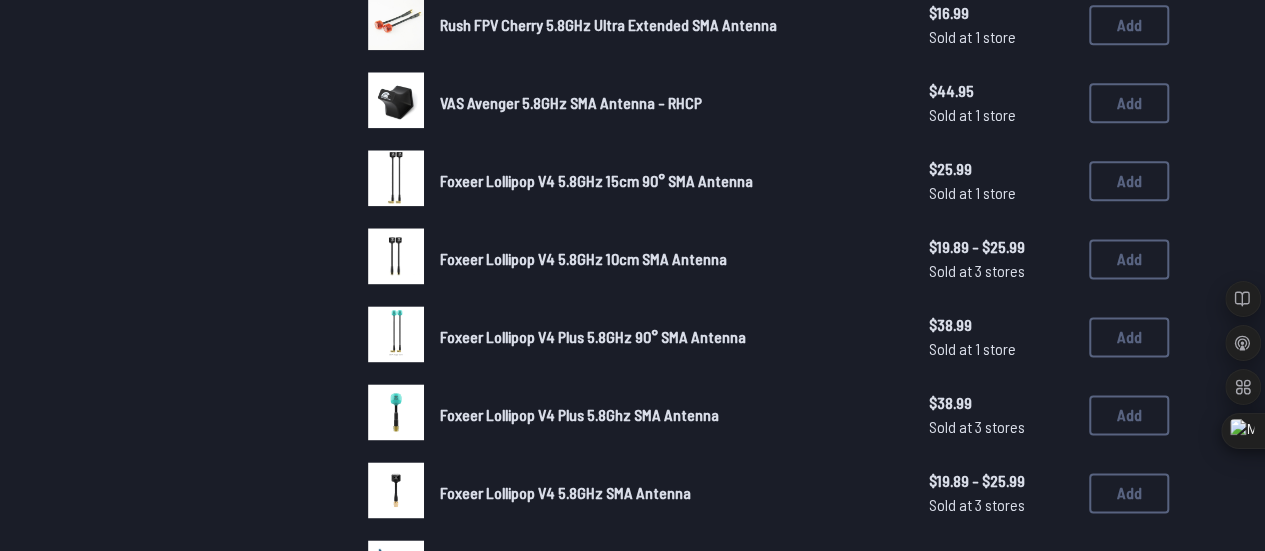 scroll, scrollTop: 1209, scrollLeft: 0, axis: vertical 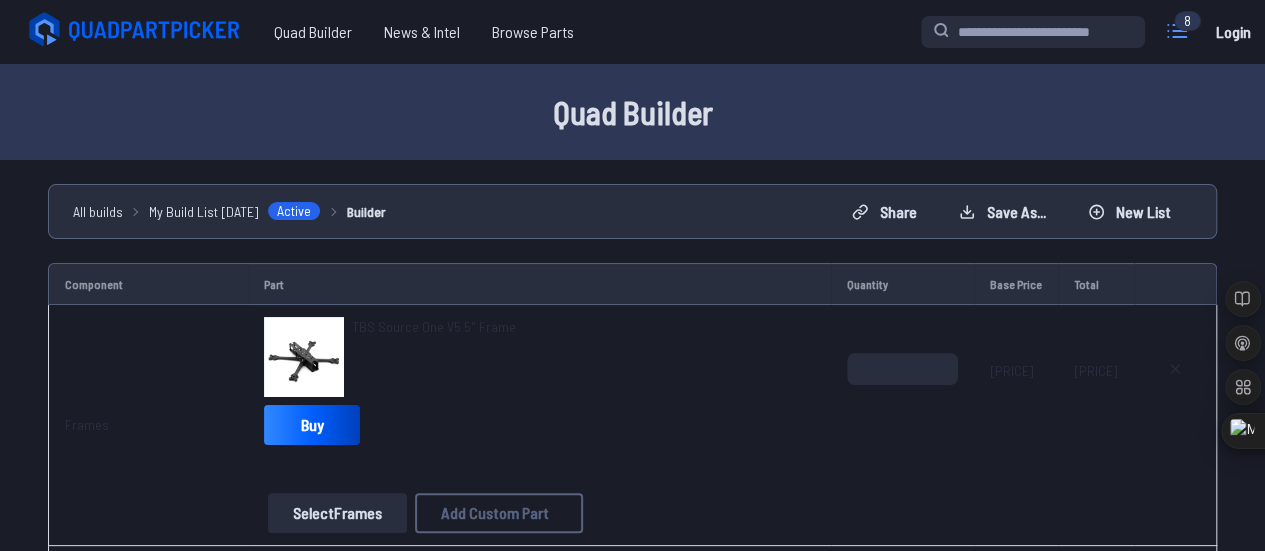 click 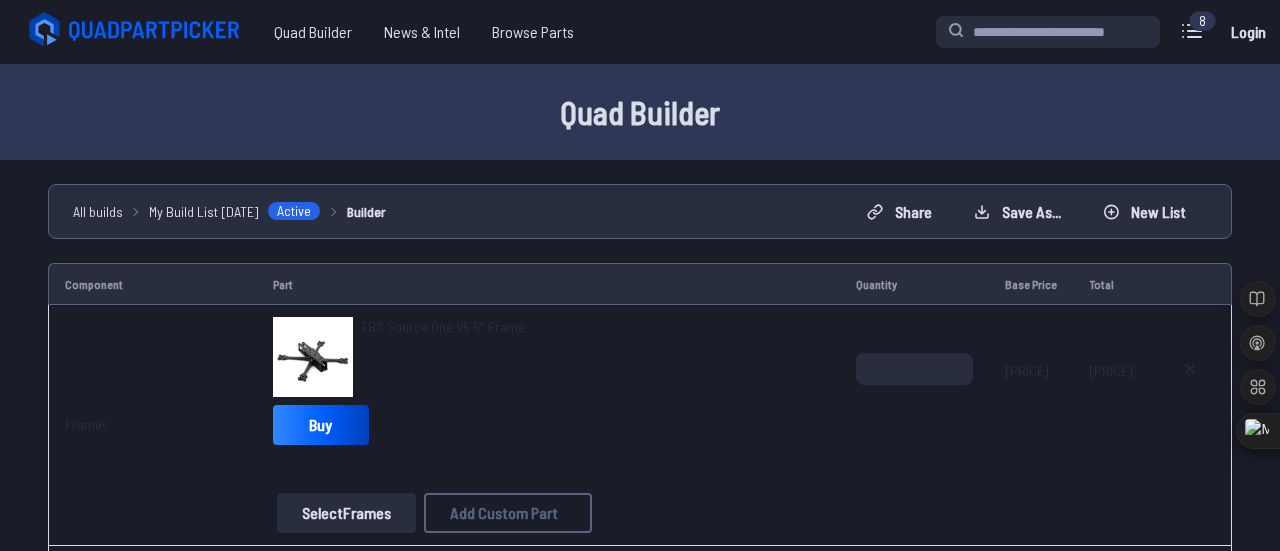 click at bounding box center (1320, 36) 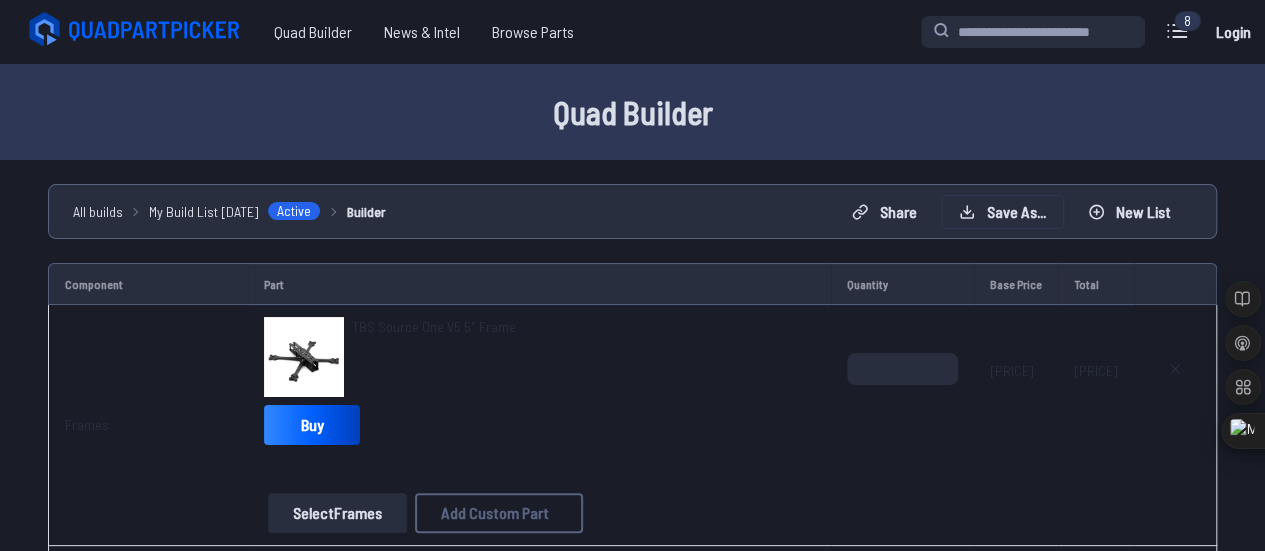 click on "Save as..." at bounding box center (1002, 212) 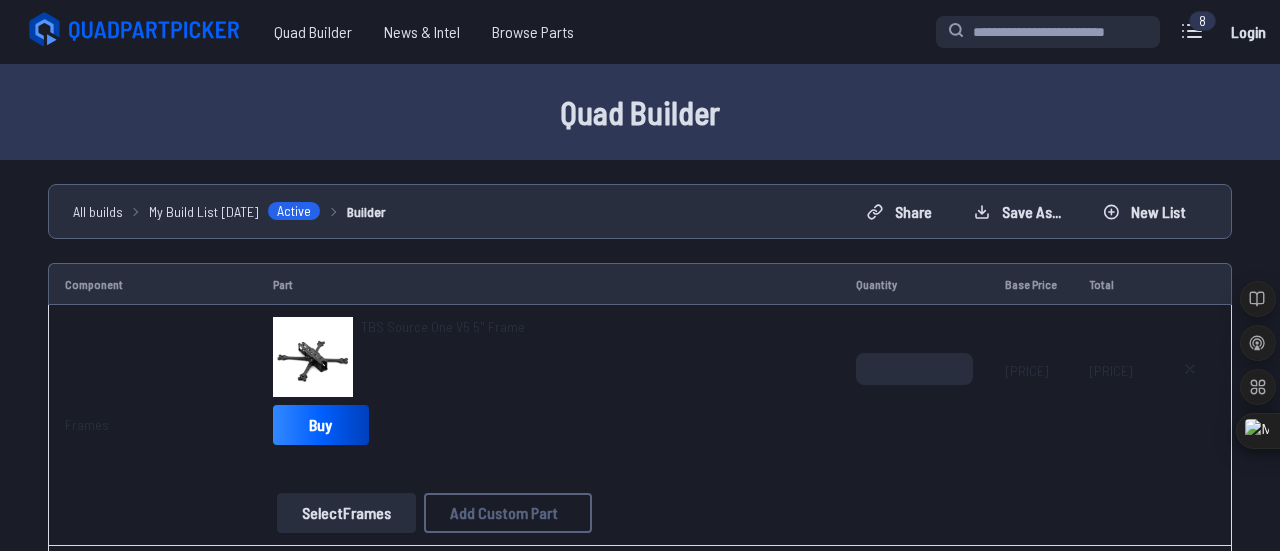 click at bounding box center (828, 206) 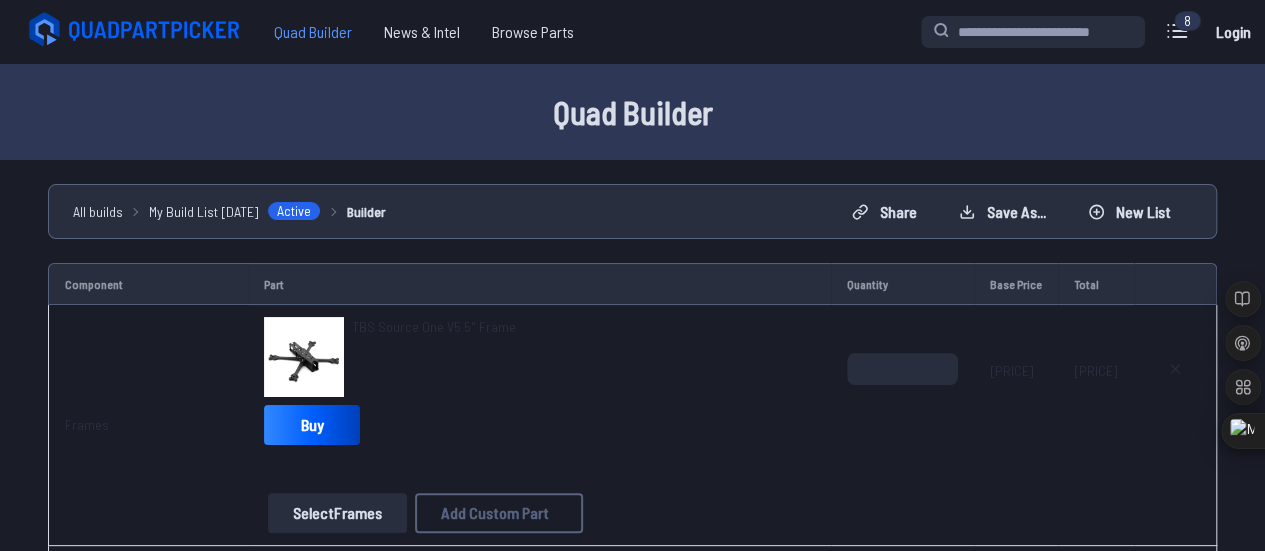 click on "Quad Builder" at bounding box center (313, 32) 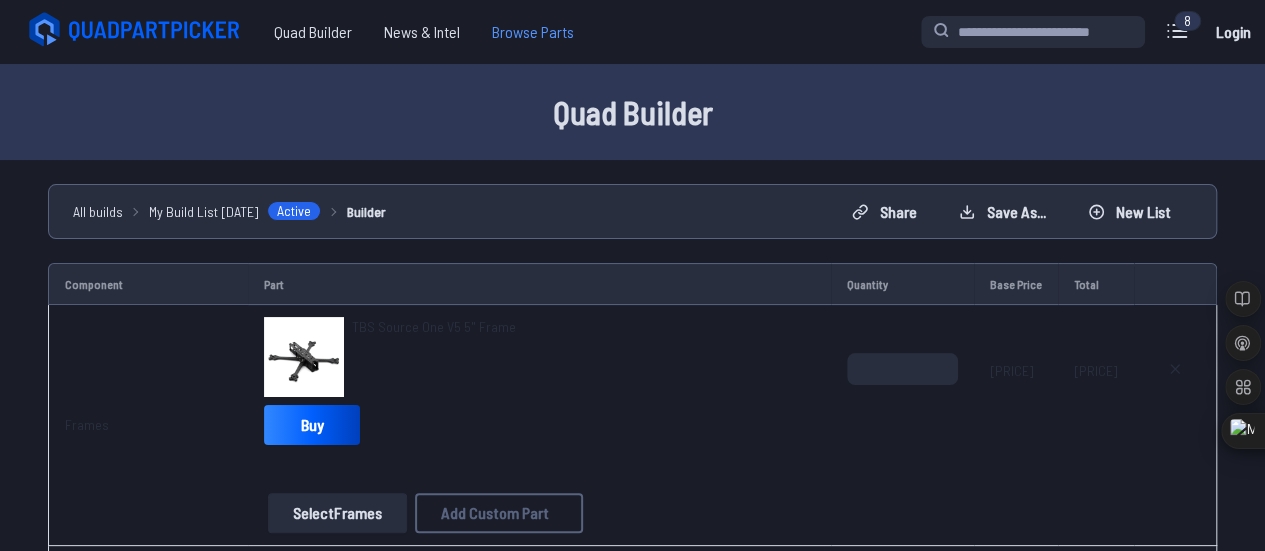 click on "Browse Parts" at bounding box center (533, 32) 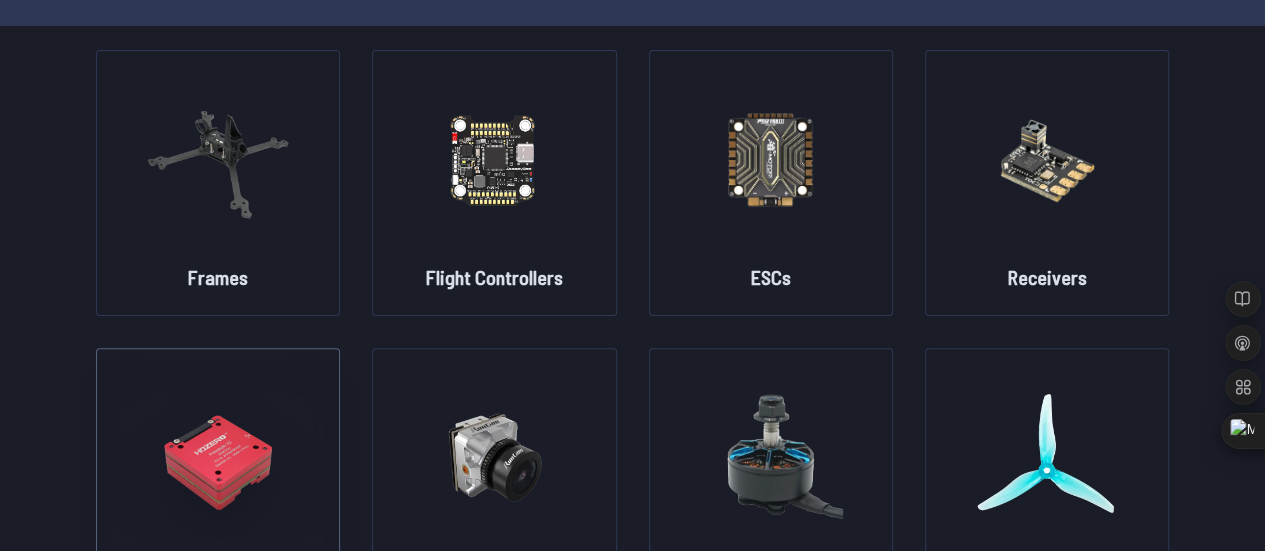 scroll, scrollTop: 133, scrollLeft: 0, axis: vertical 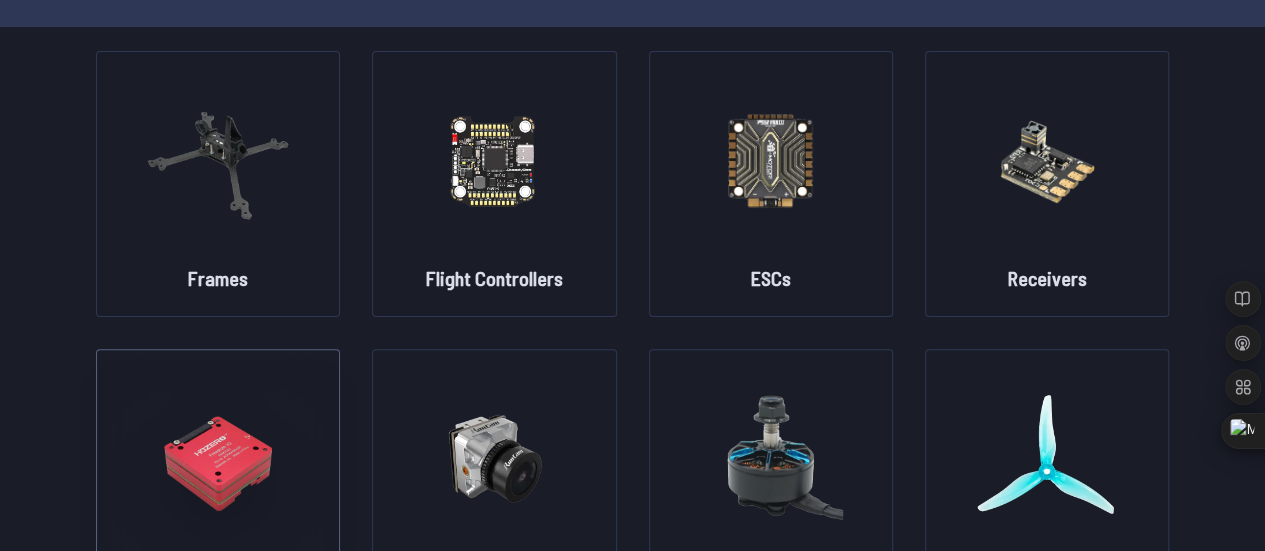 click at bounding box center [218, 458] 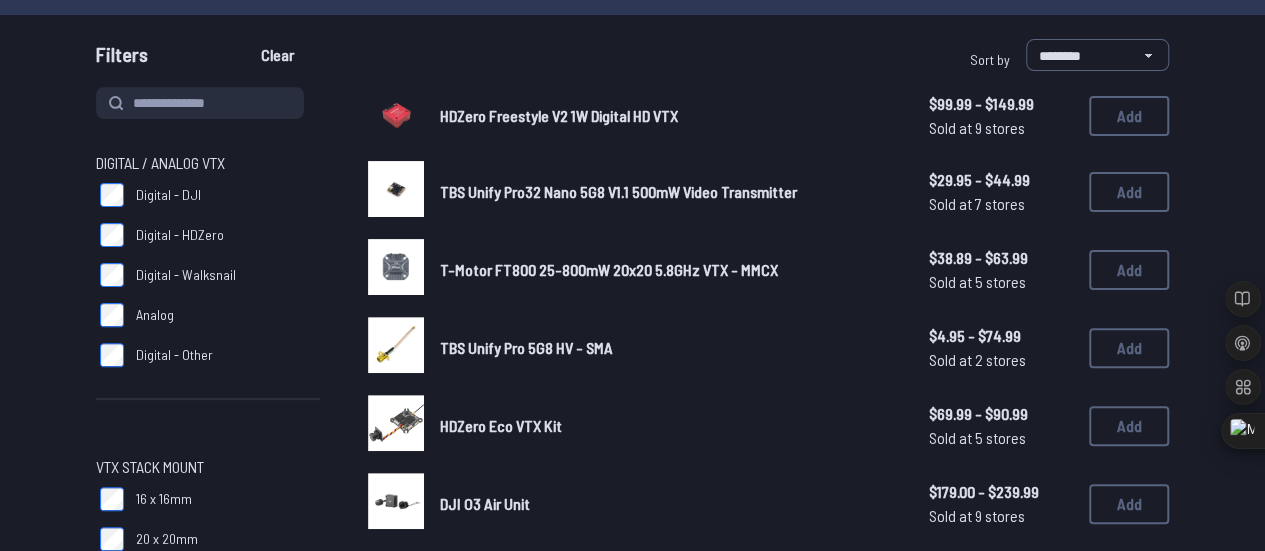 scroll, scrollTop: 124, scrollLeft: 0, axis: vertical 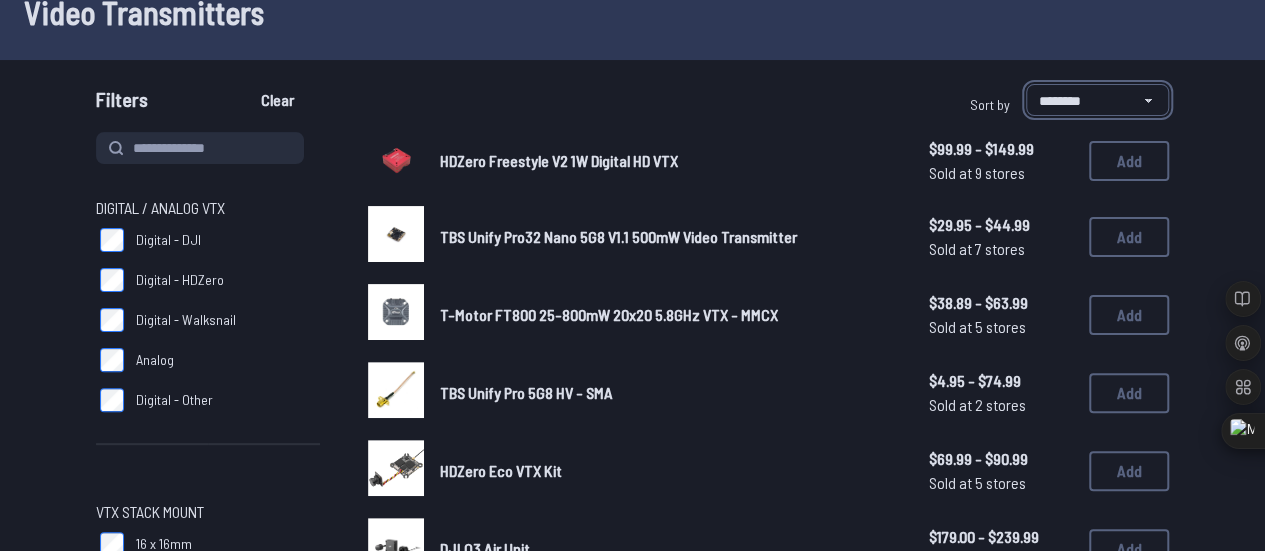 click on "**********" at bounding box center (1097, 100) 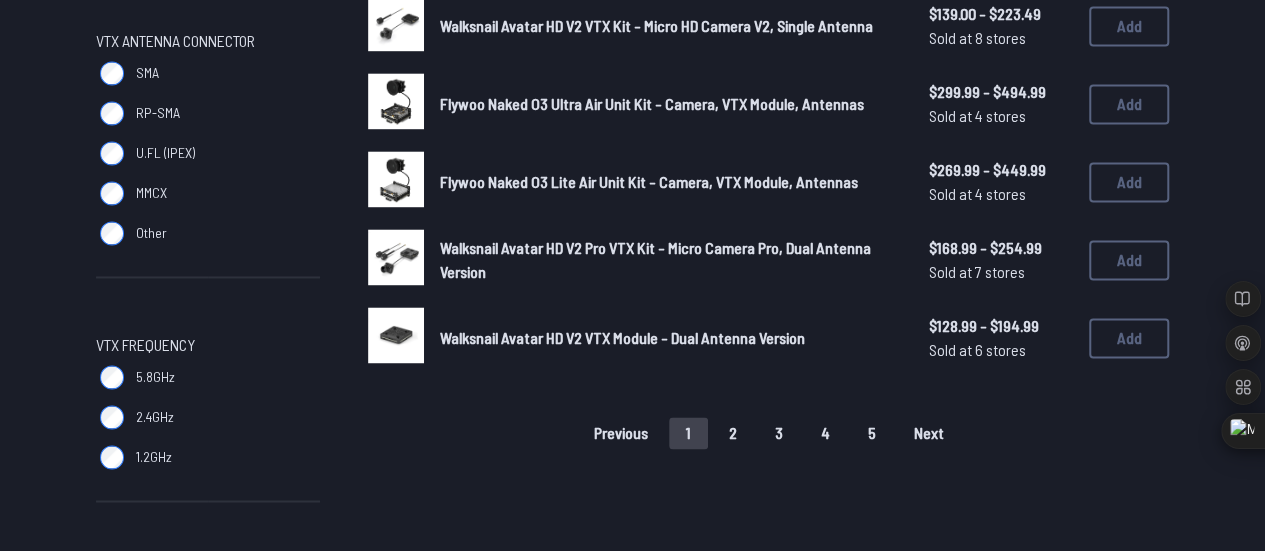 scroll, scrollTop: 1533, scrollLeft: 0, axis: vertical 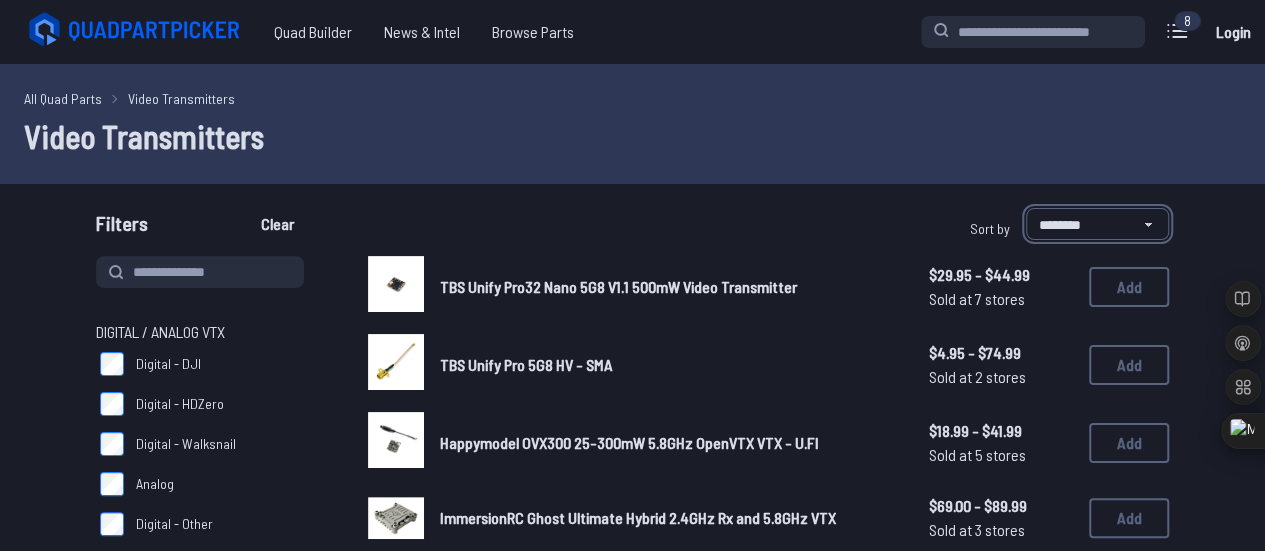 click on "**********" at bounding box center (1097, 224) 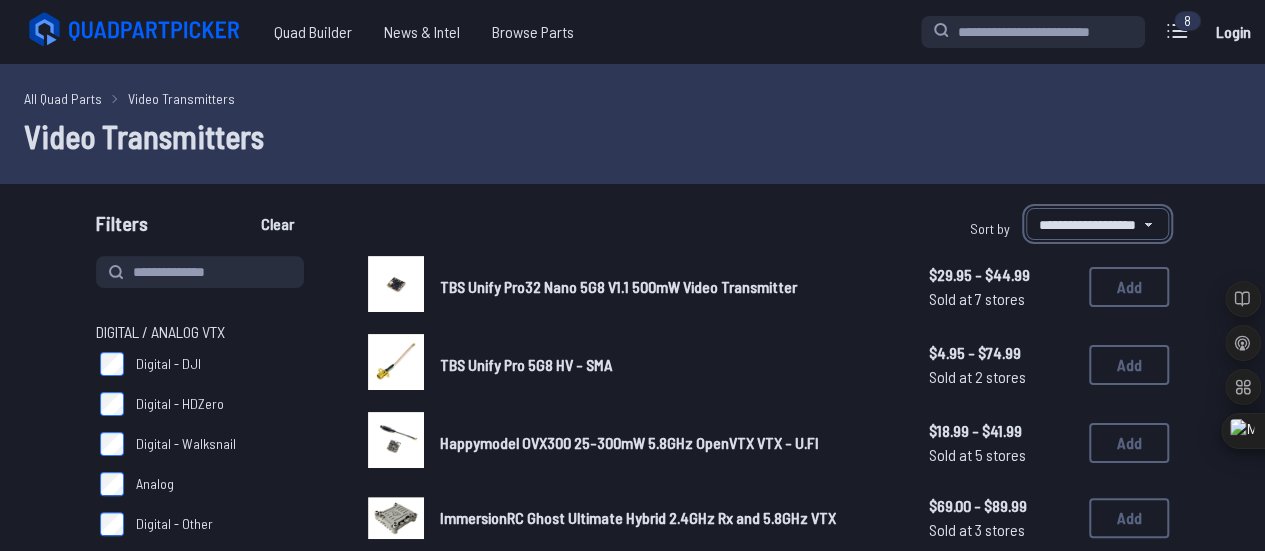 click on "**********" at bounding box center (1097, 224) 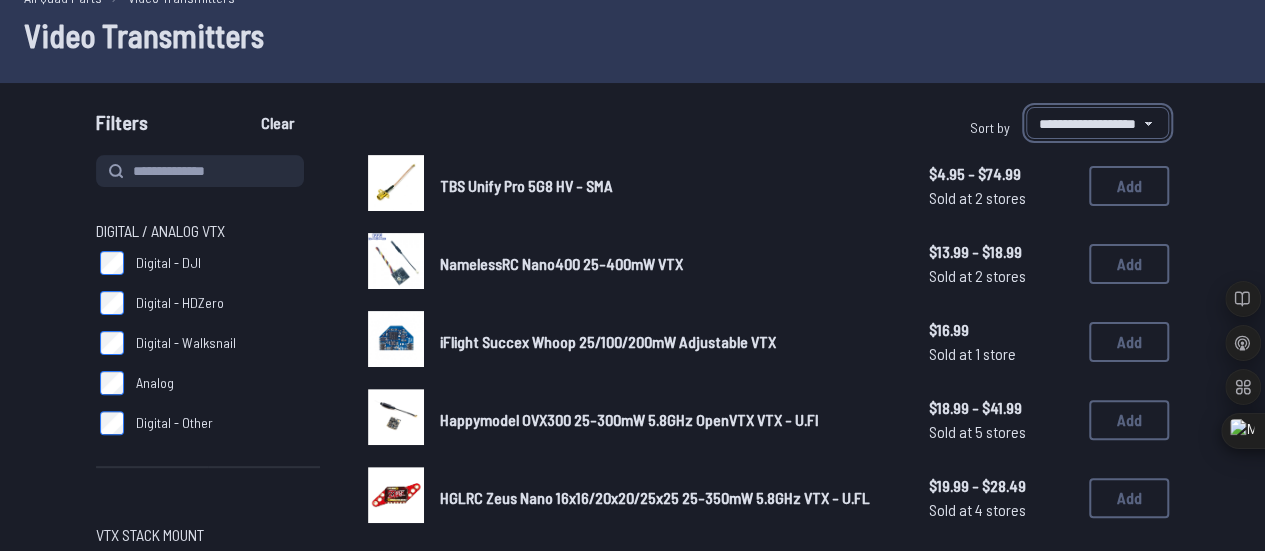 scroll, scrollTop: 102, scrollLeft: 0, axis: vertical 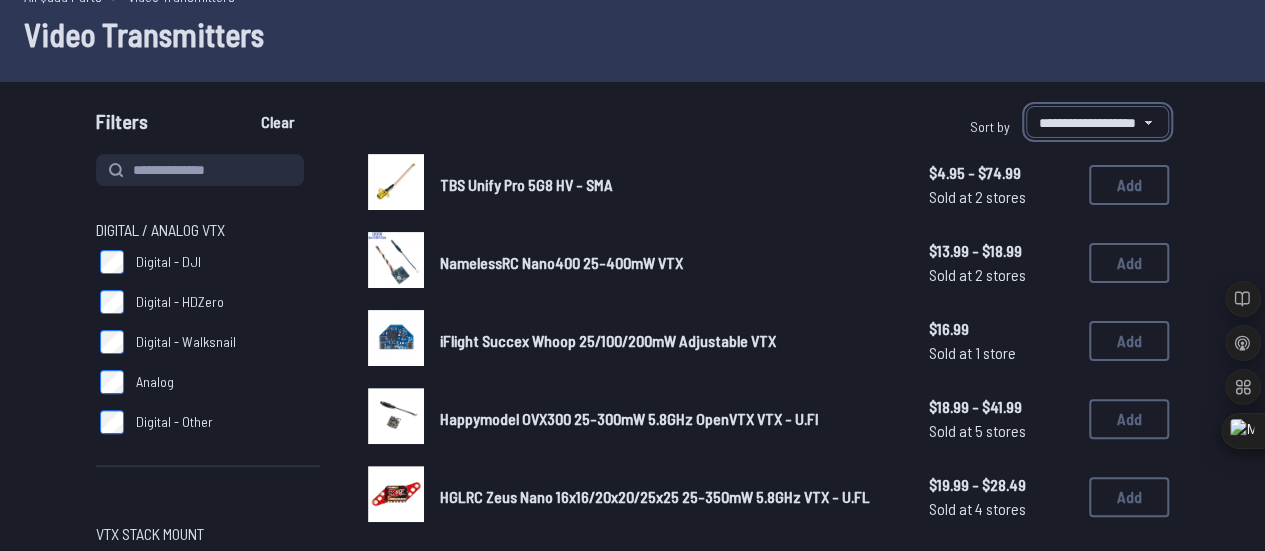 click on "**********" at bounding box center [1097, 122] 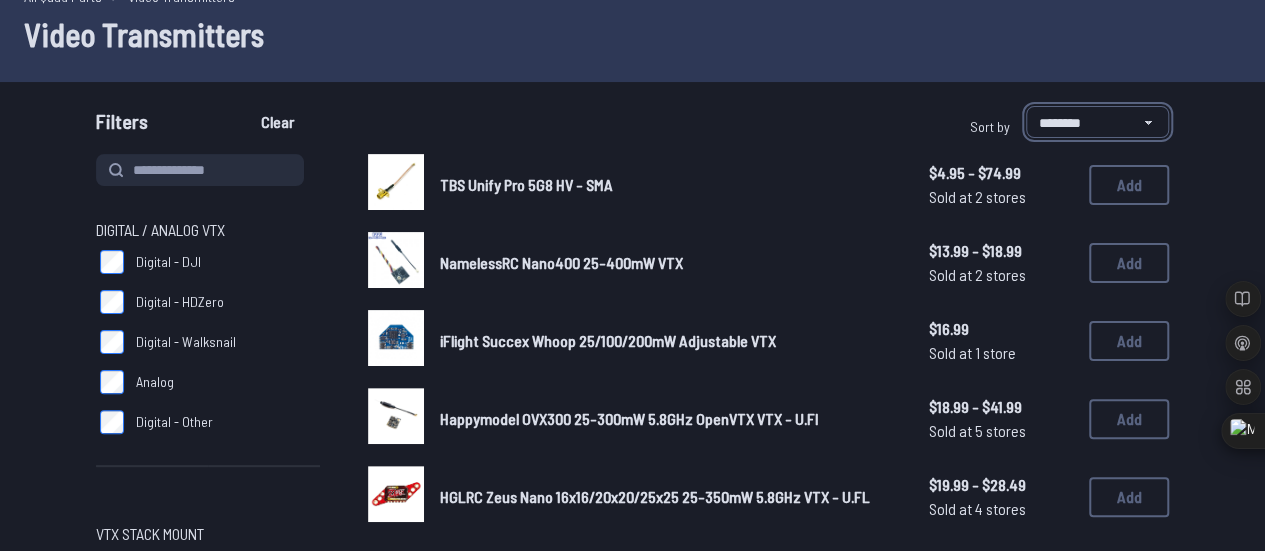 click on "**********" at bounding box center (1097, 122) 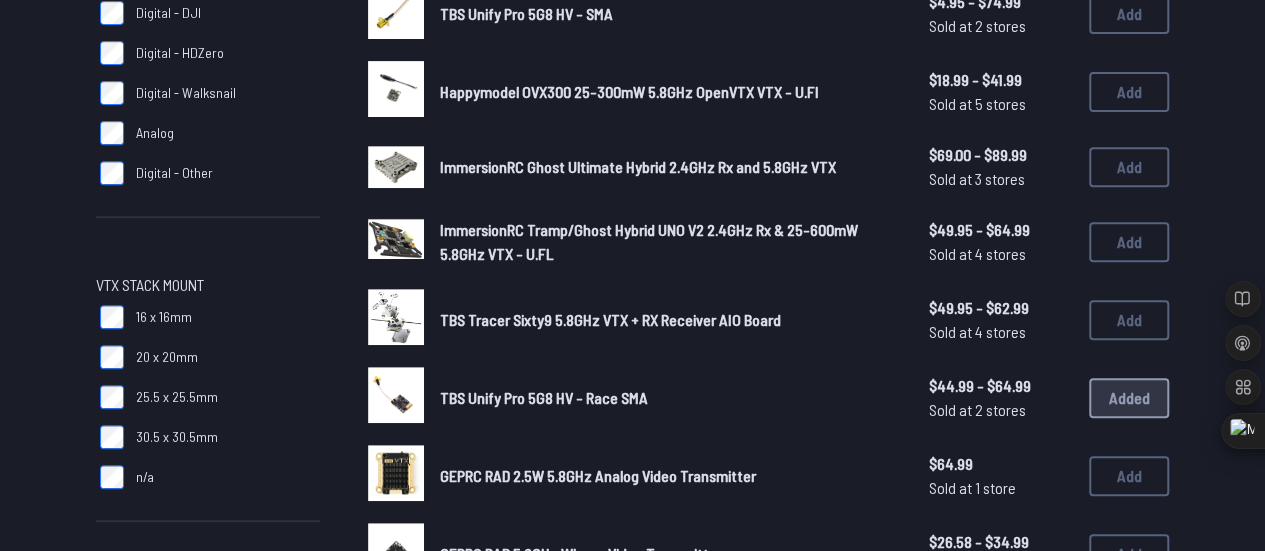 scroll, scrollTop: 350, scrollLeft: 0, axis: vertical 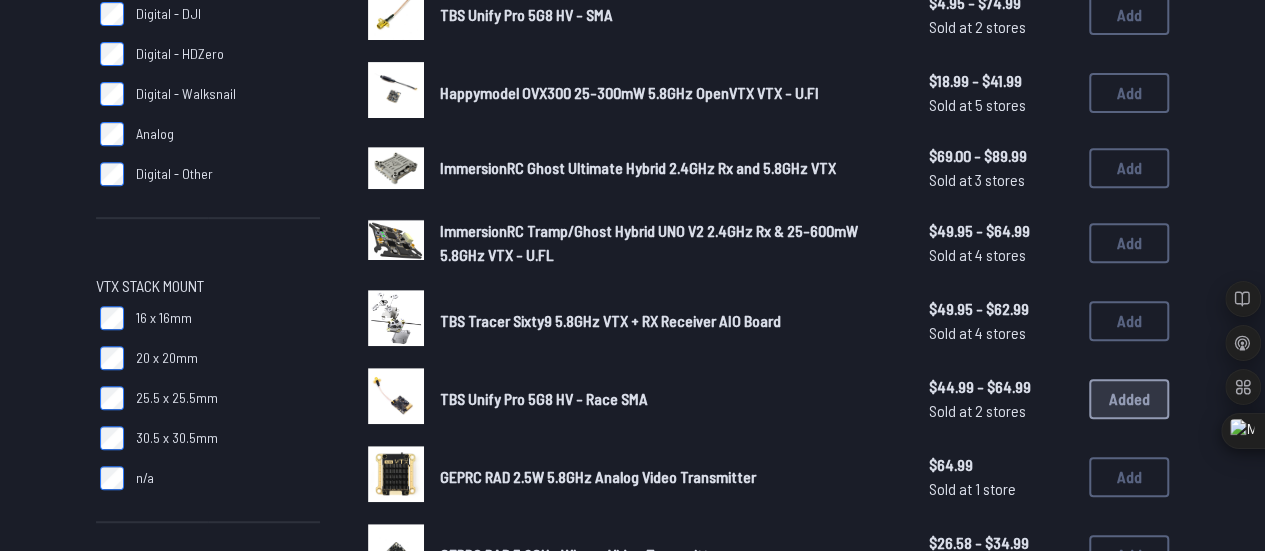 click on "Happymodel OVX300 25-300mW 5.8GHz OpenVTX VTX - U.Fl" at bounding box center (629, 92) 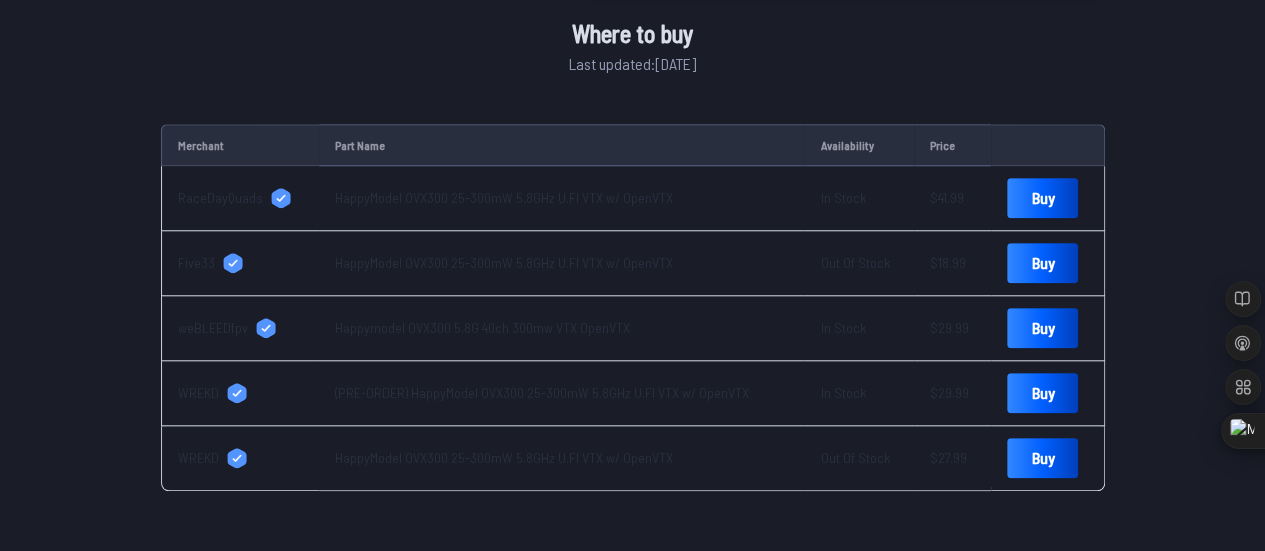 scroll, scrollTop: 844, scrollLeft: 0, axis: vertical 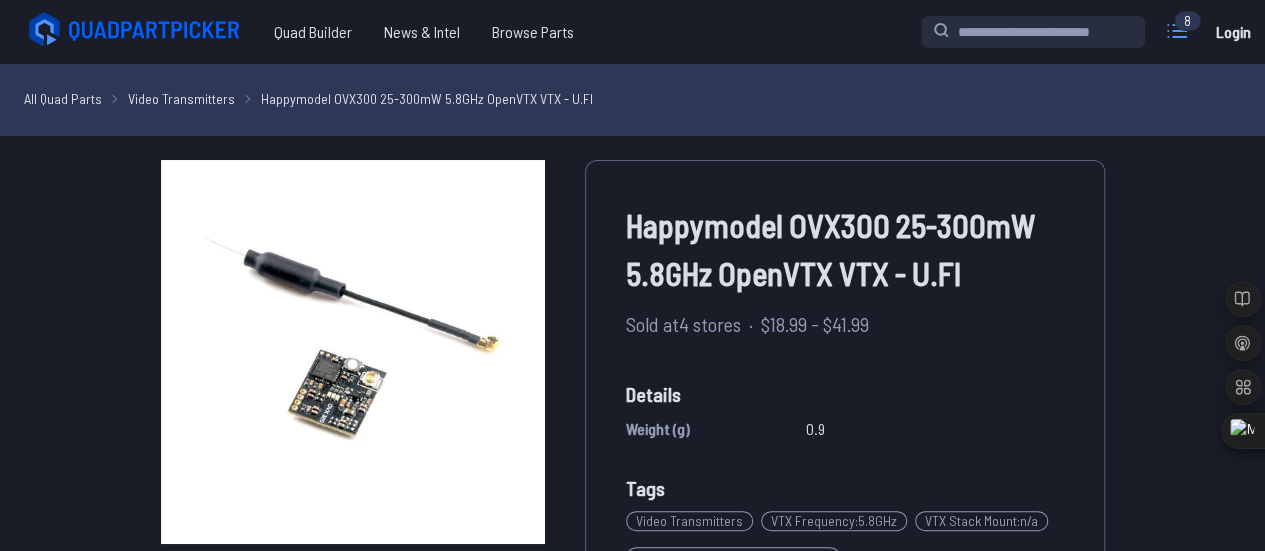 click 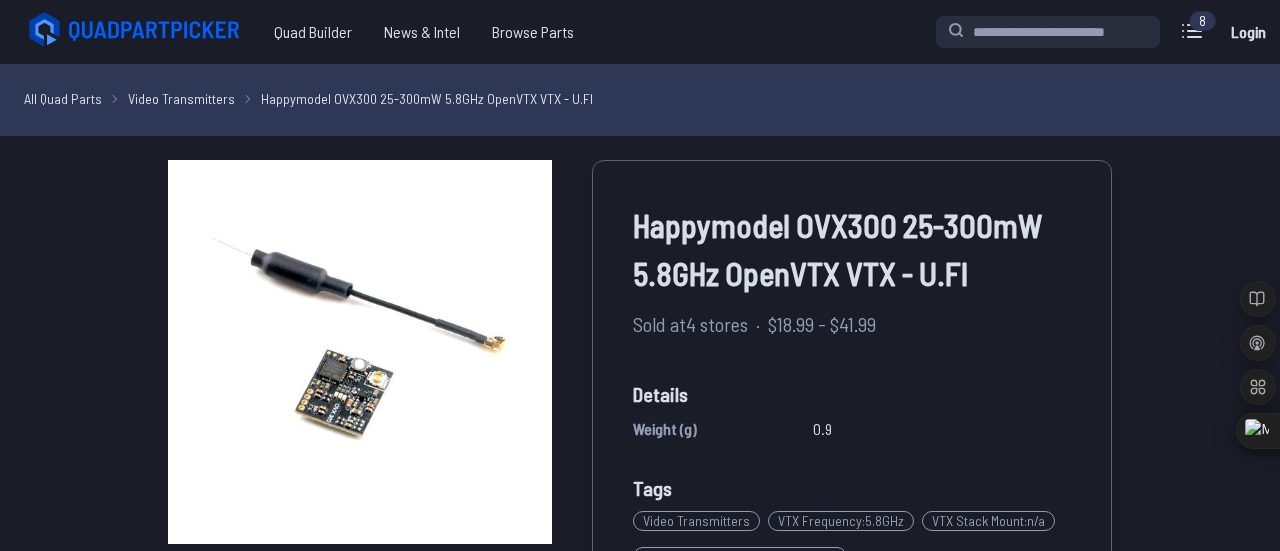 click 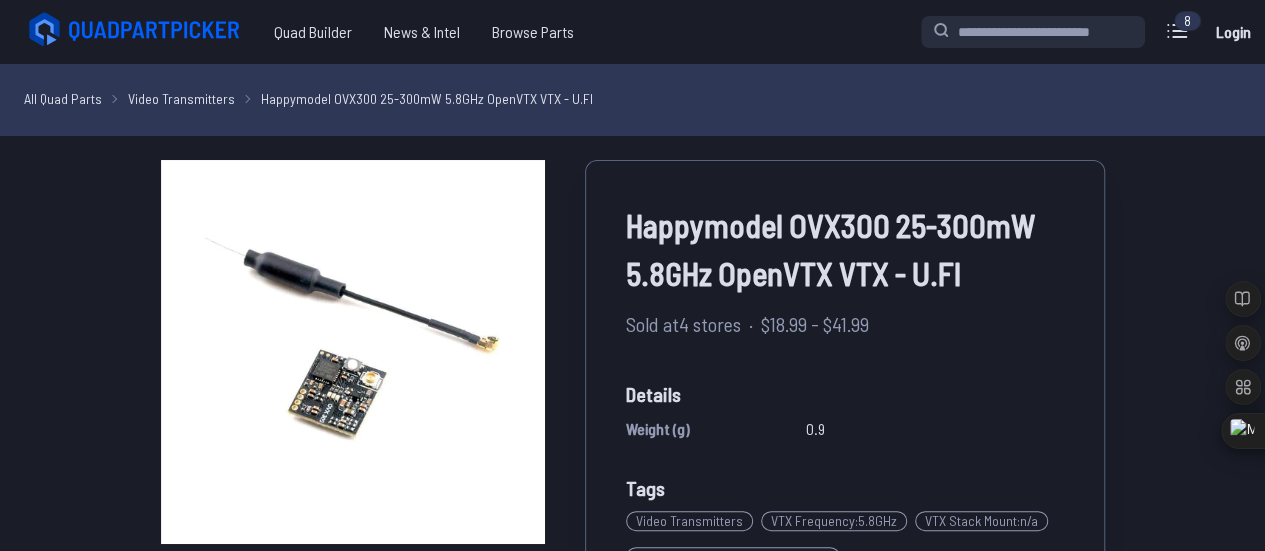 scroll, scrollTop: 350, scrollLeft: 0, axis: vertical 